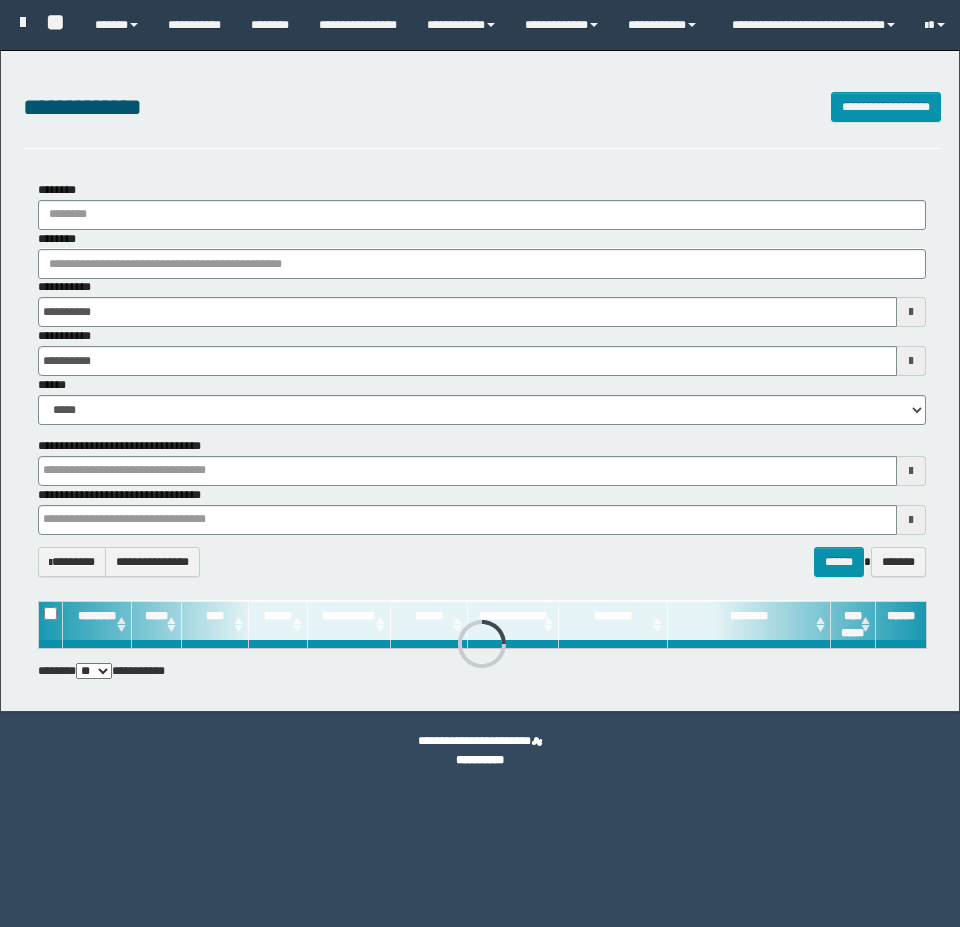 scroll, scrollTop: 0, scrollLeft: 0, axis: both 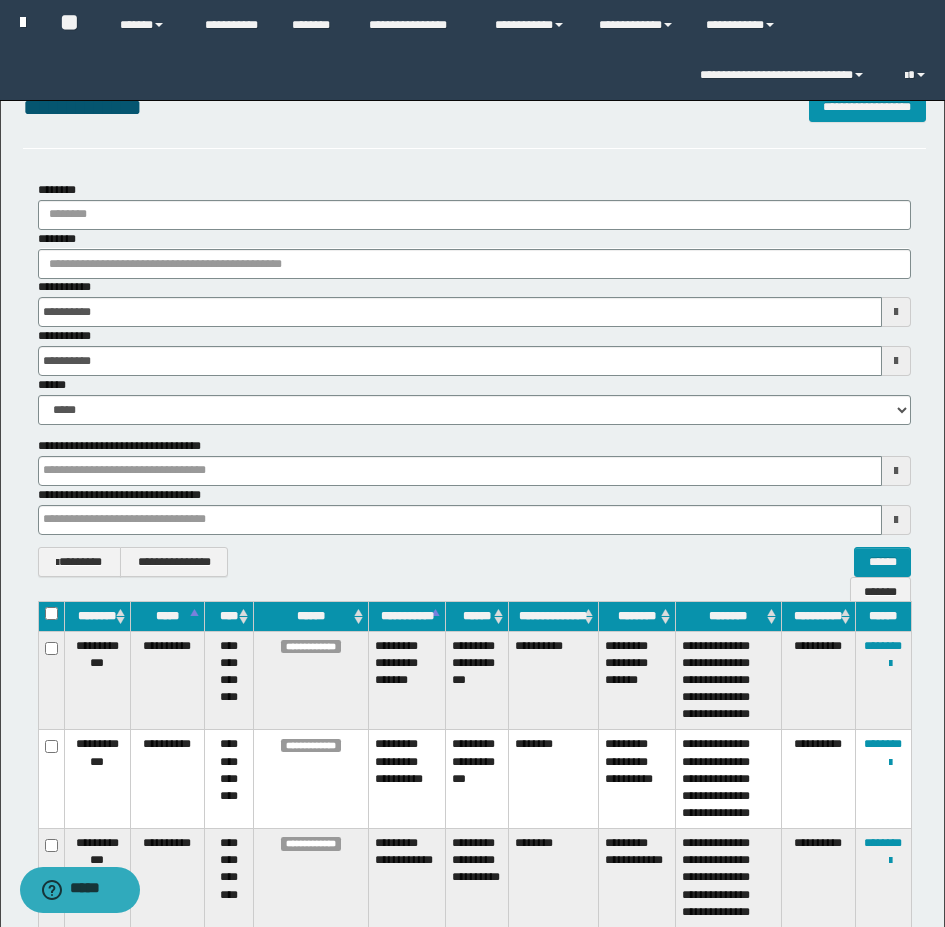 click at bounding box center (23, 22) 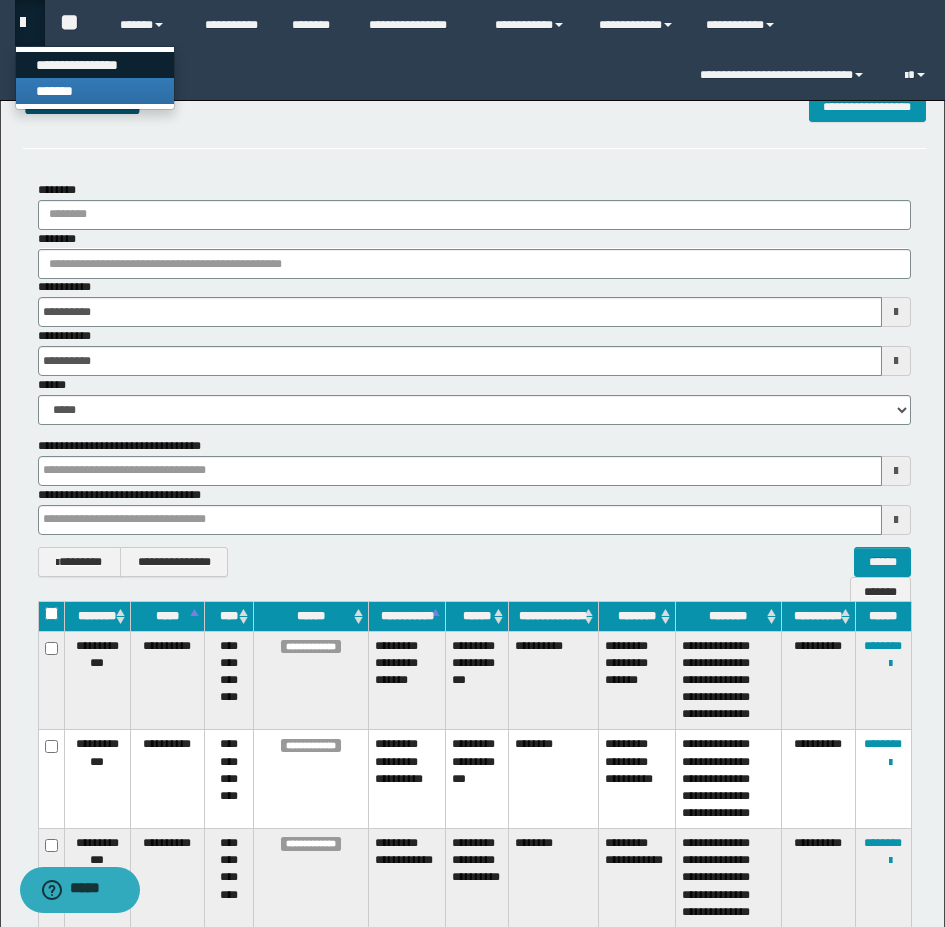 click on "**********" at bounding box center (95, 65) 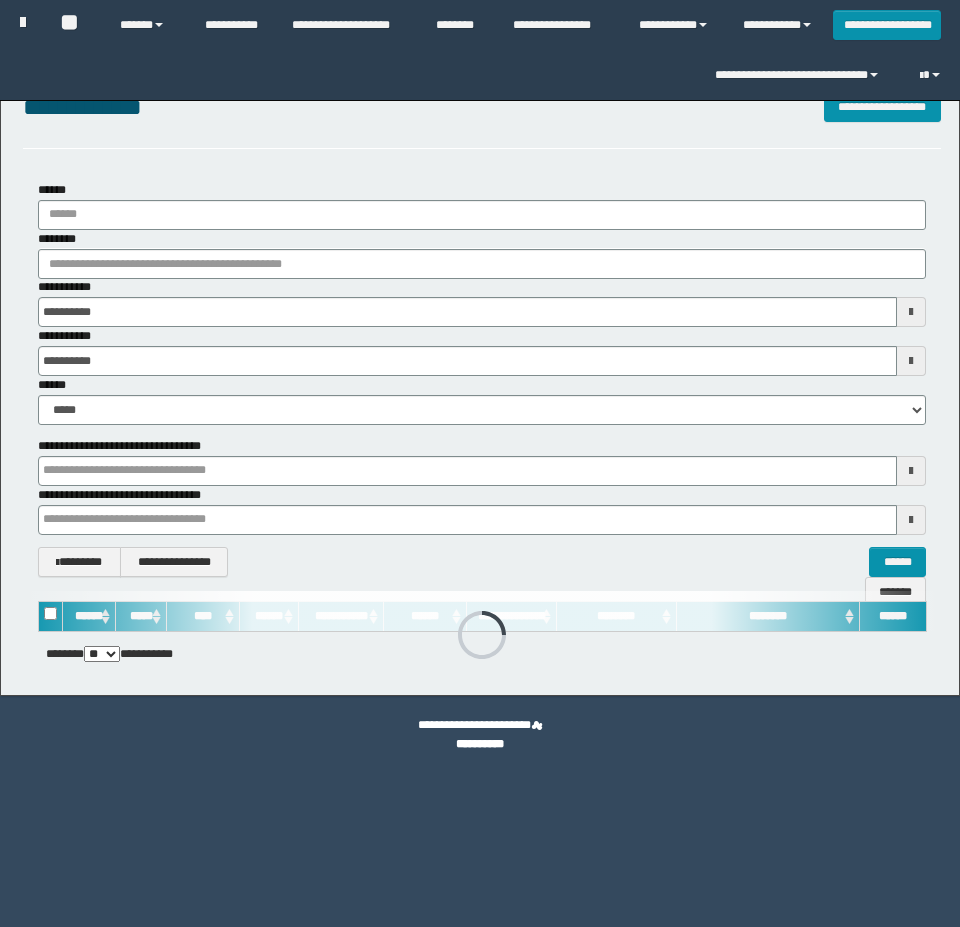 scroll, scrollTop: 0, scrollLeft: 0, axis: both 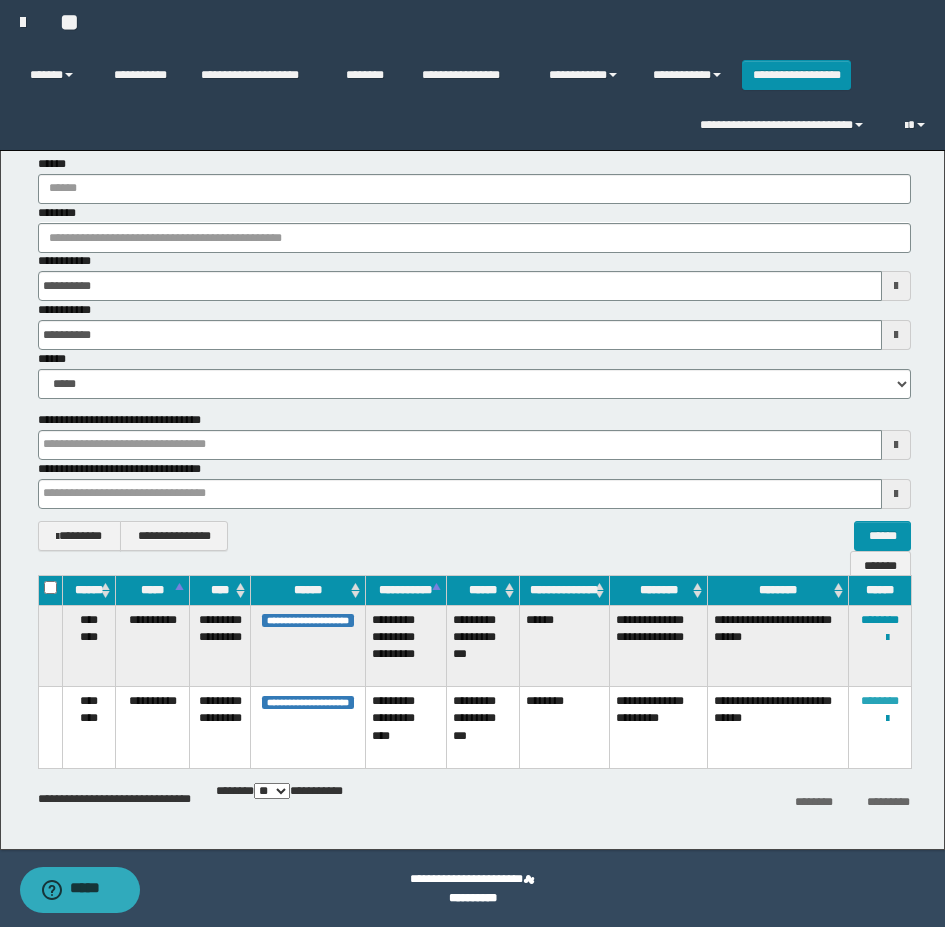 click on "********" at bounding box center (880, 701) 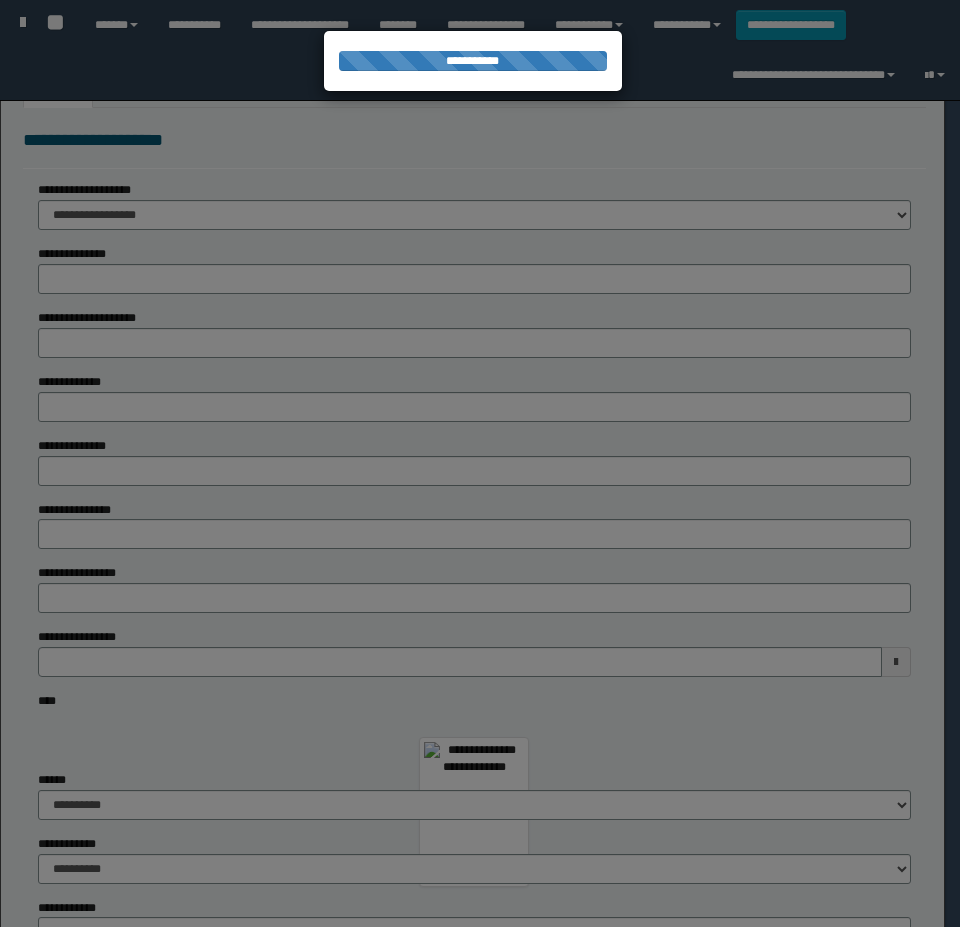 type on "********" 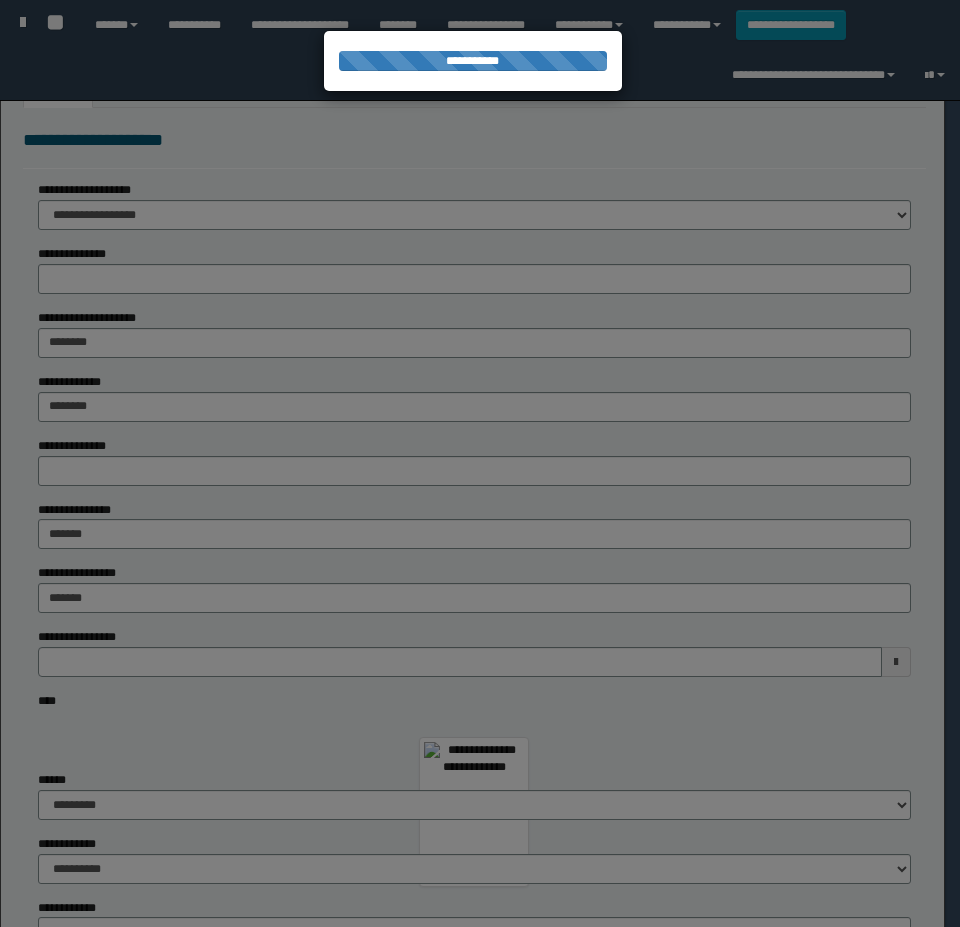 select on "*" 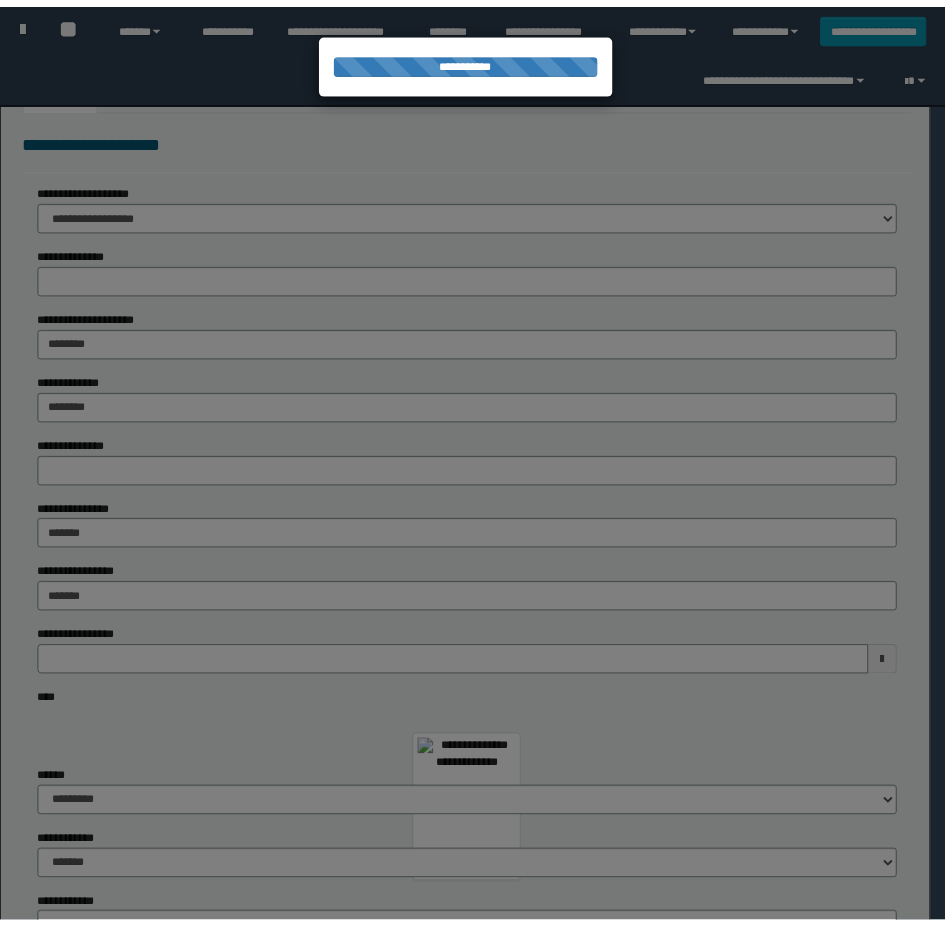 scroll, scrollTop: 0, scrollLeft: 0, axis: both 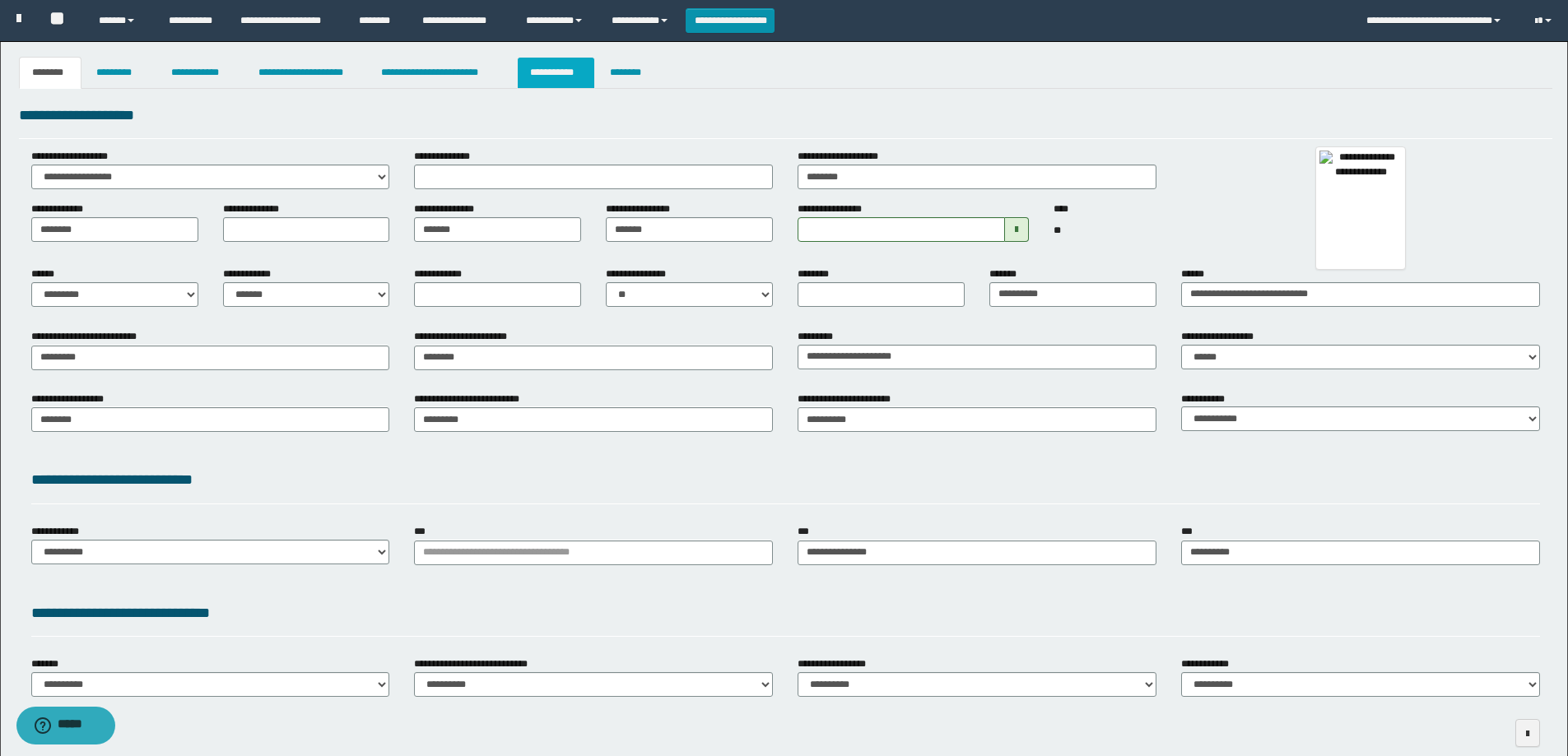 click on "**********" at bounding box center (556, 72) 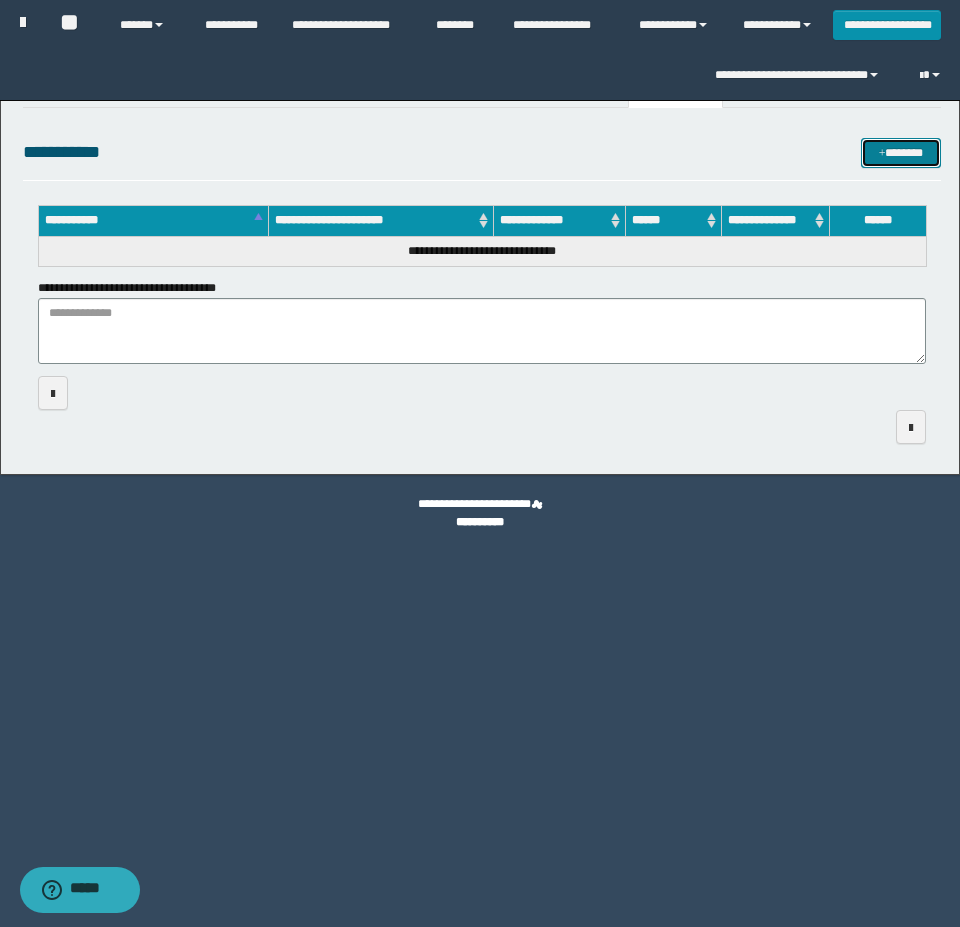 click at bounding box center [882, 154] 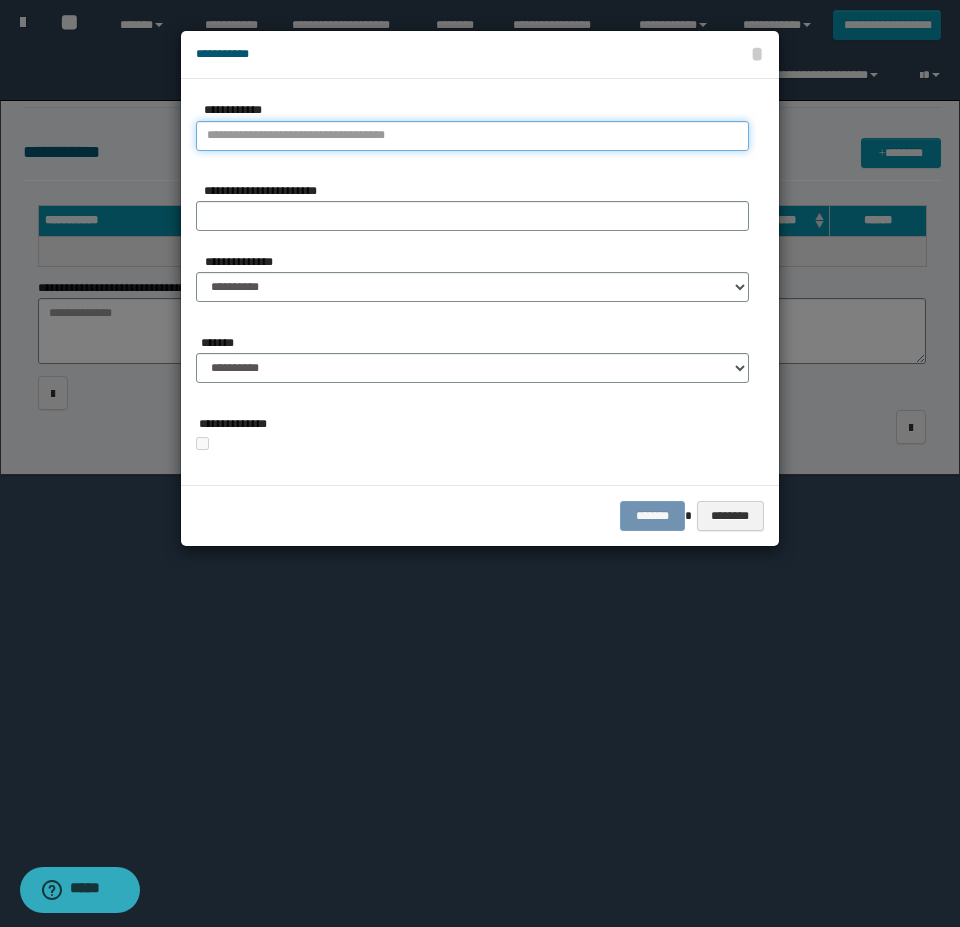 click on "**********" at bounding box center [472, 136] 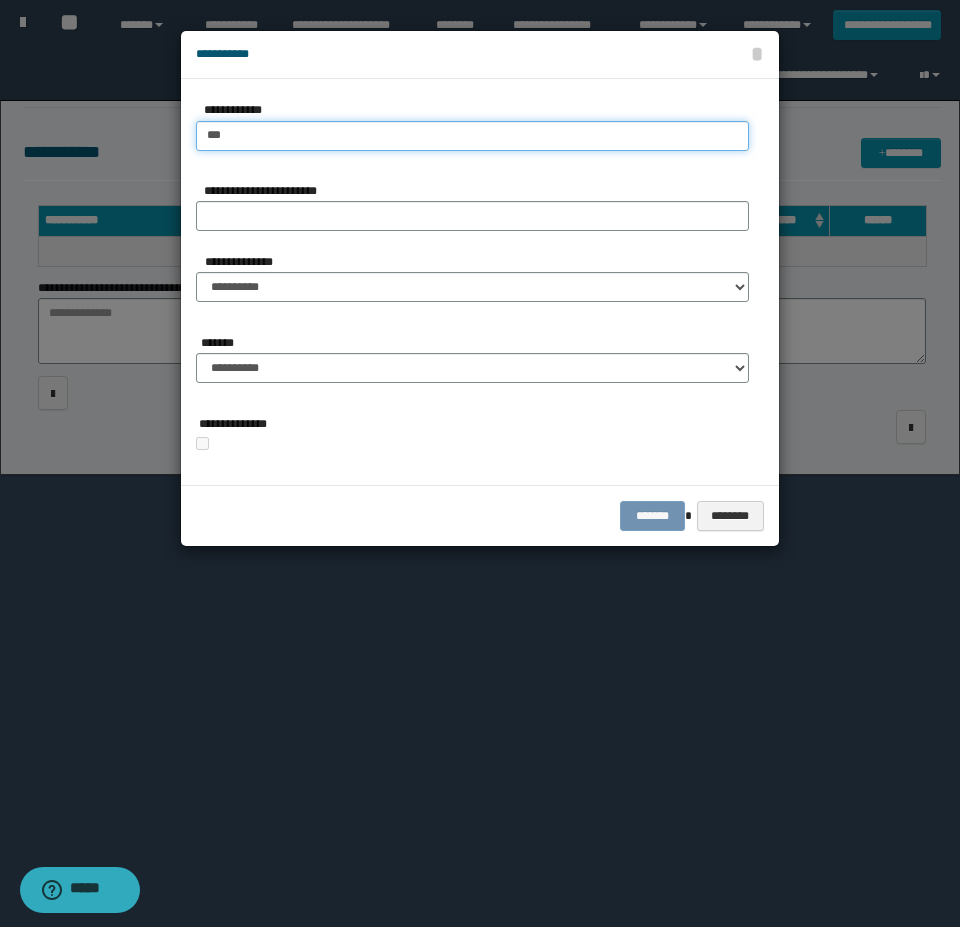 type on "****" 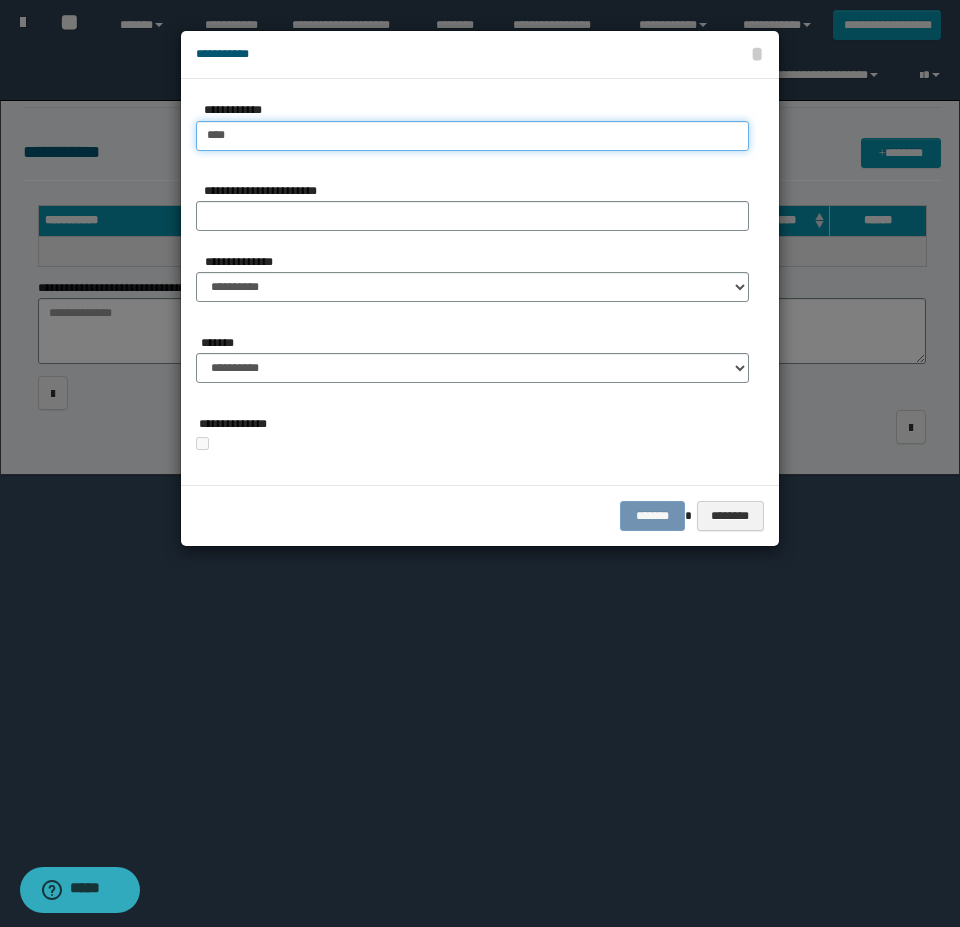 type on "****" 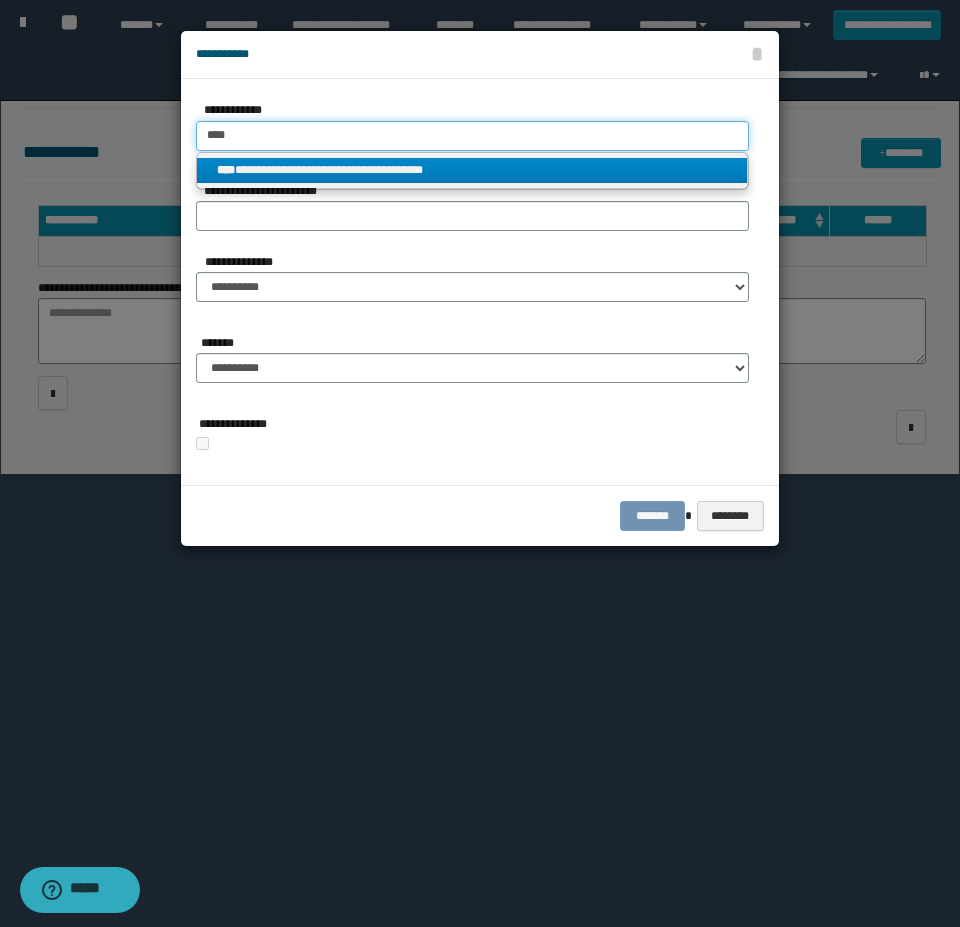type on "****" 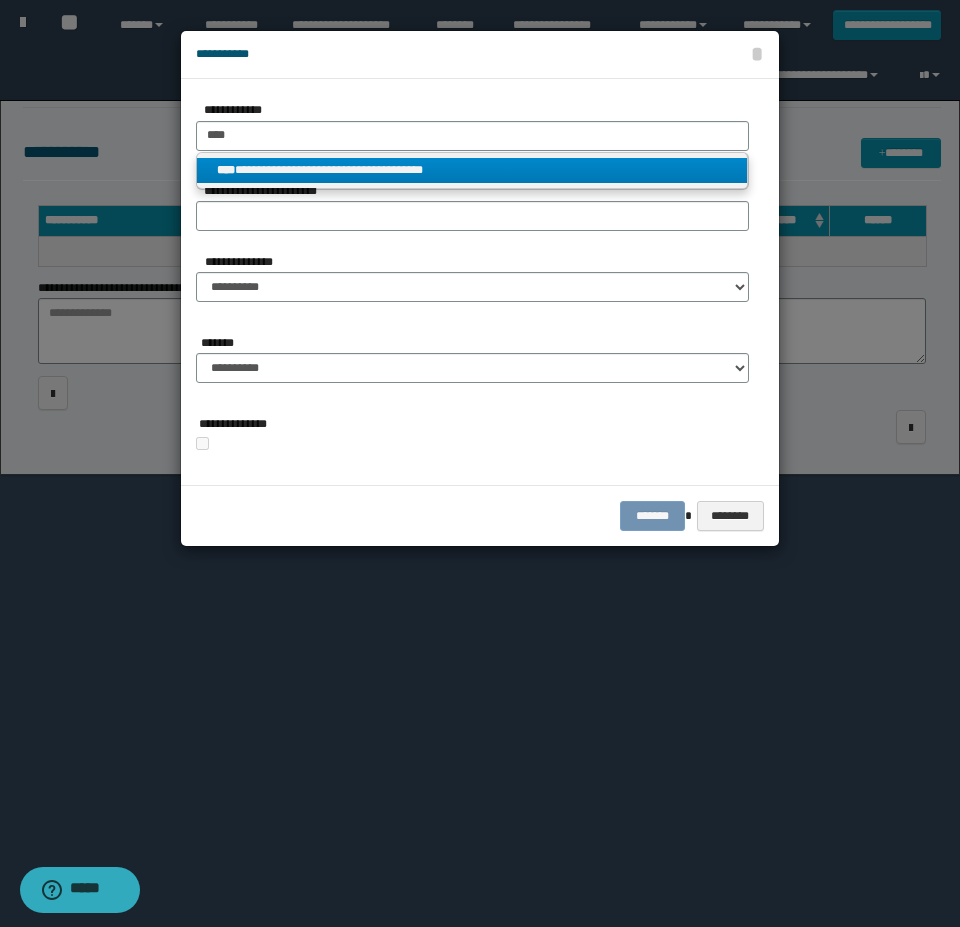 click on "**********" at bounding box center (472, 170) 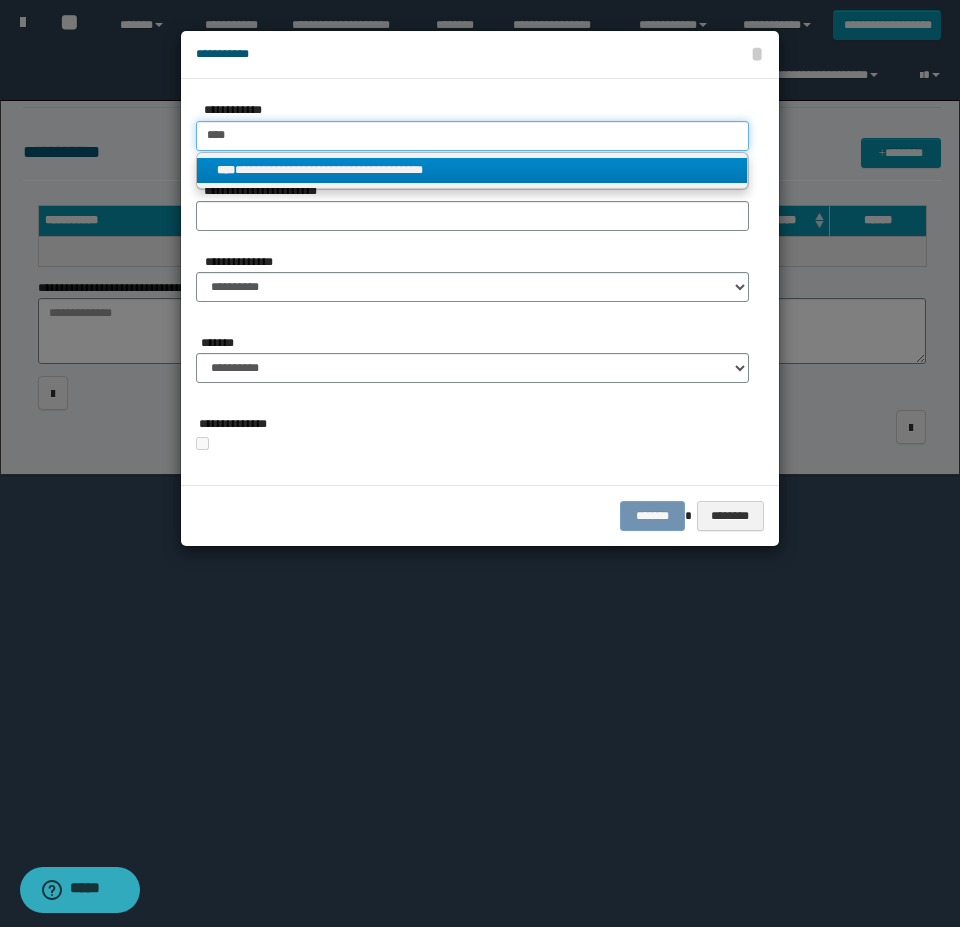type 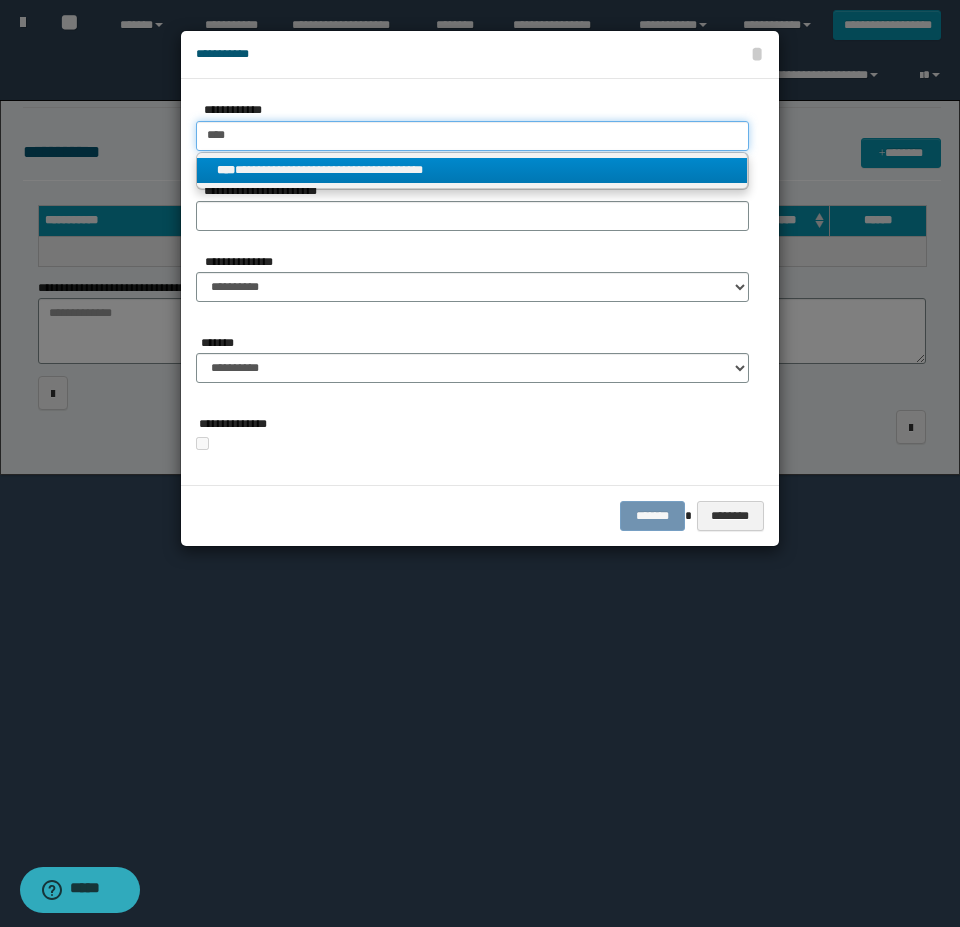 type on "**********" 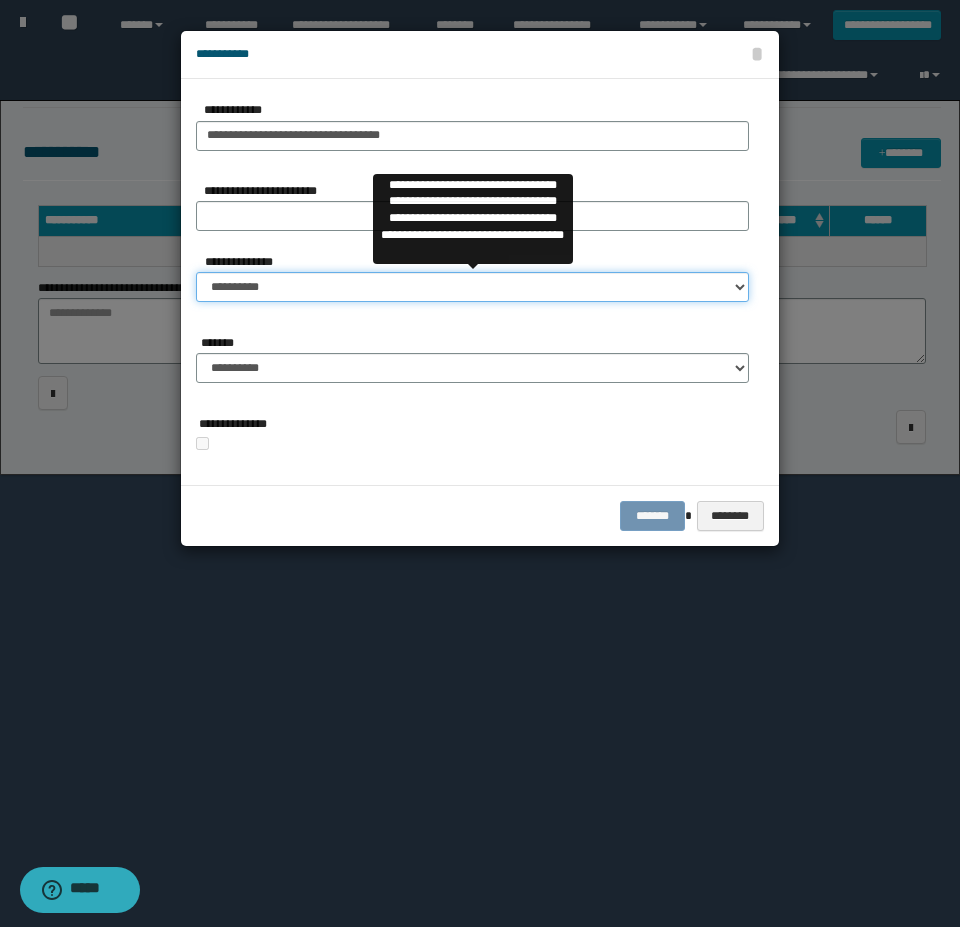 click on "**********" at bounding box center (472, 287) 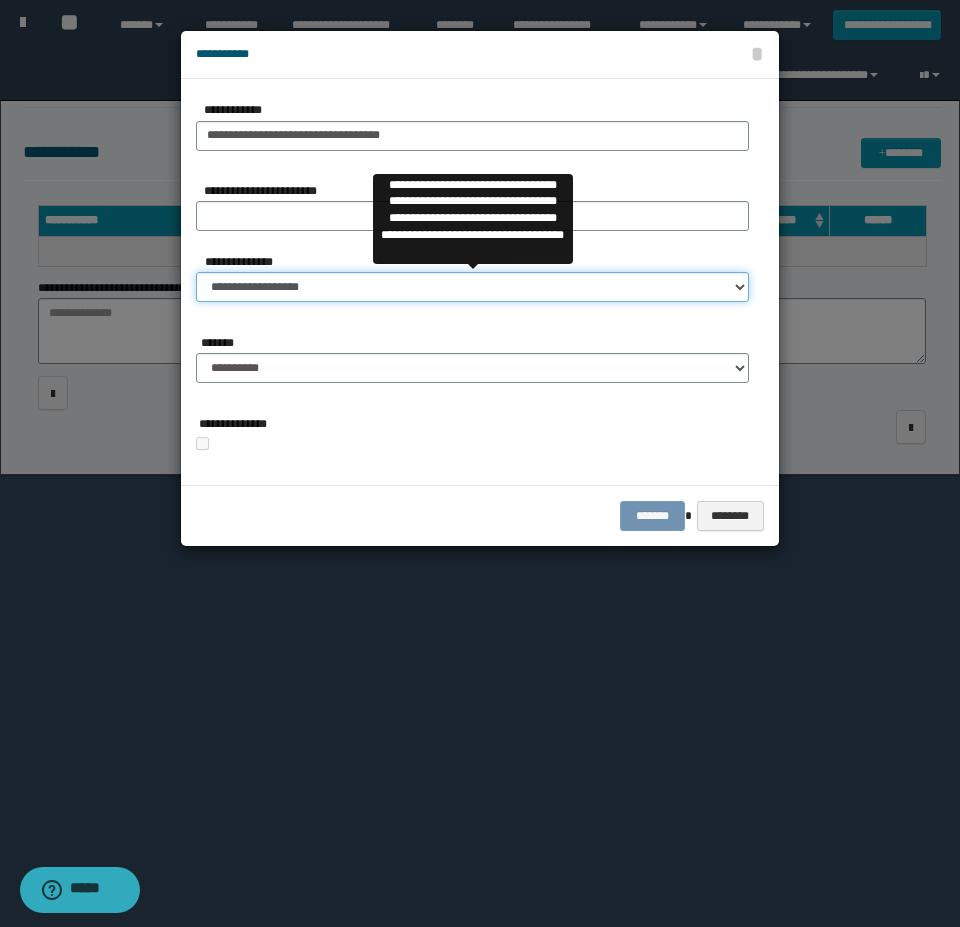 click on "**********" at bounding box center [472, 287] 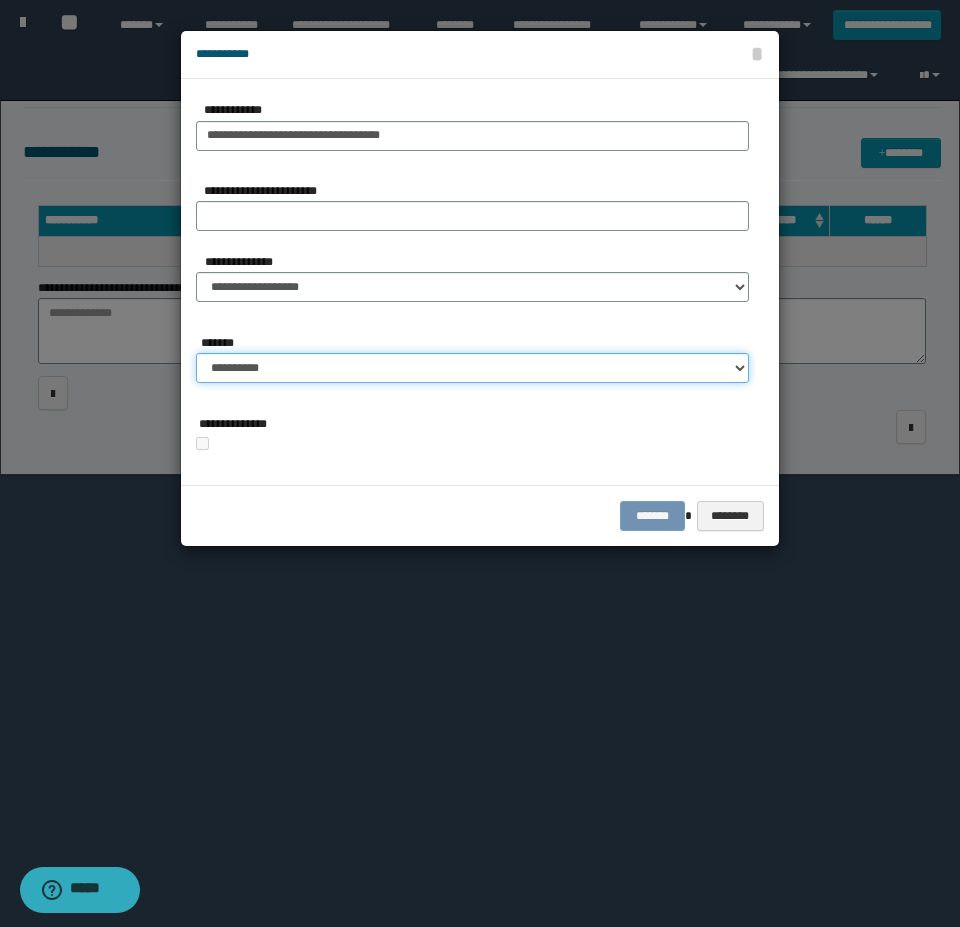 drag, startPoint x: 316, startPoint y: 365, endPoint x: 316, endPoint y: 378, distance: 13 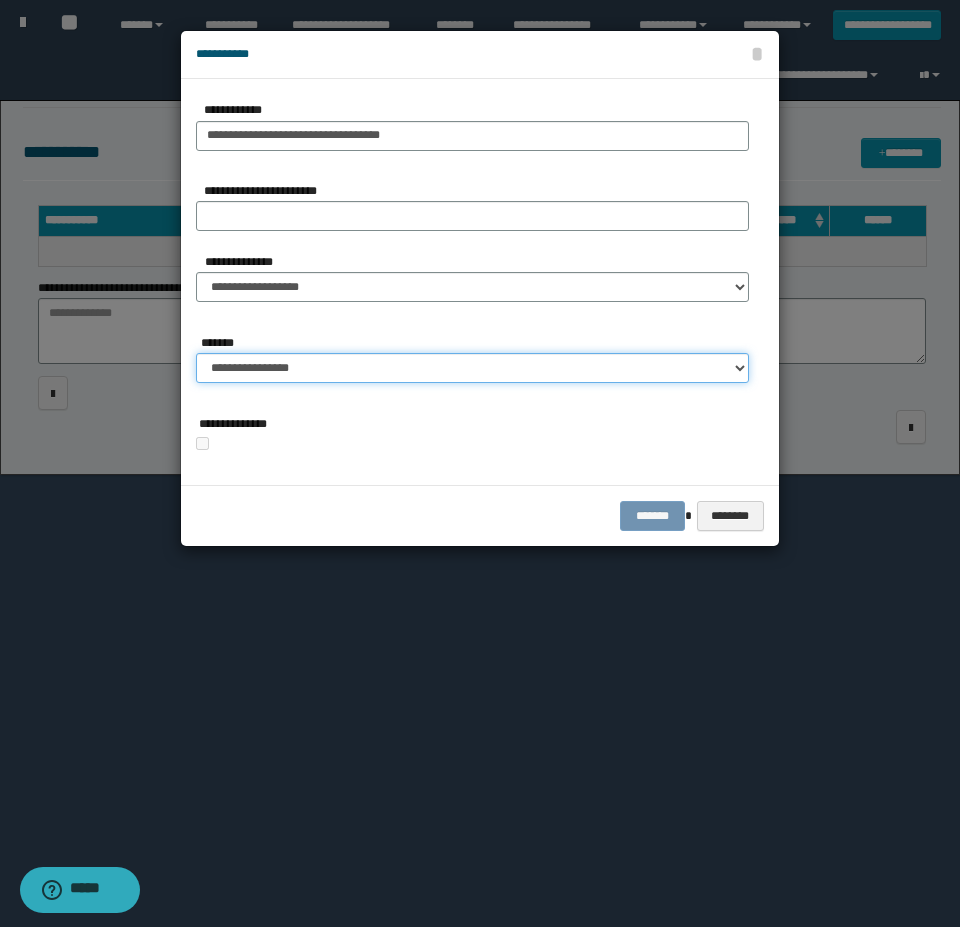 click on "**********" at bounding box center [472, 368] 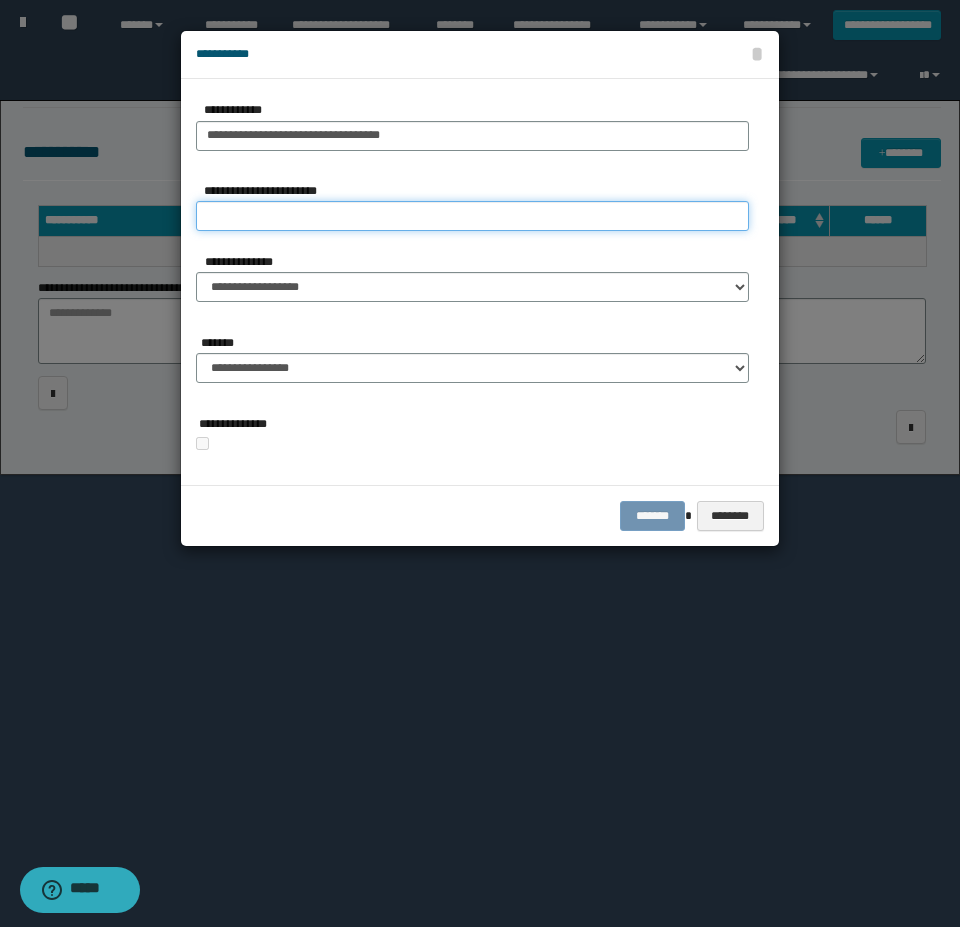click on "**********" at bounding box center [472, 216] 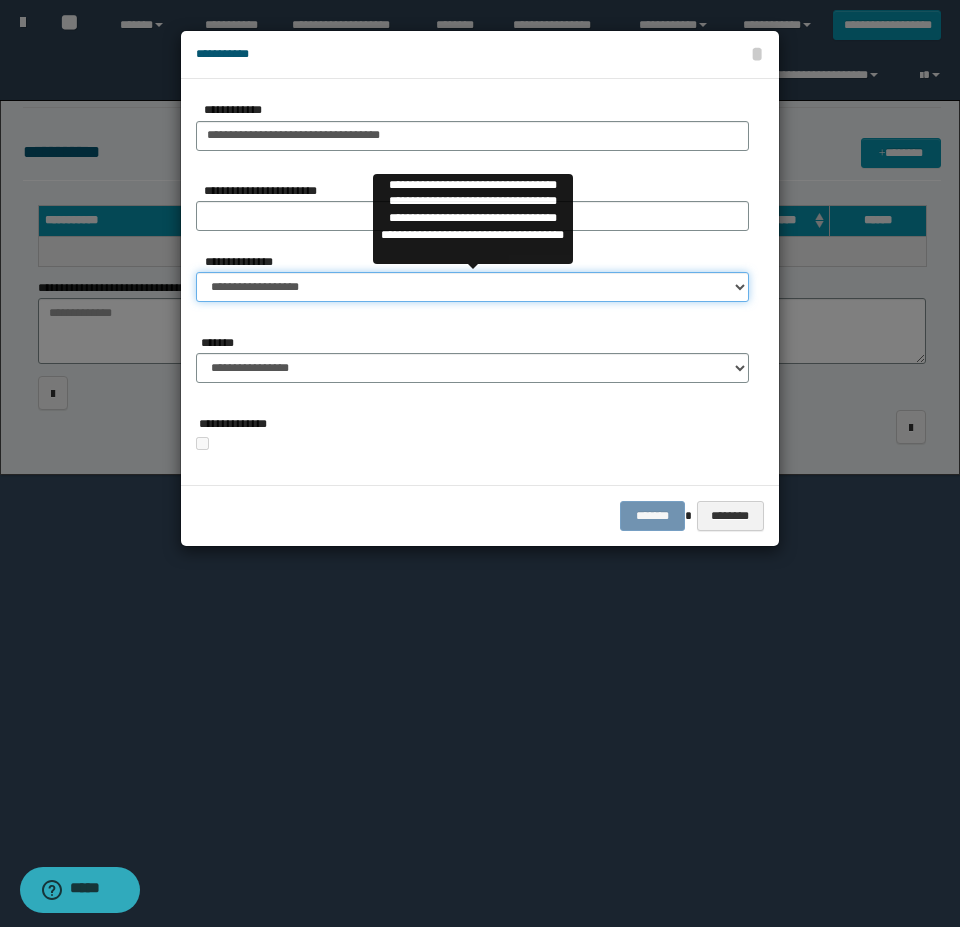 click on "**********" at bounding box center [472, 287] 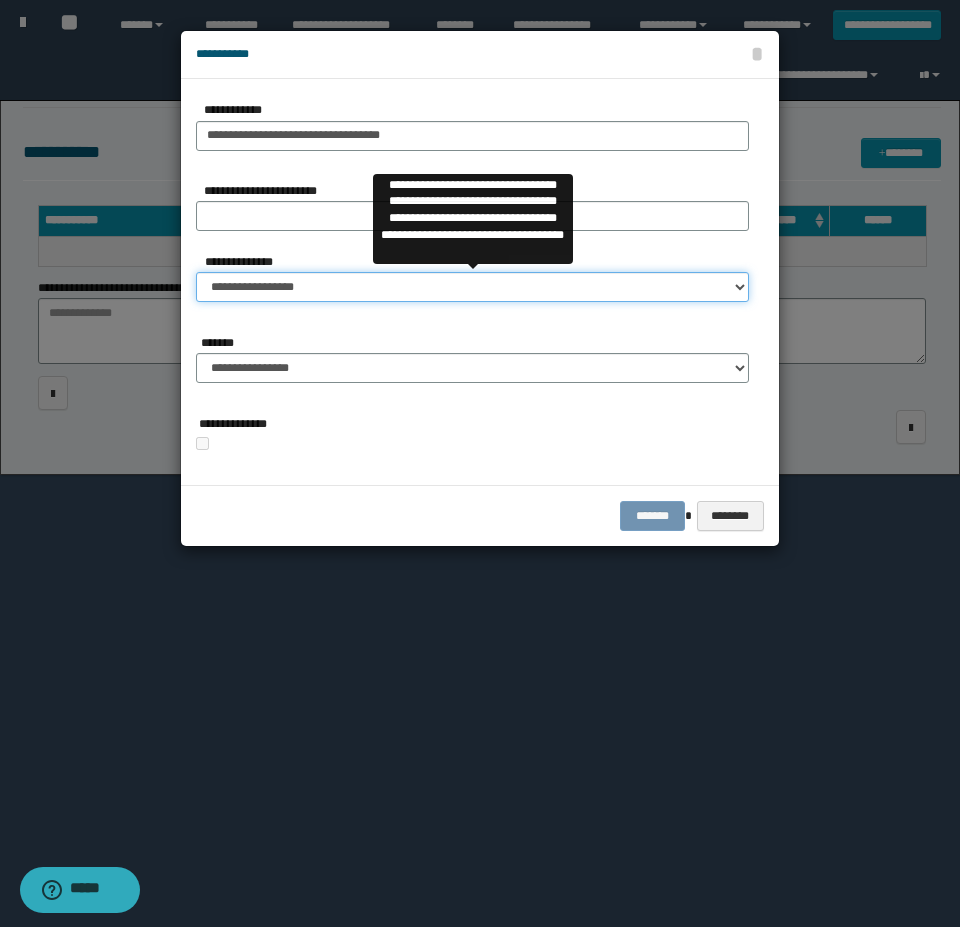 click on "**********" at bounding box center [472, 287] 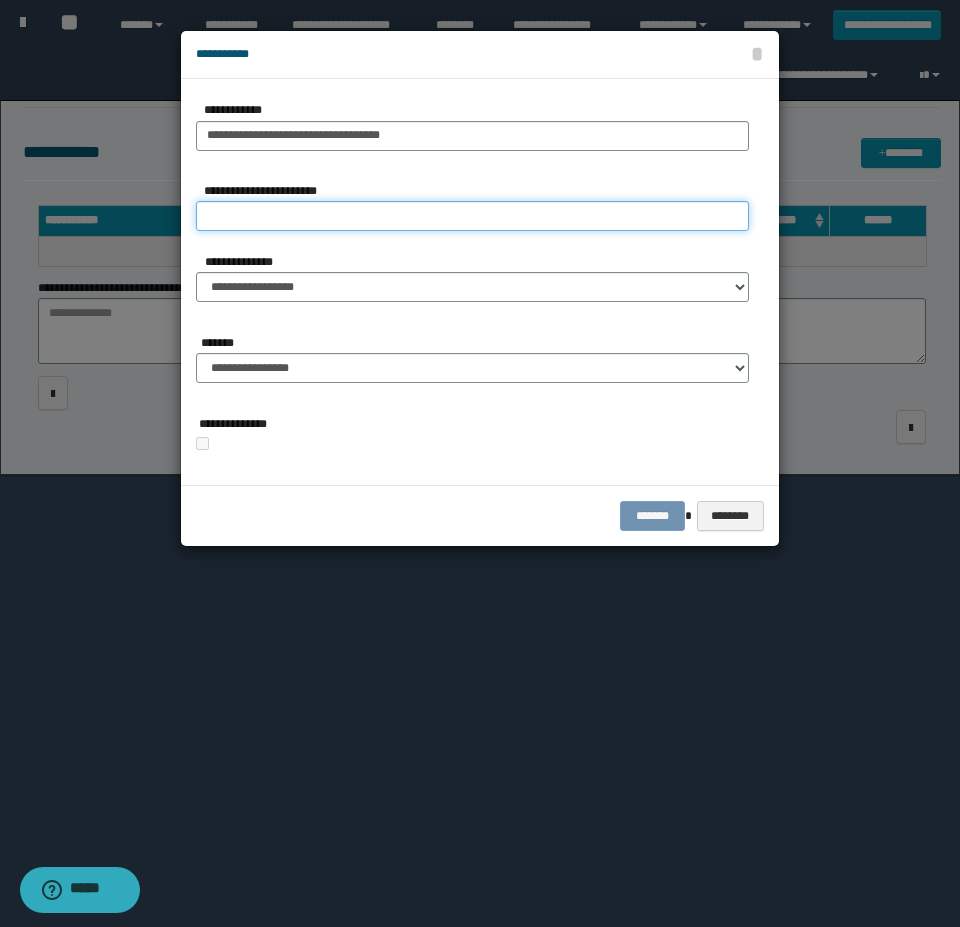 click on "**********" at bounding box center [472, 216] 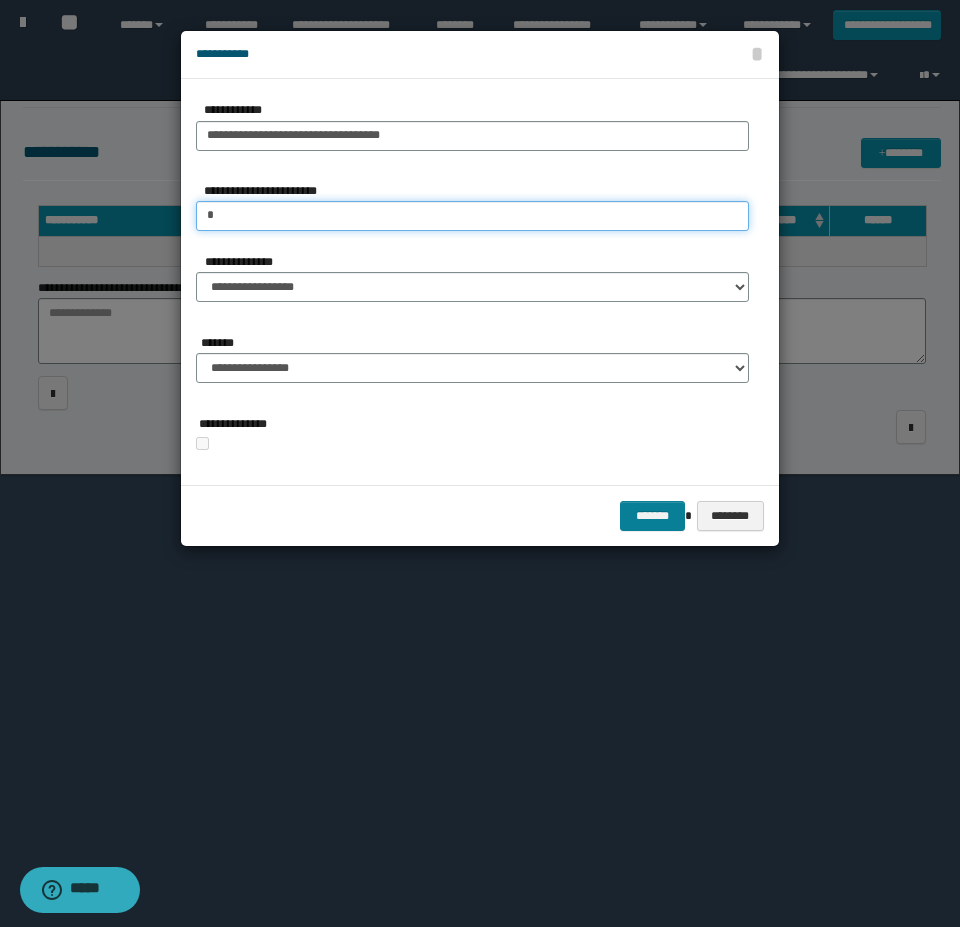 type on "*" 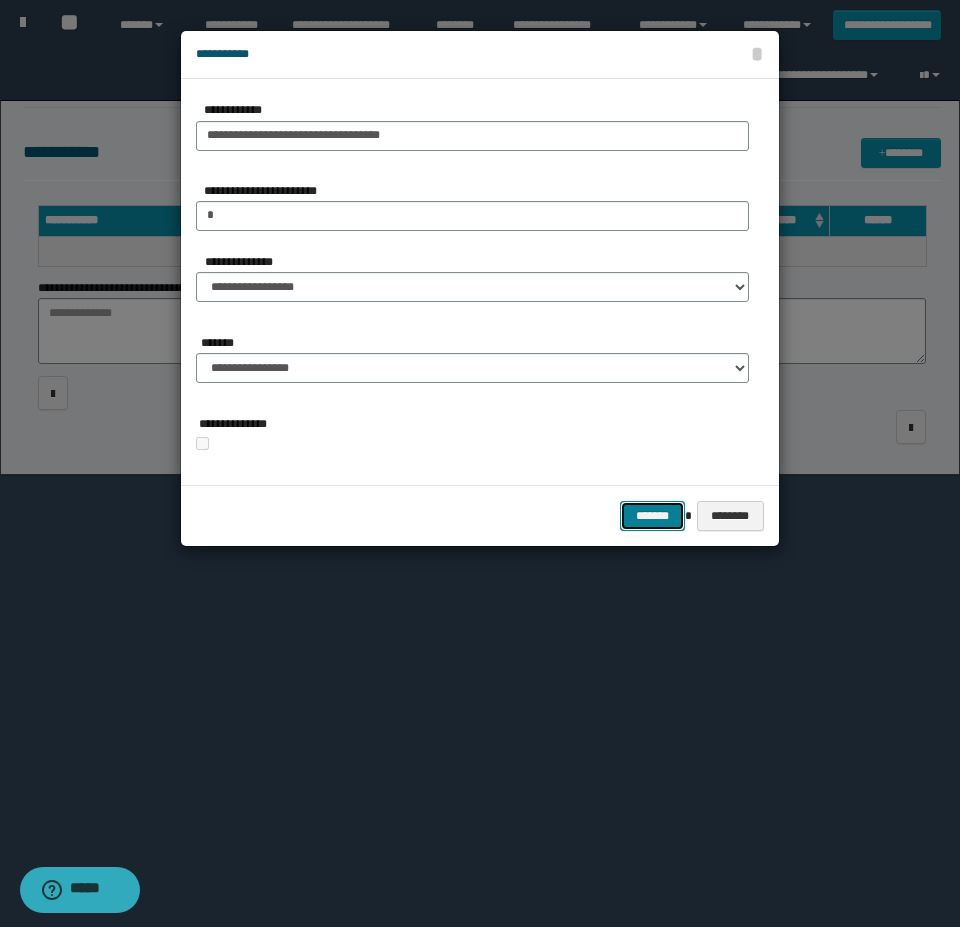 click on "*******" at bounding box center [652, 516] 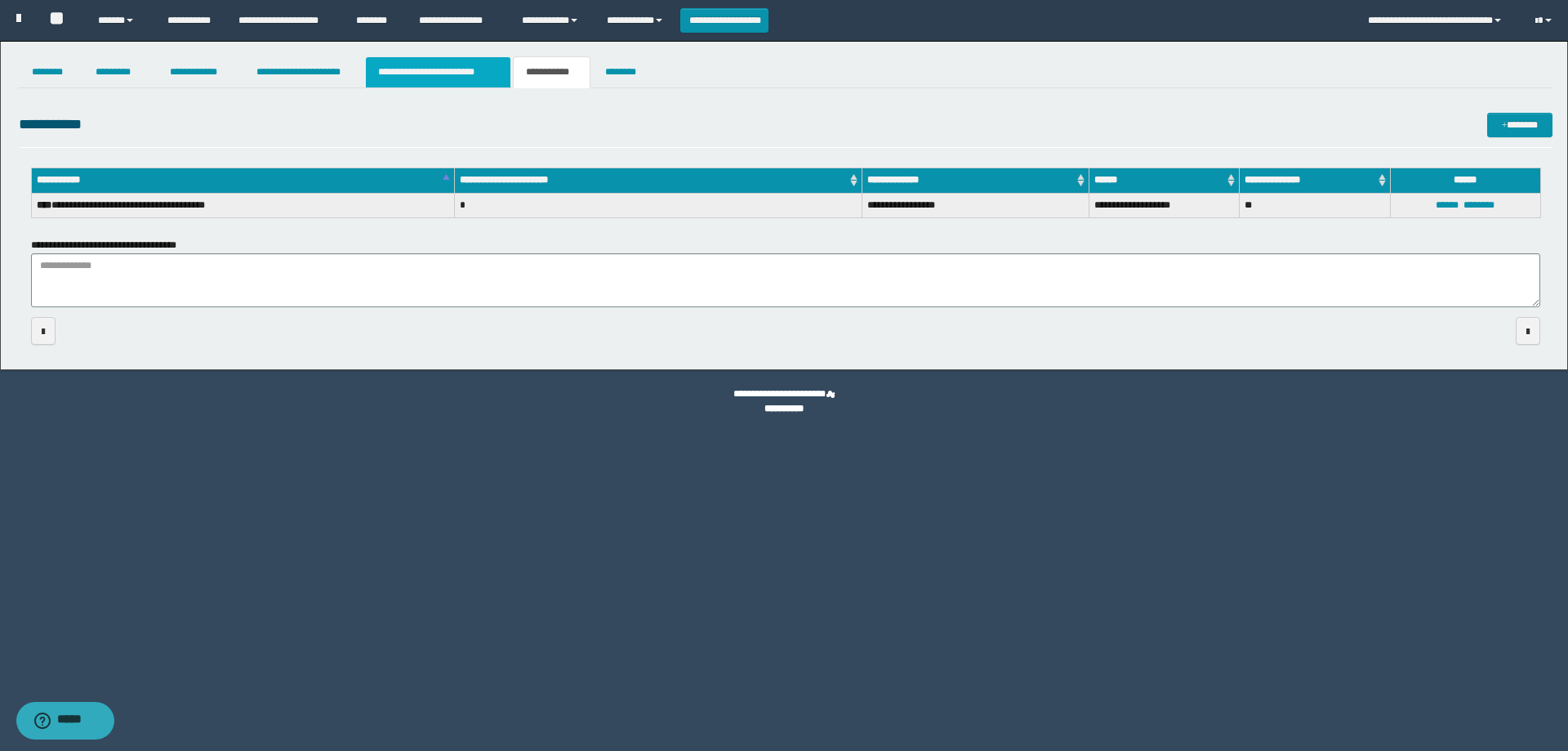 click on "**********" at bounding box center (439, 72) 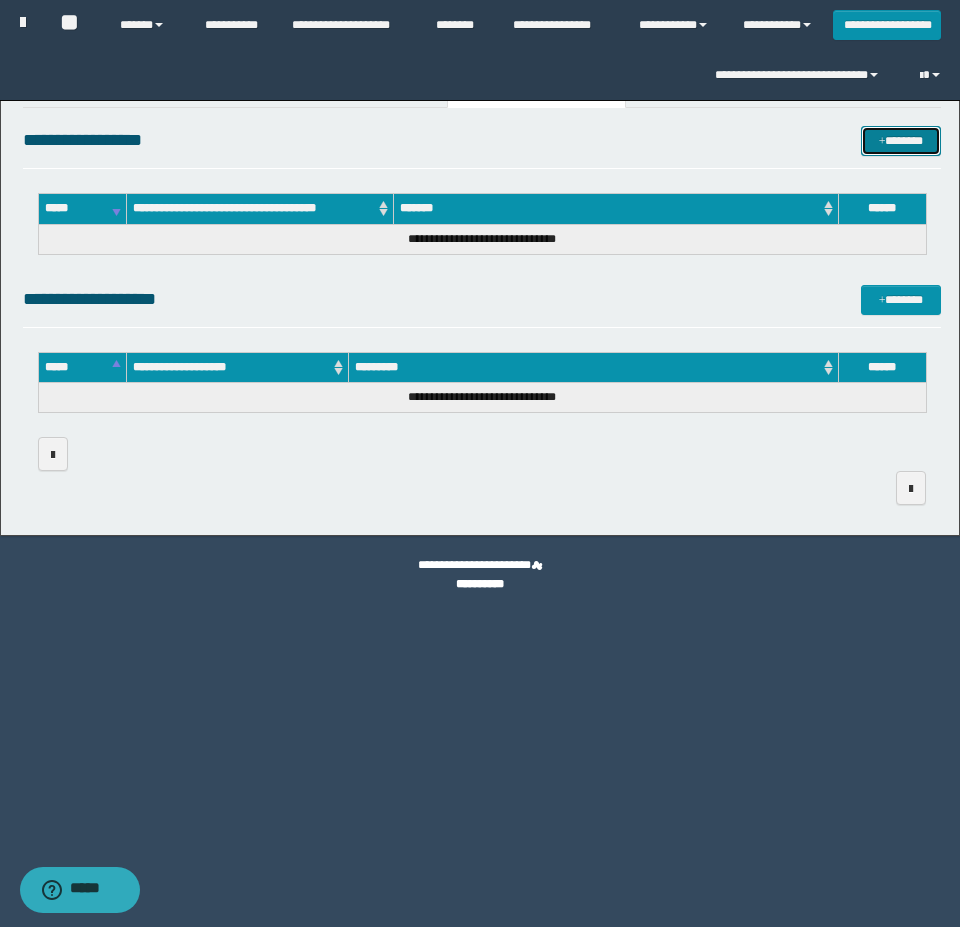 click on "*******" at bounding box center (901, 141) 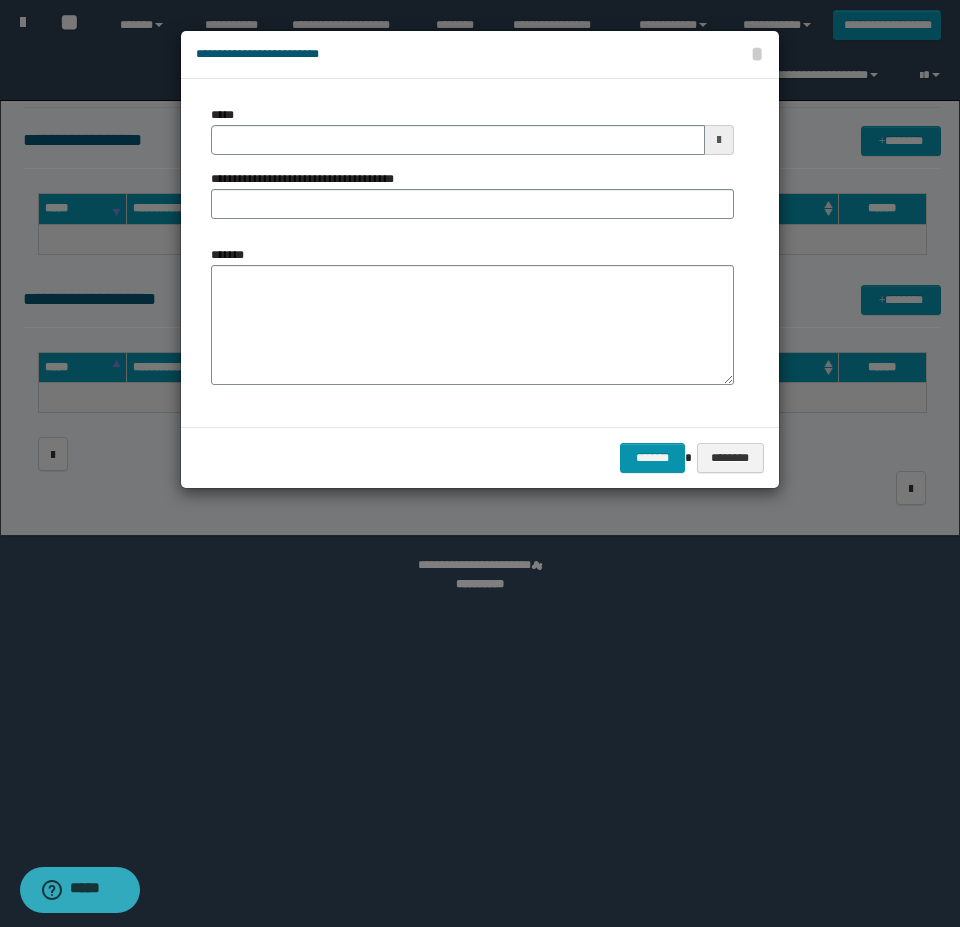 click on "**********" at bounding box center [472, 170] 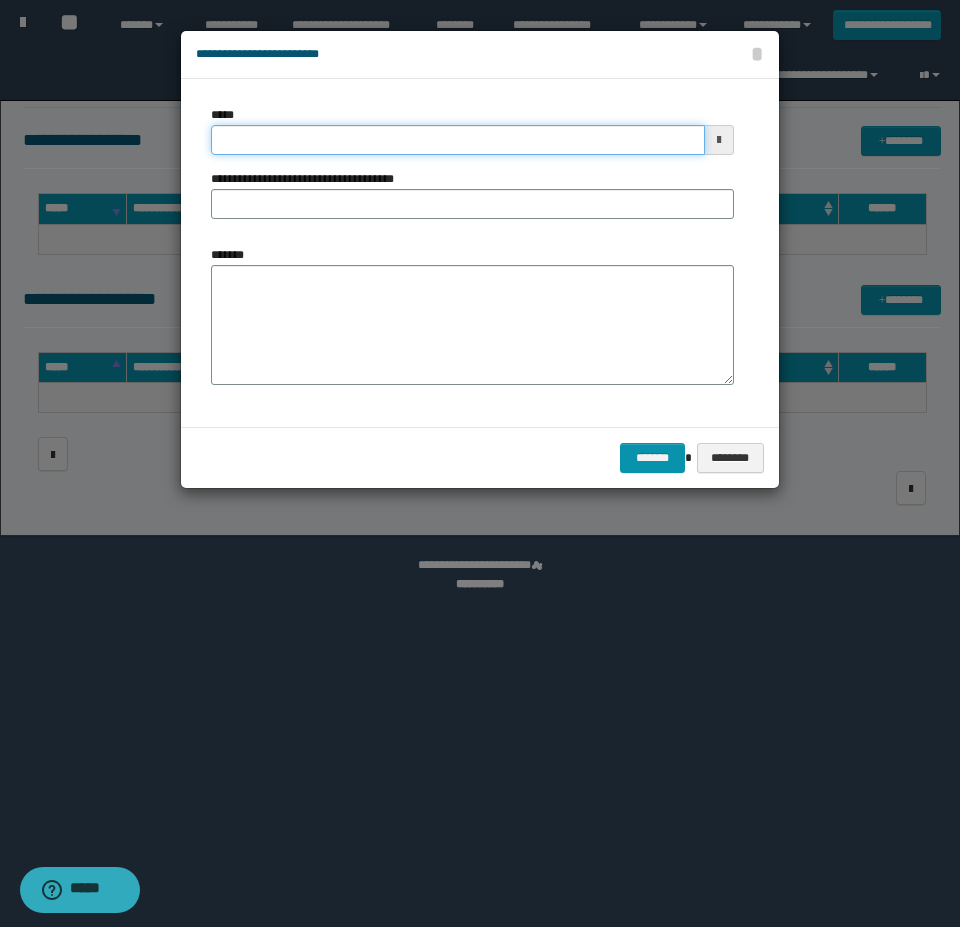 click on "*****" at bounding box center (458, 140) 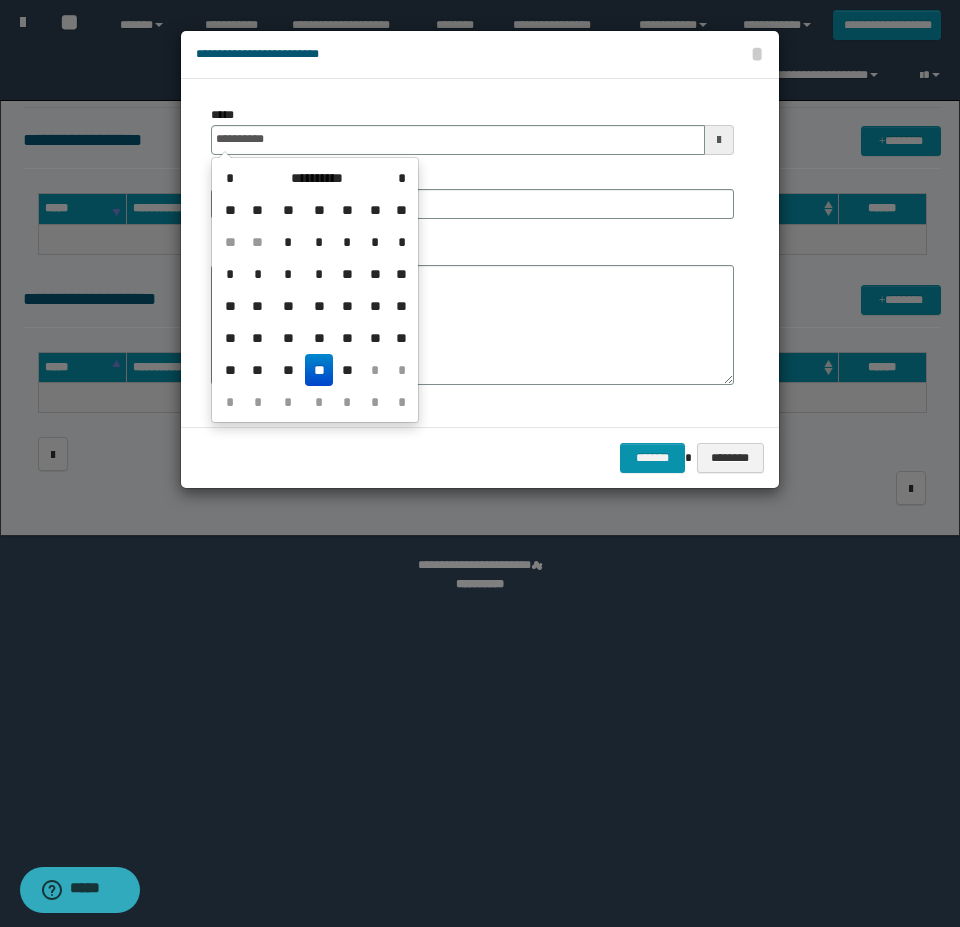 drag, startPoint x: 309, startPoint y: 370, endPoint x: 338, endPoint y: 343, distance: 39.623226 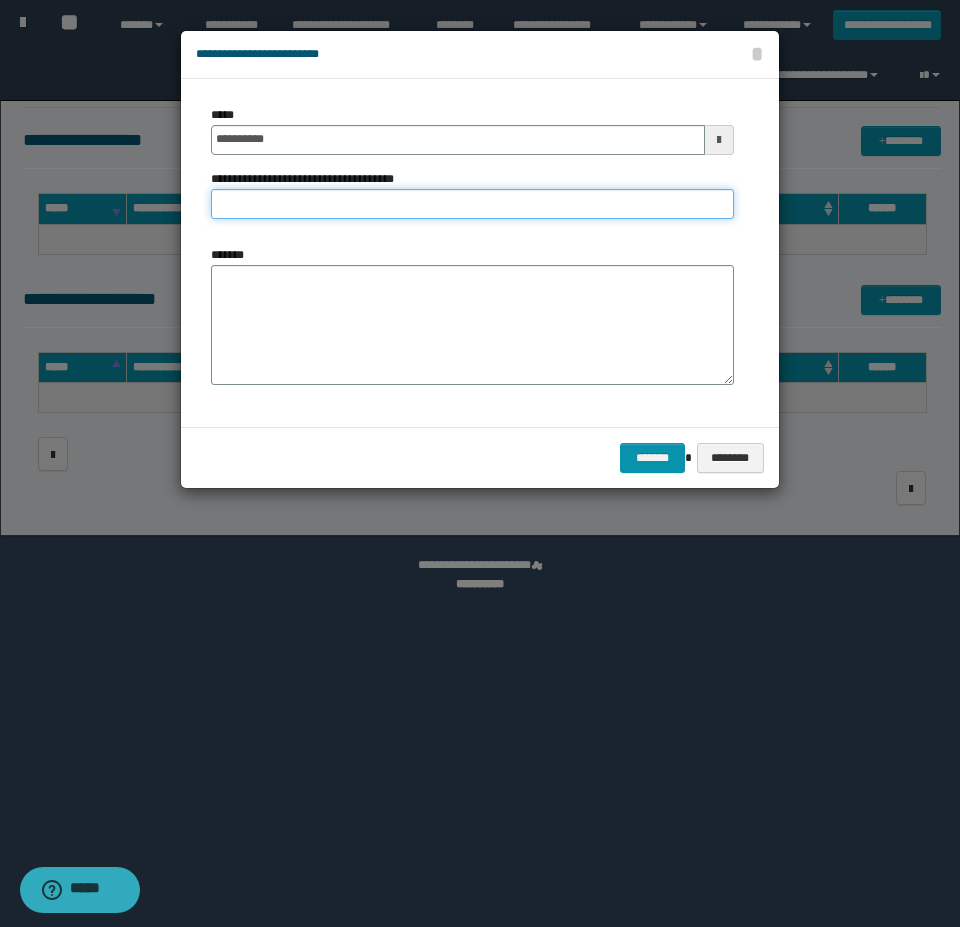 drag, startPoint x: 353, startPoint y: 212, endPoint x: 371, endPoint y: 215, distance: 18.248287 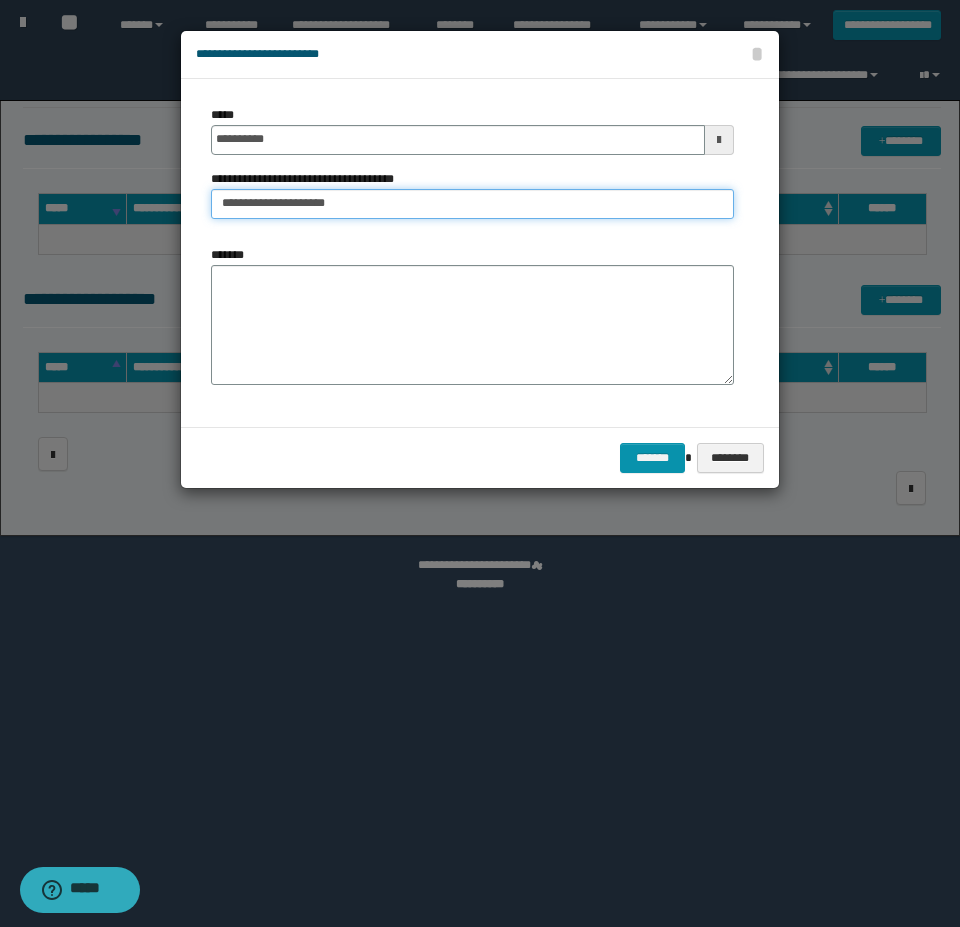 type on "**********" 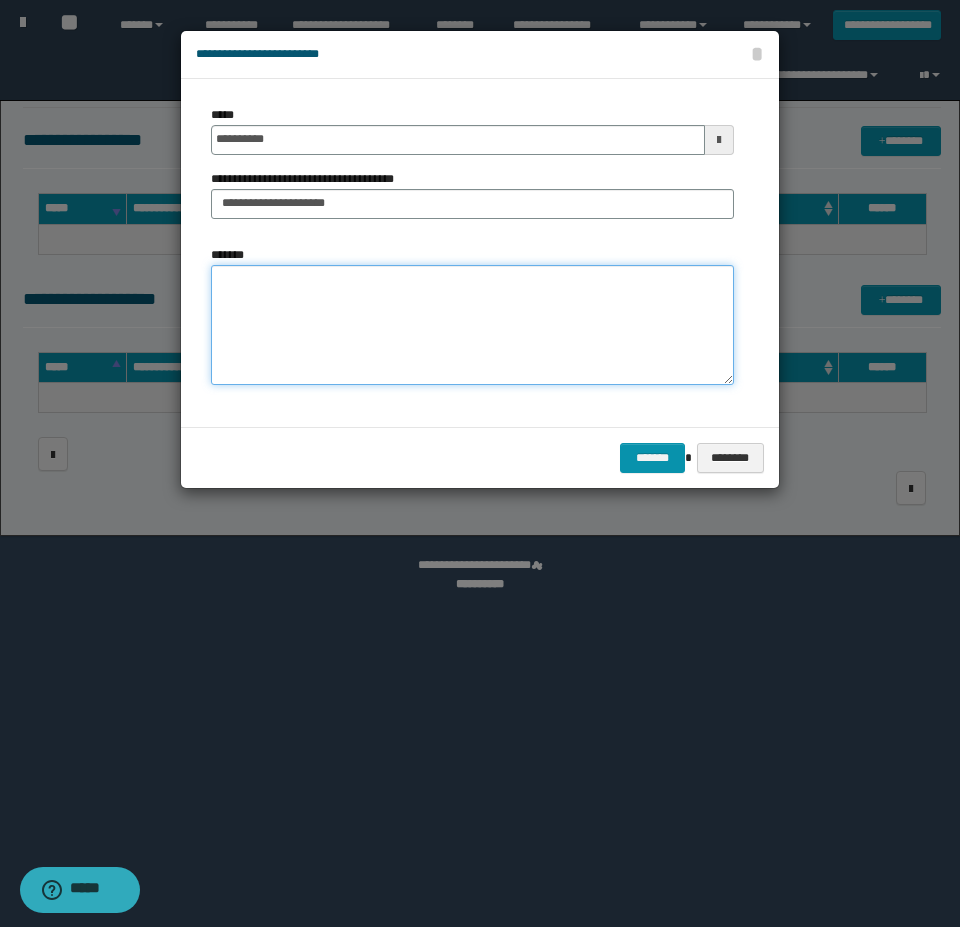 click on "*******" at bounding box center [472, 325] 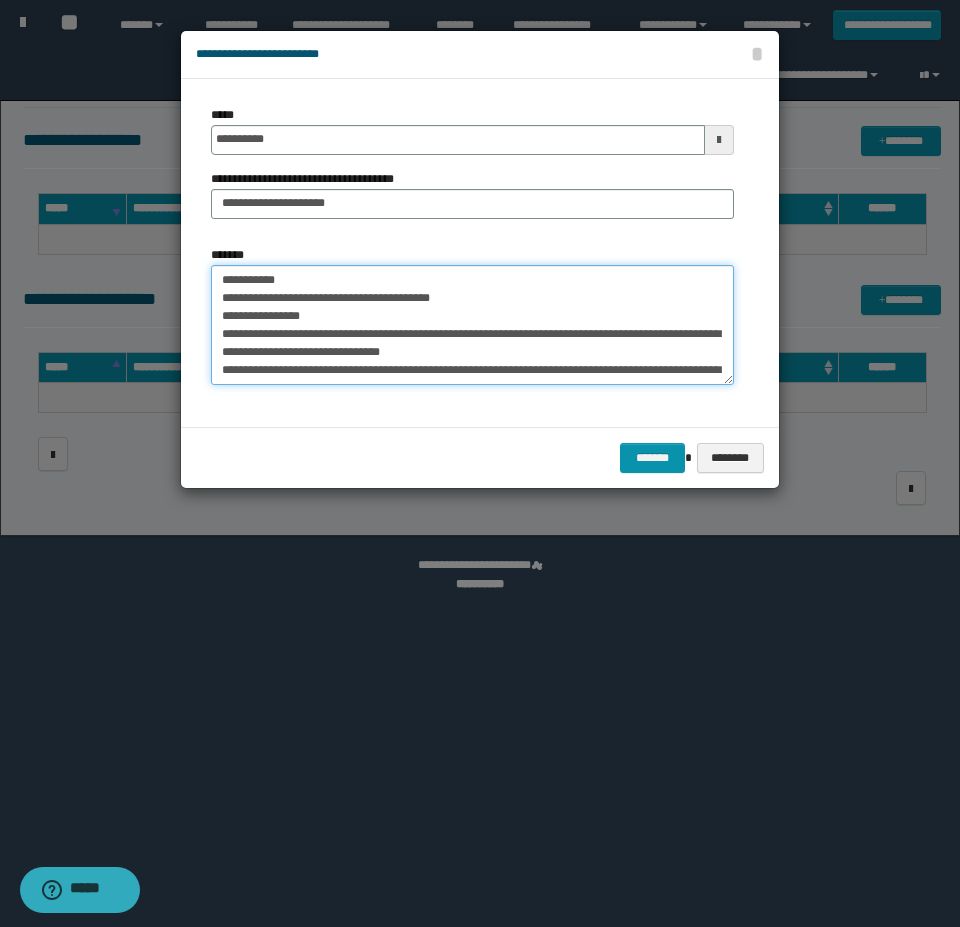 scroll, scrollTop: 408, scrollLeft: 0, axis: vertical 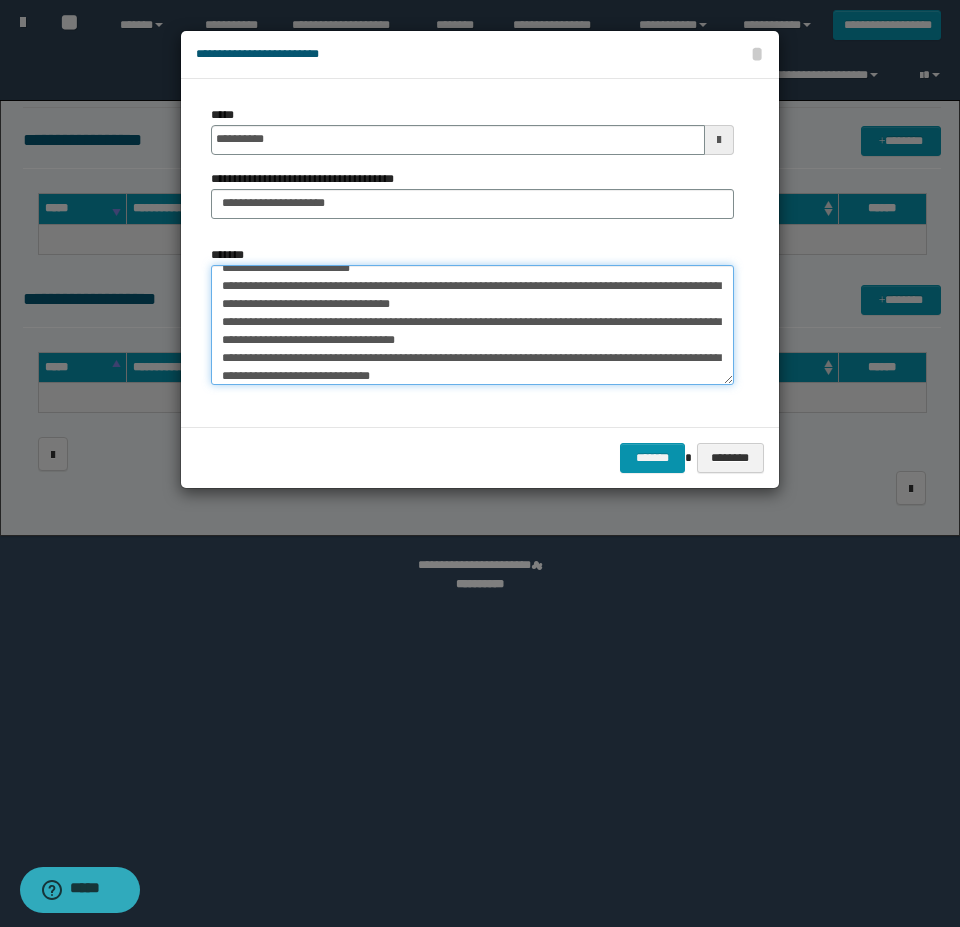 click on "*******" at bounding box center [472, 325] 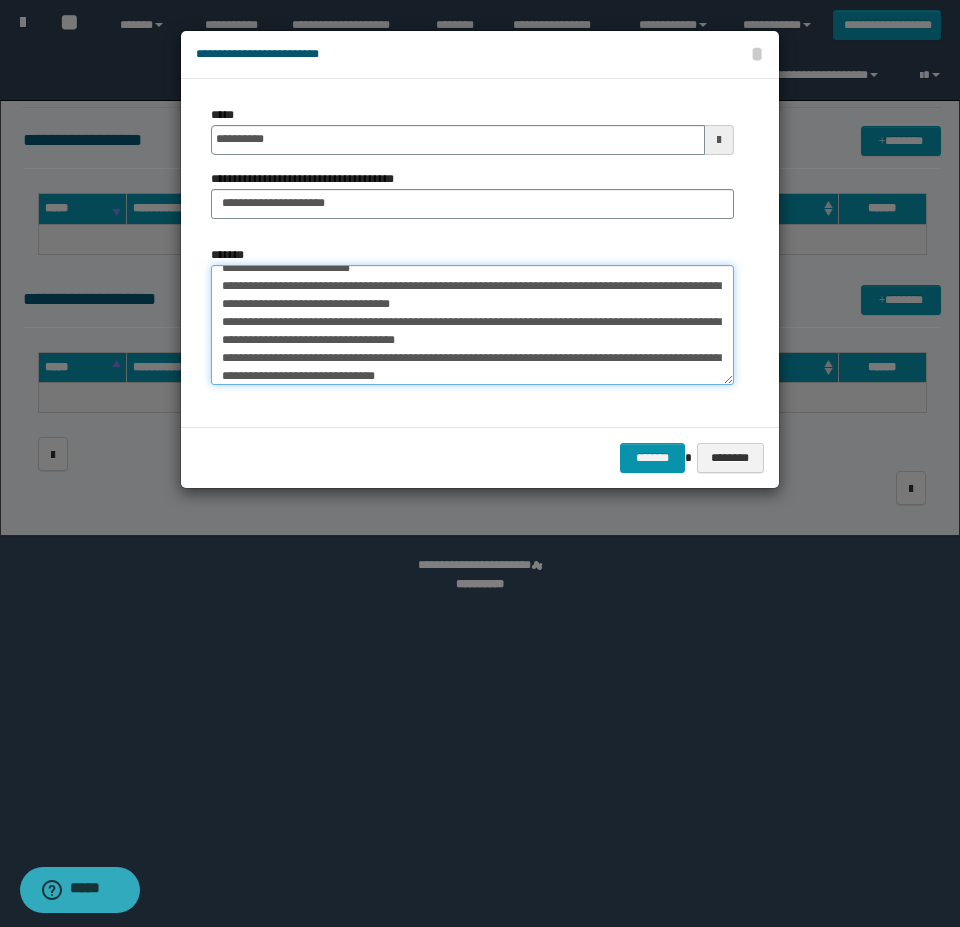 scroll, scrollTop: 426, scrollLeft: 0, axis: vertical 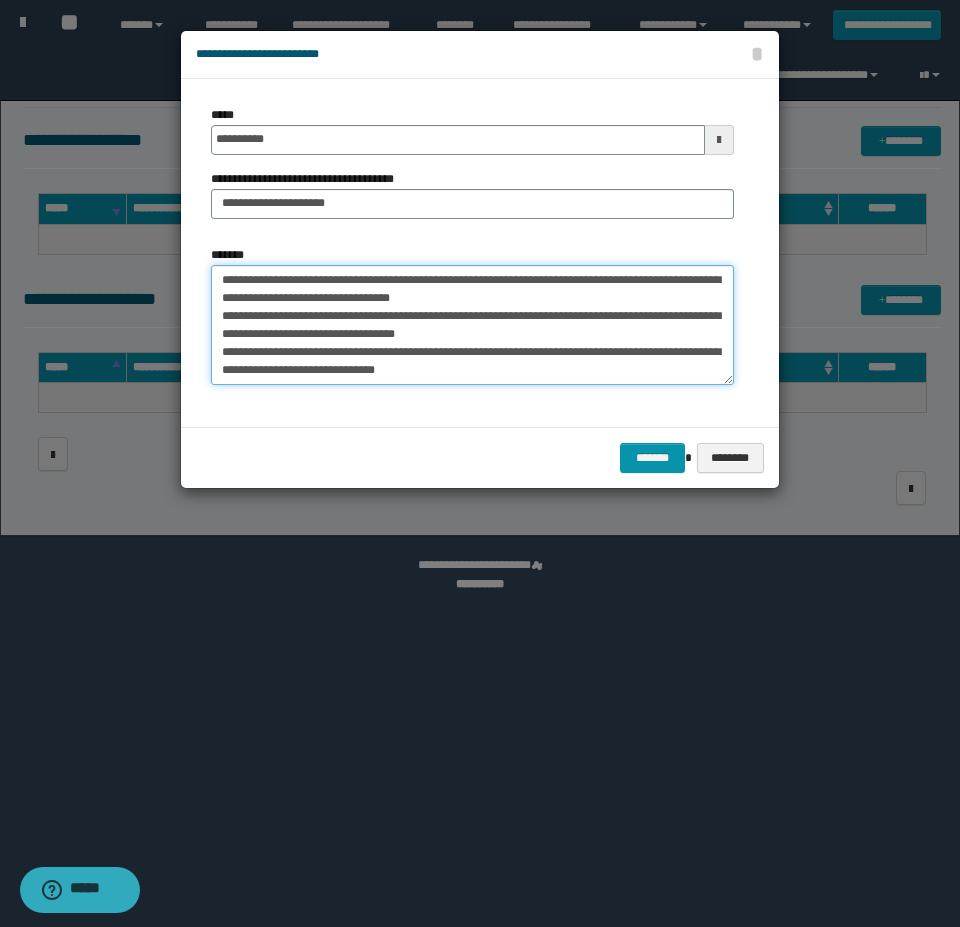 paste on "**********" 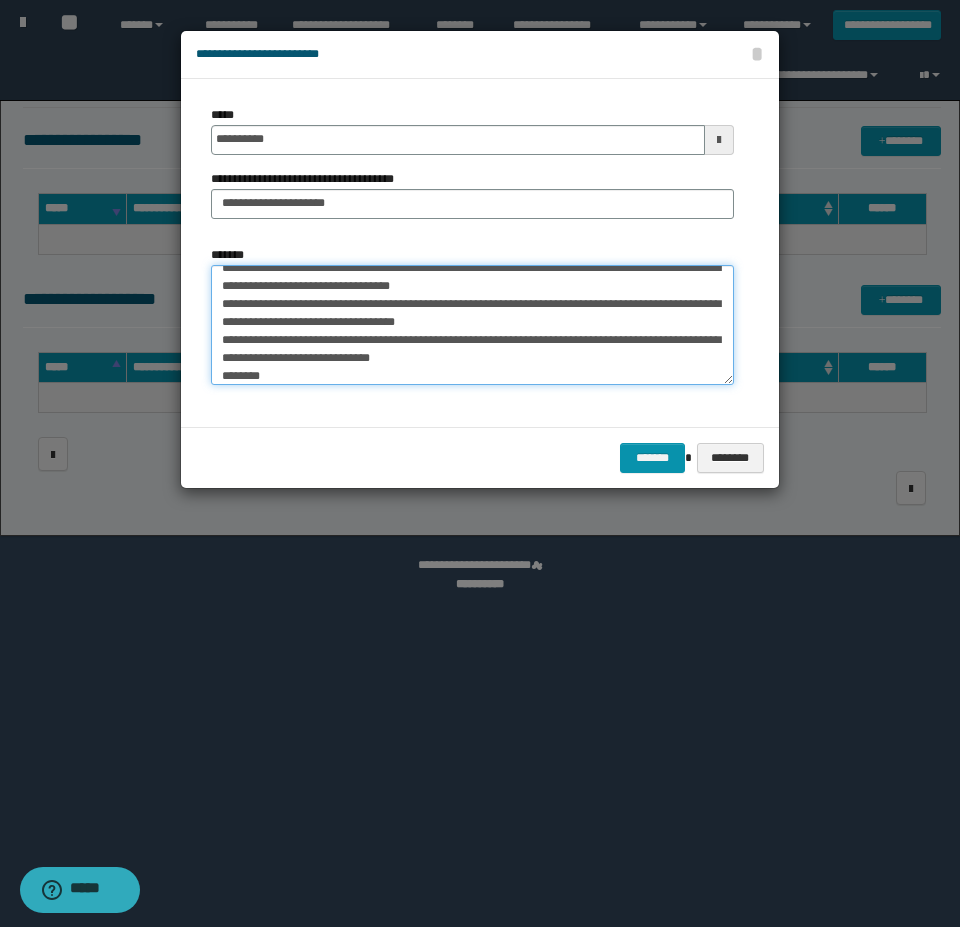 scroll, scrollTop: 1632, scrollLeft: 0, axis: vertical 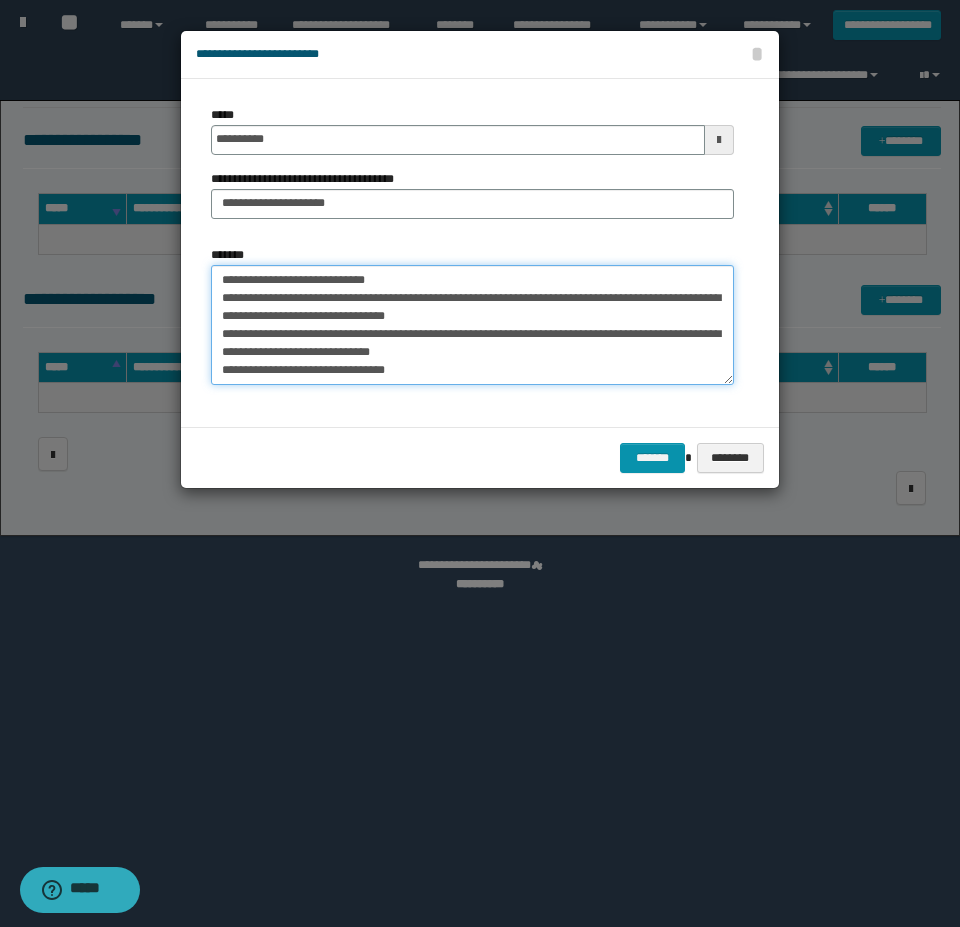 click on "*******" at bounding box center (472, 325) 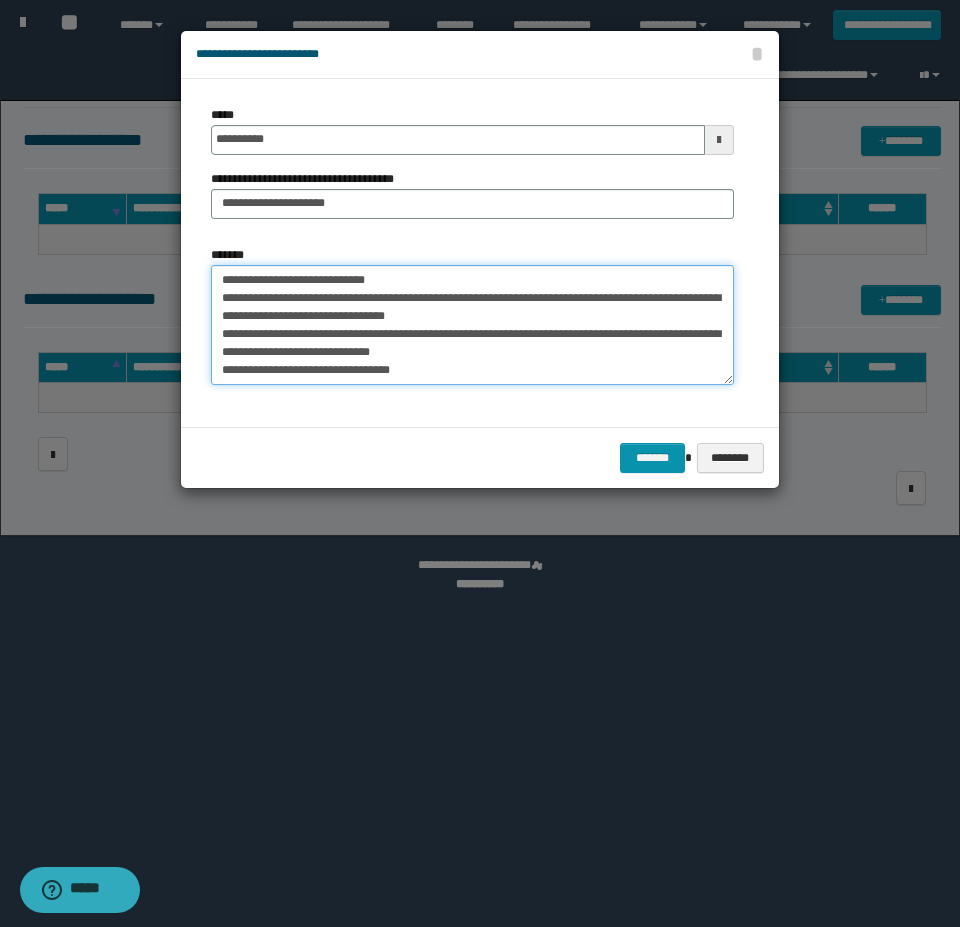 scroll, scrollTop: 1650, scrollLeft: 0, axis: vertical 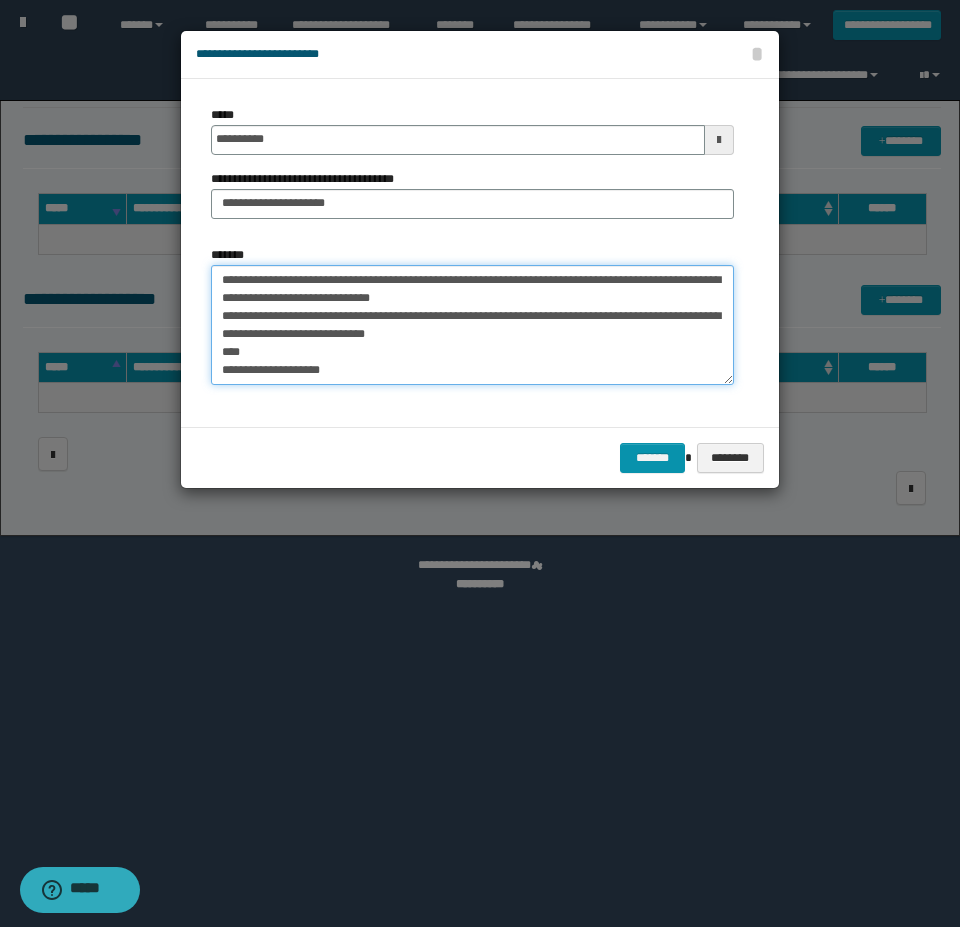 type on "**********" 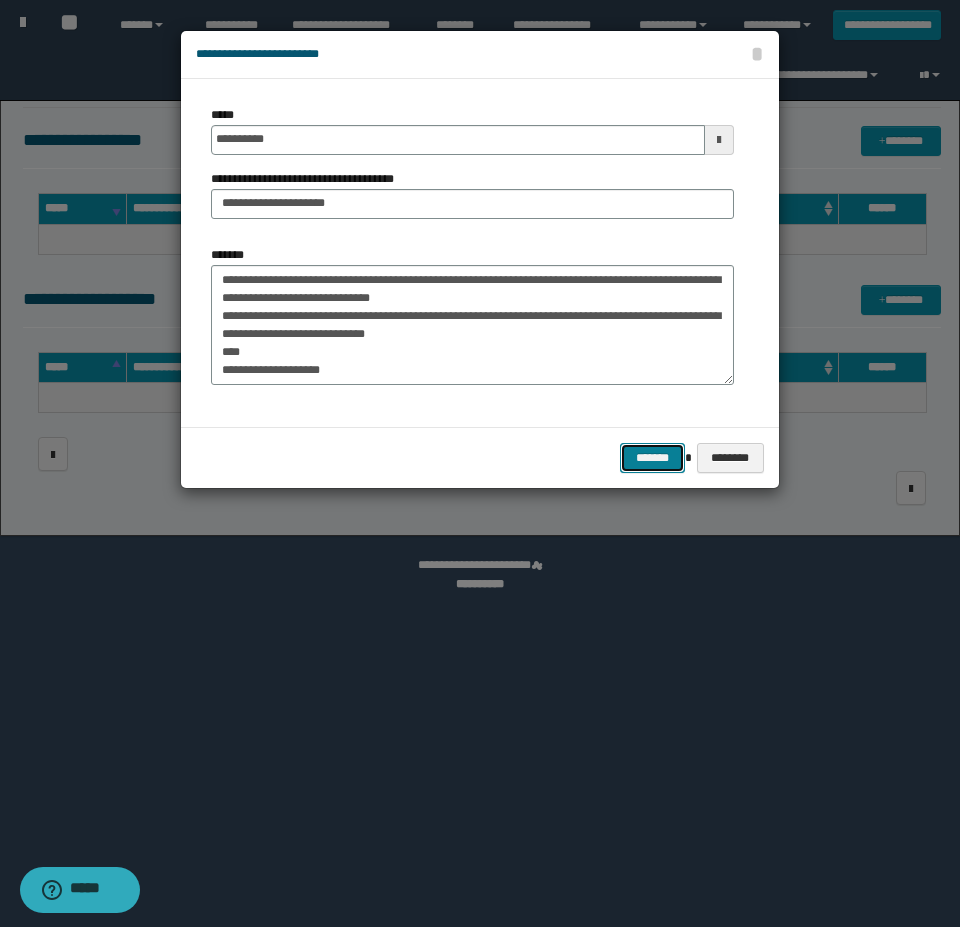 click on "*******" at bounding box center (652, 458) 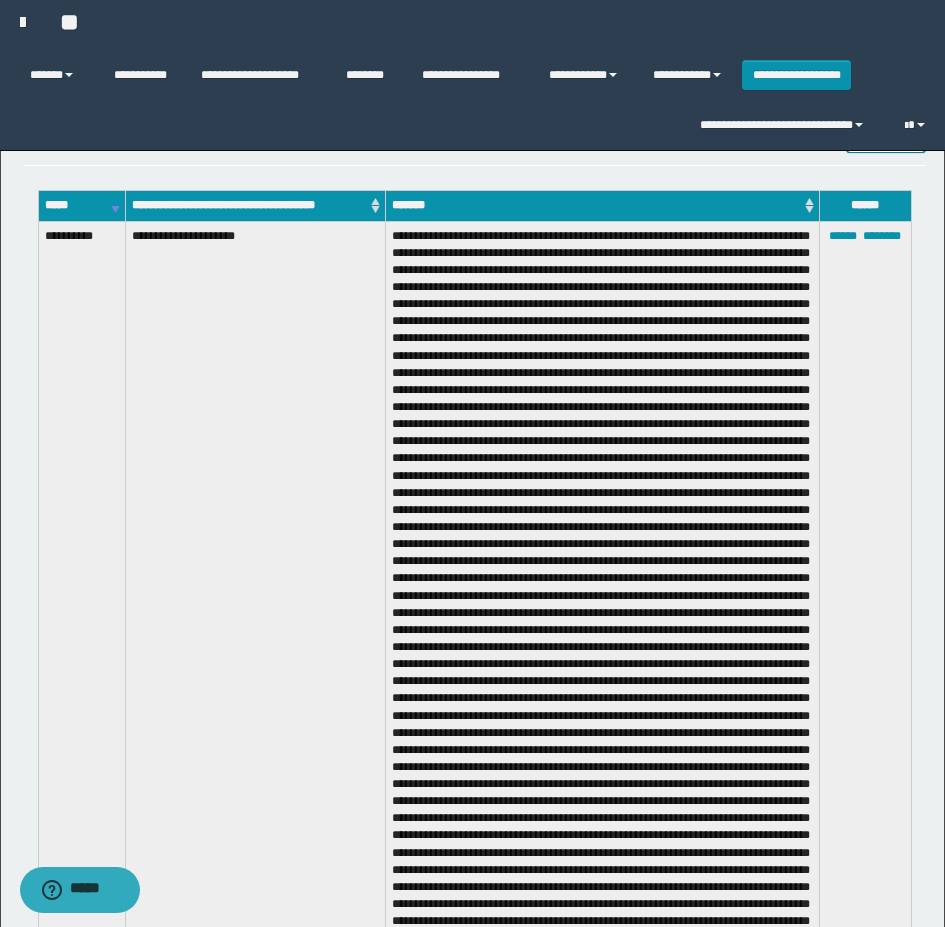 scroll, scrollTop: 0, scrollLeft: 0, axis: both 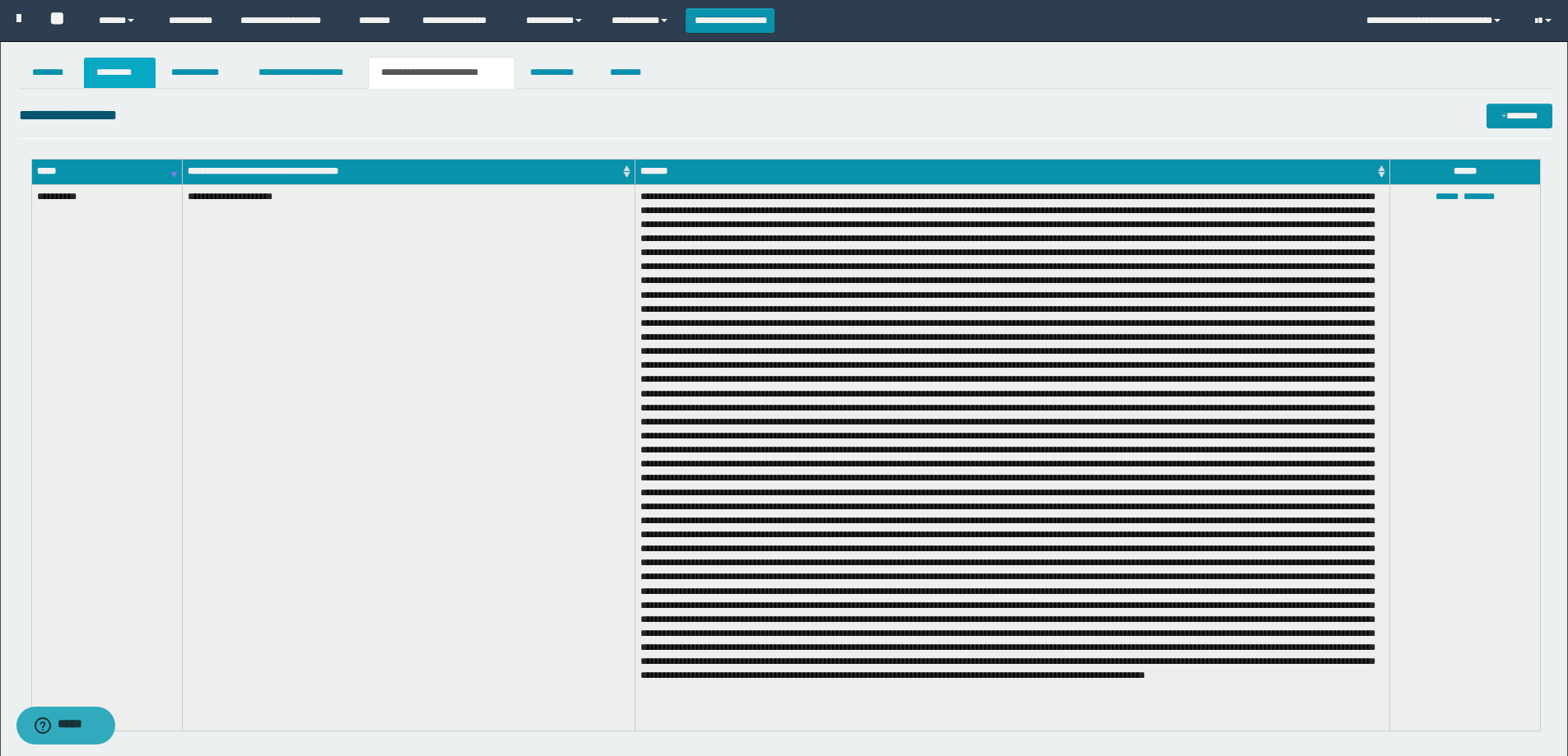 click on "*********" at bounding box center (119, 72) 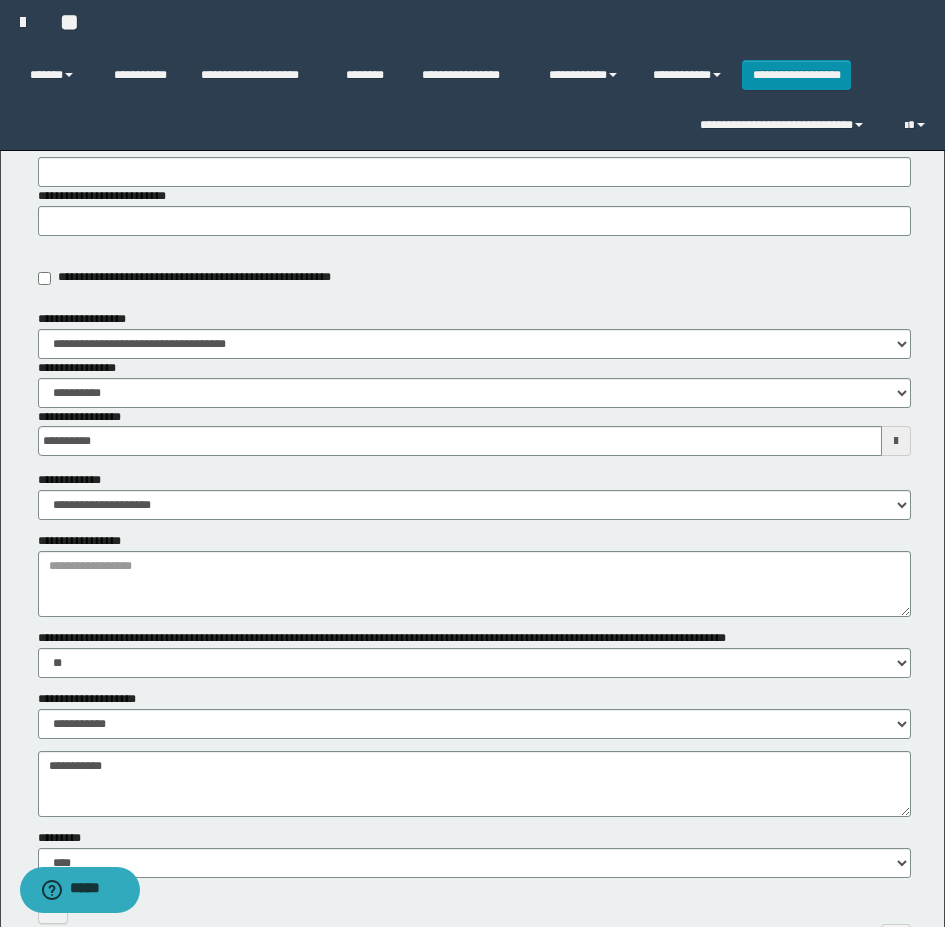 scroll, scrollTop: 300, scrollLeft: 0, axis: vertical 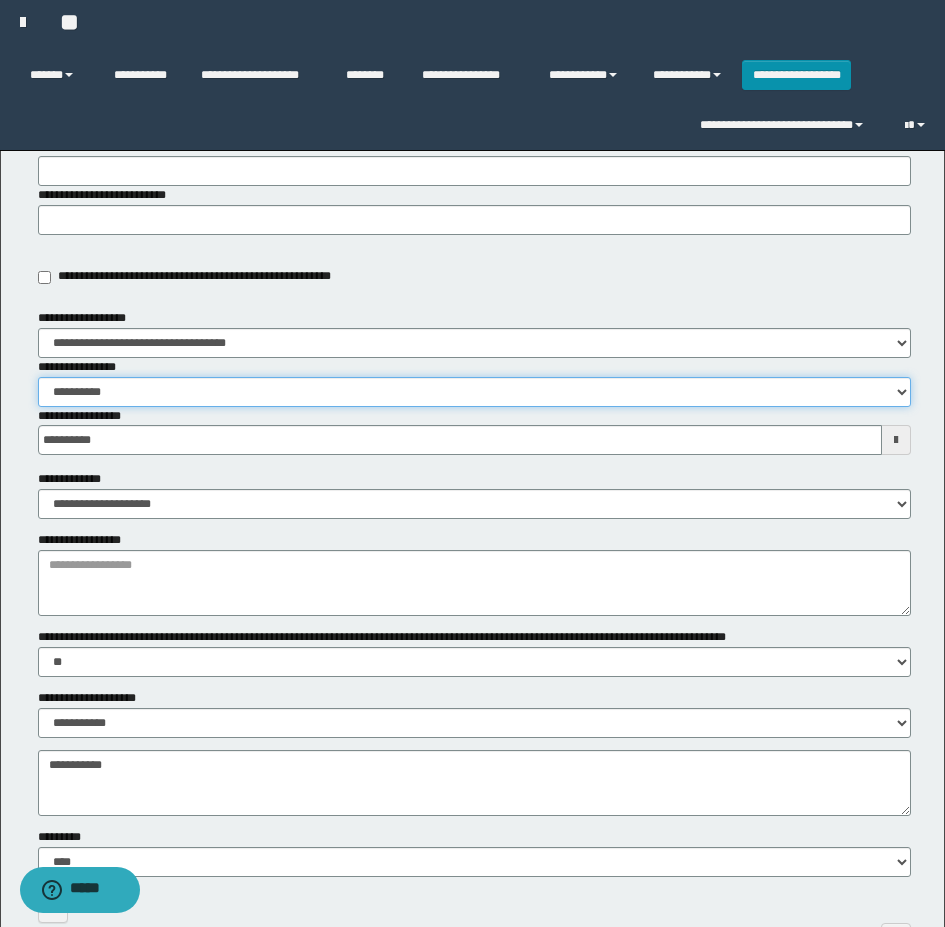 click on "**********" at bounding box center [474, 392] 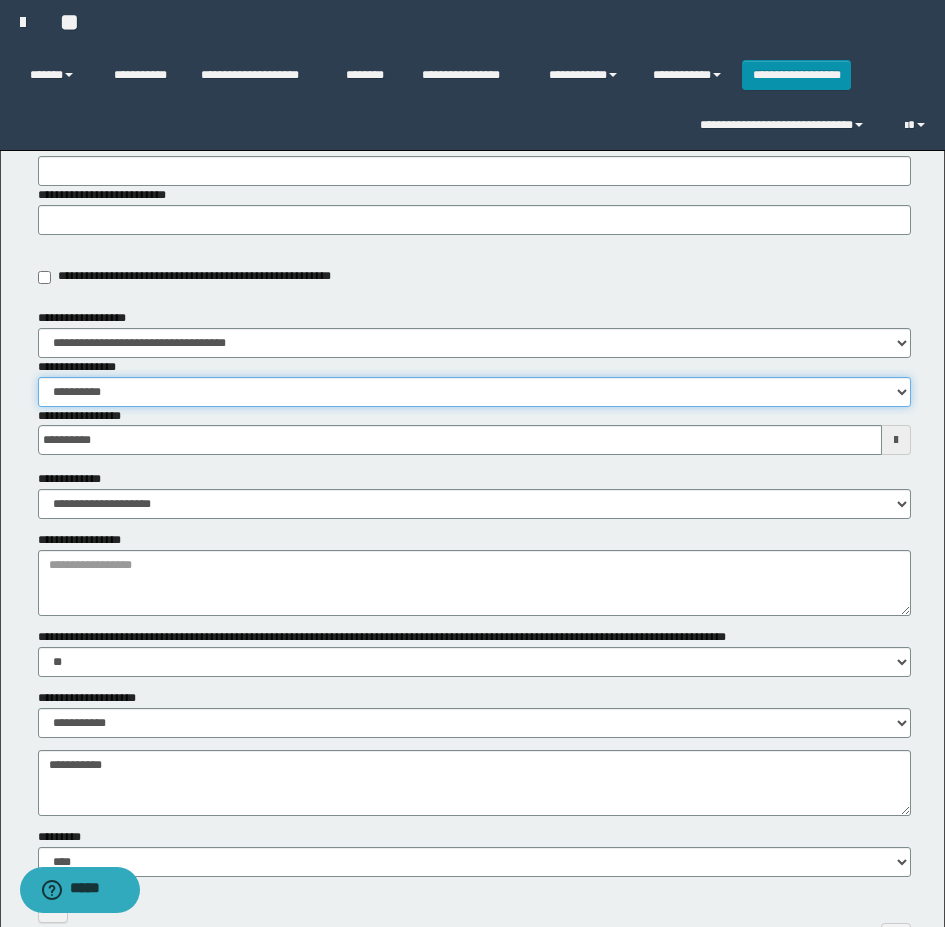 select on "****" 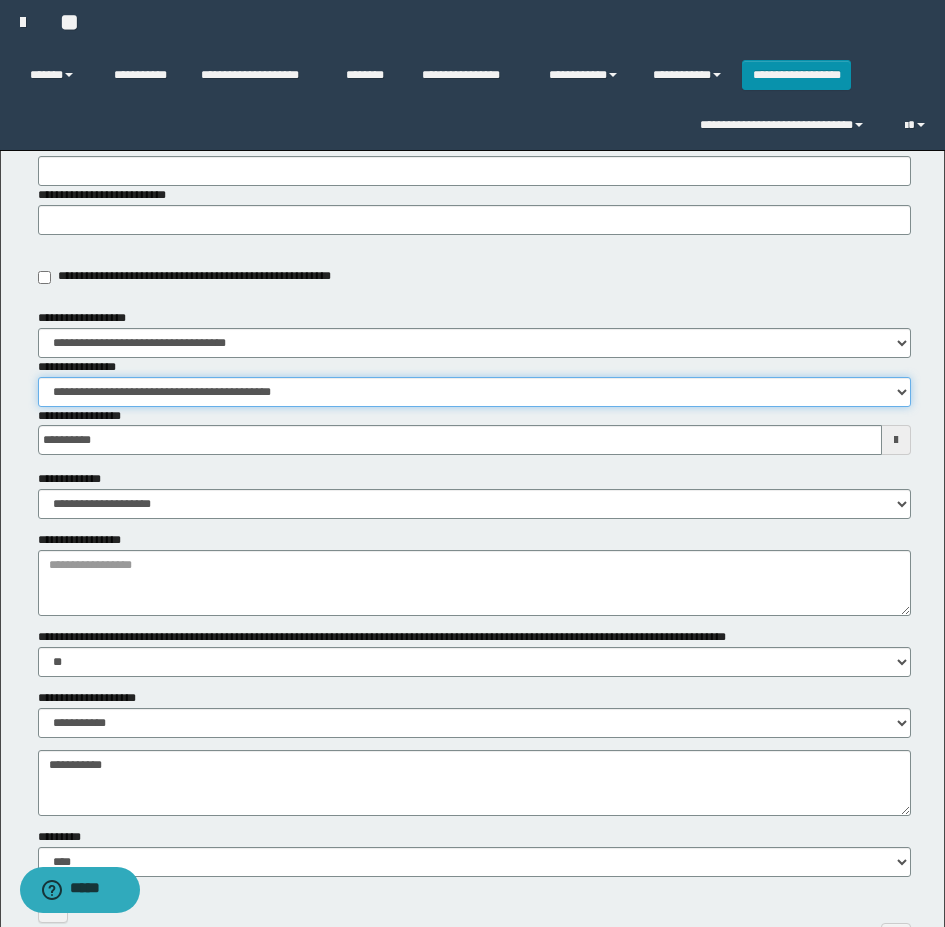 click on "**********" at bounding box center (474, 392) 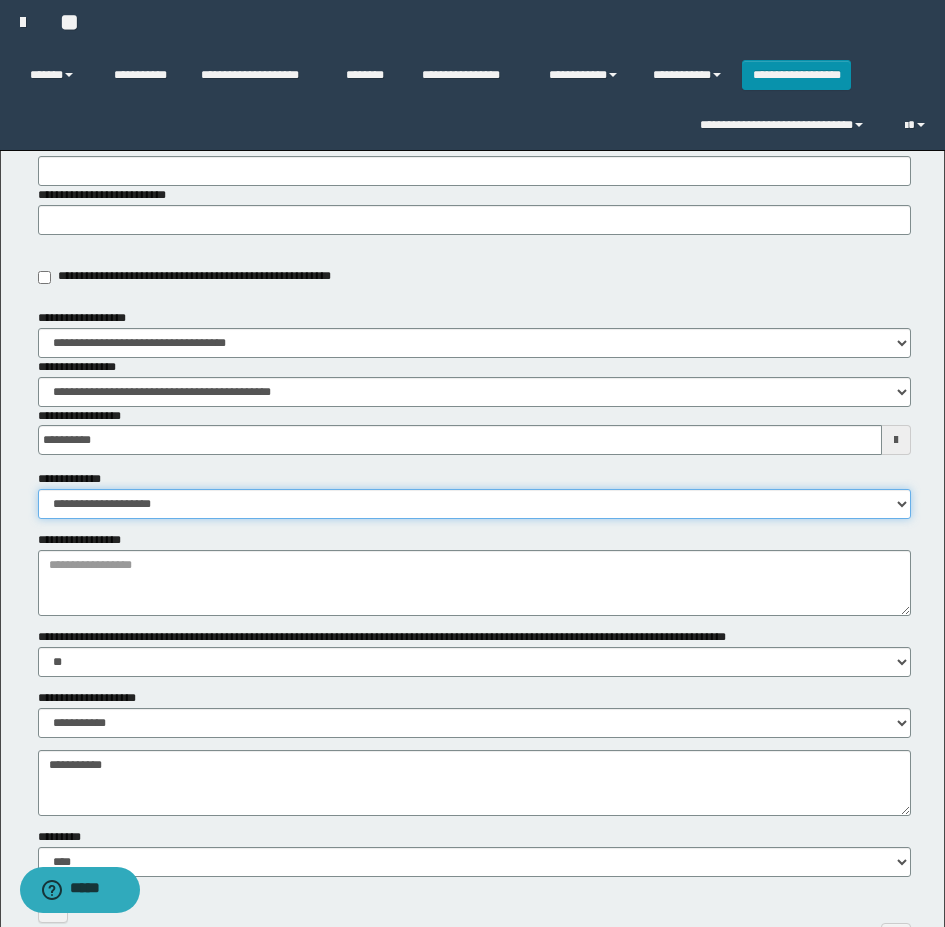 drag, startPoint x: 109, startPoint y: 505, endPoint x: 121, endPoint y: 515, distance: 15.6205 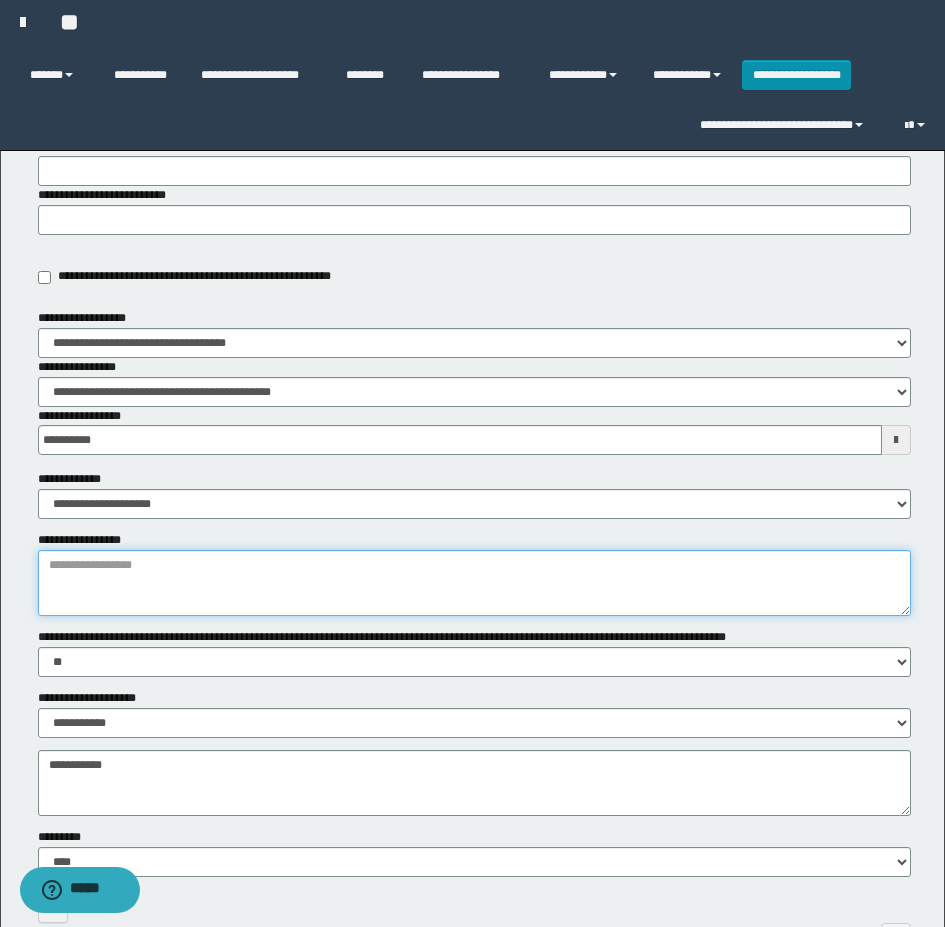 click on "**********" at bounding box center (474, 583) 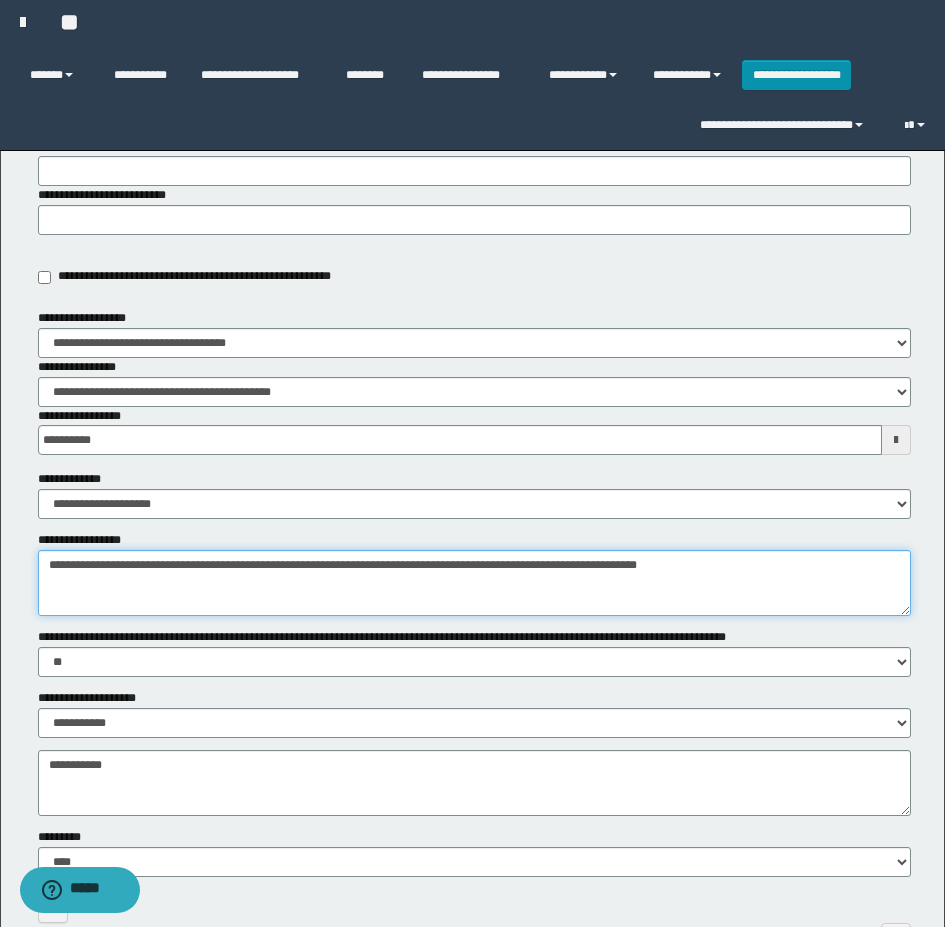 click on "**********" at bounding box center (474, 583) 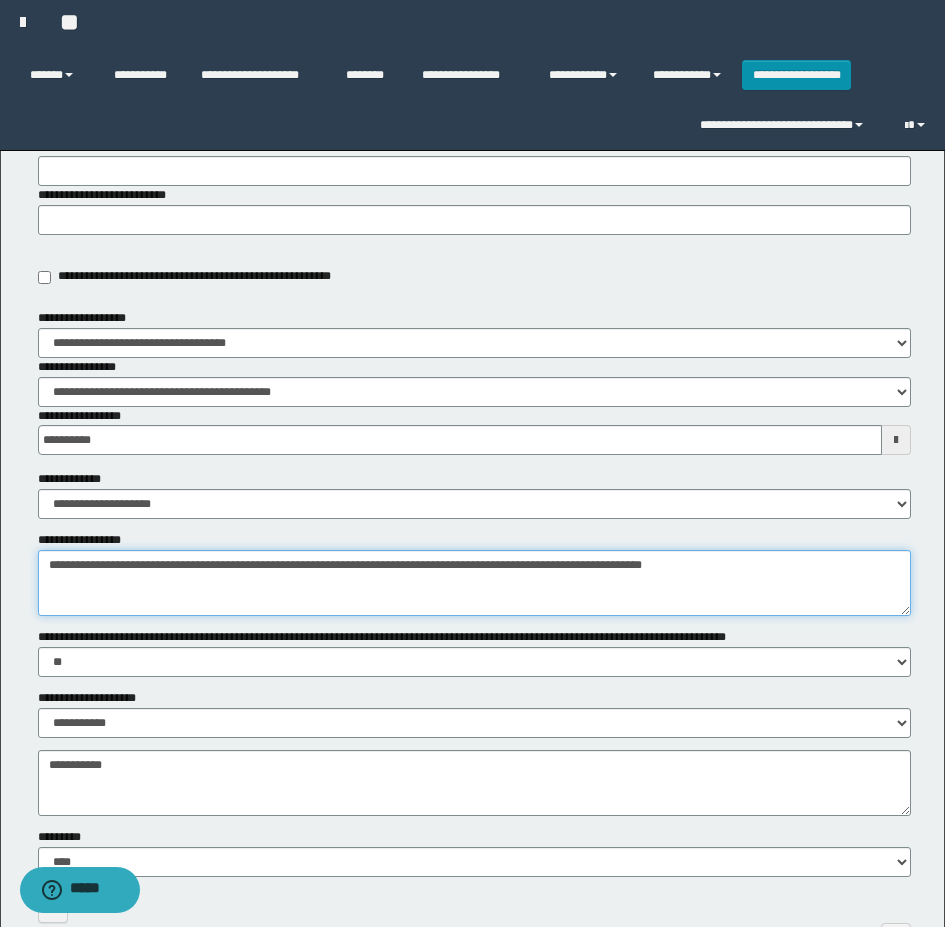 click on "**********" at bounding box center [474, 583] 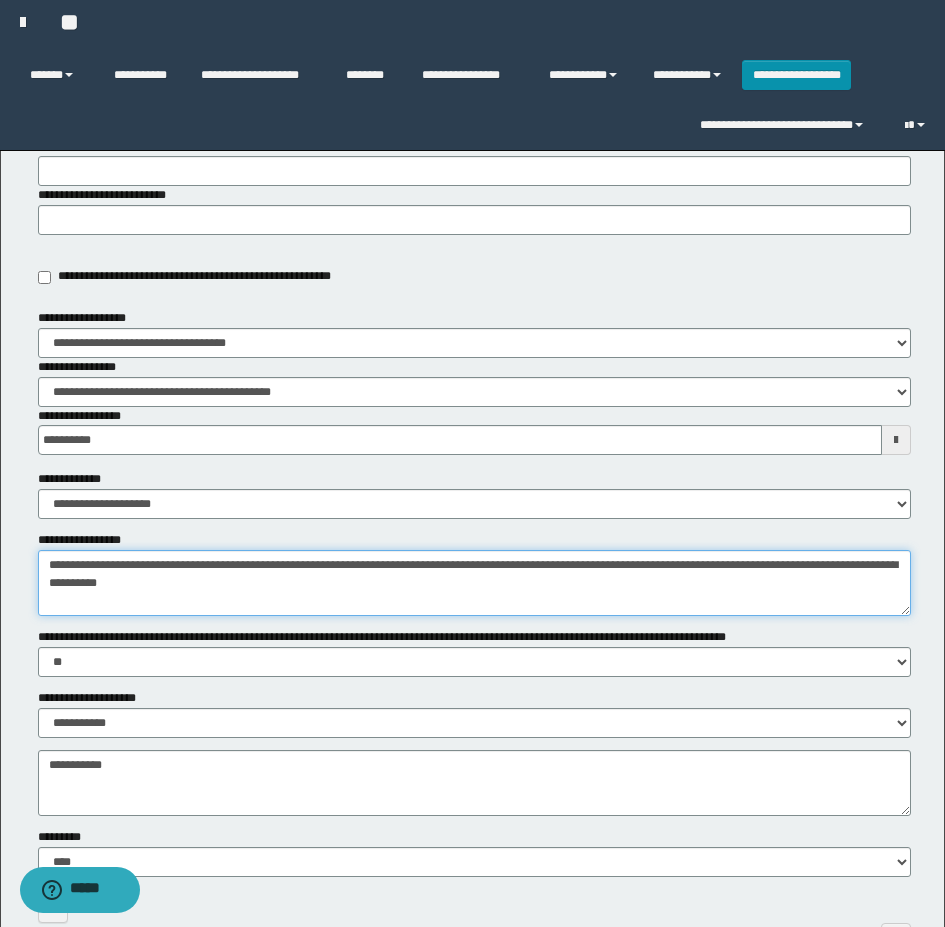 click on "**********" at bounding box center (474, 583) 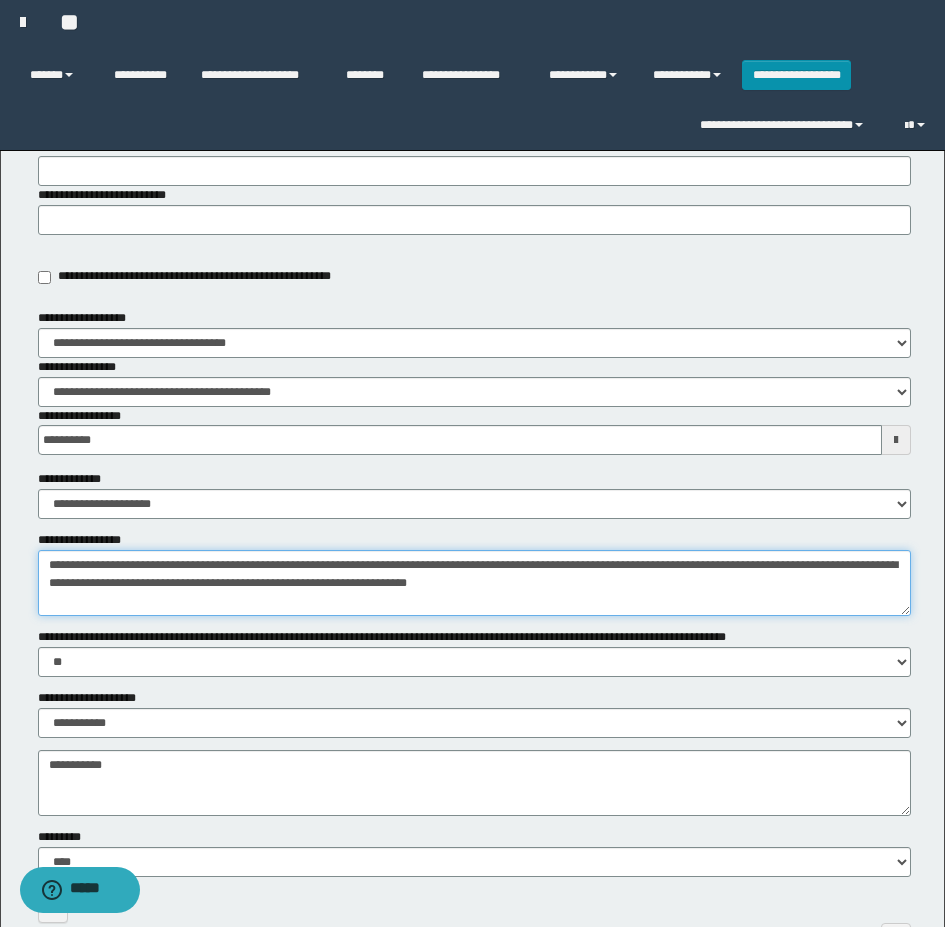 click on "**********" at bounding box center (474, 583) 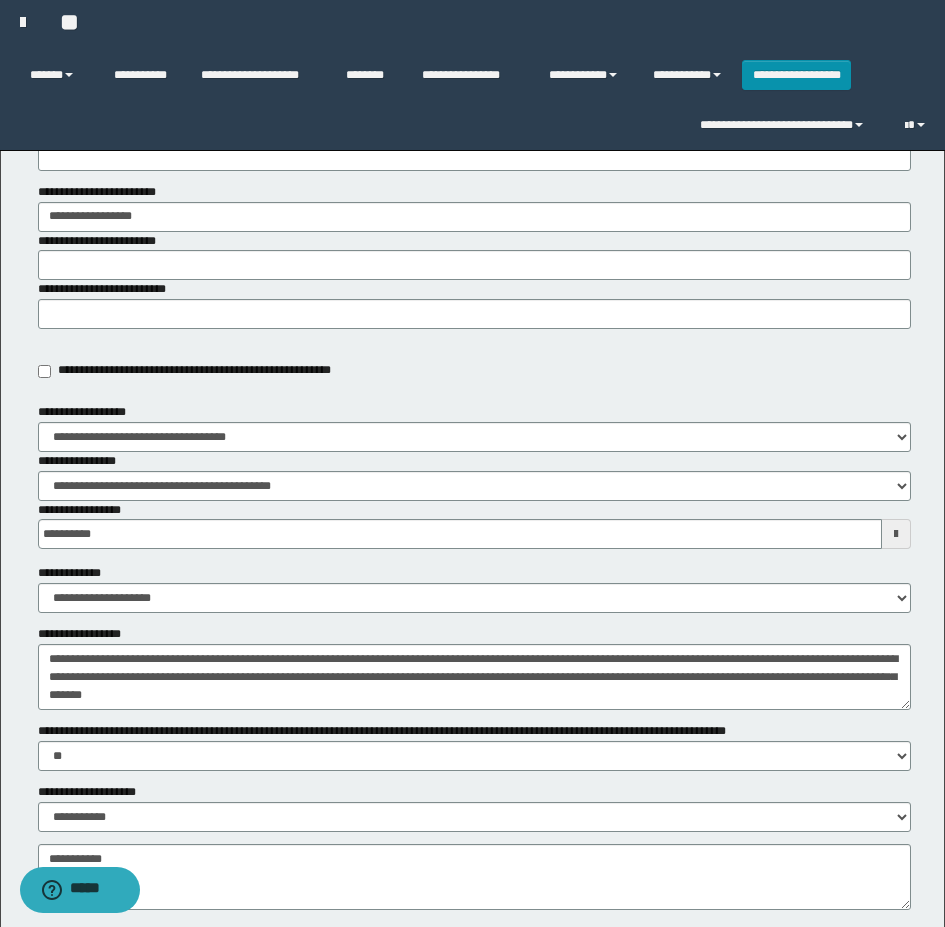 scroll, scrollTop: 300, scrollLeft: 0, axis: vertical 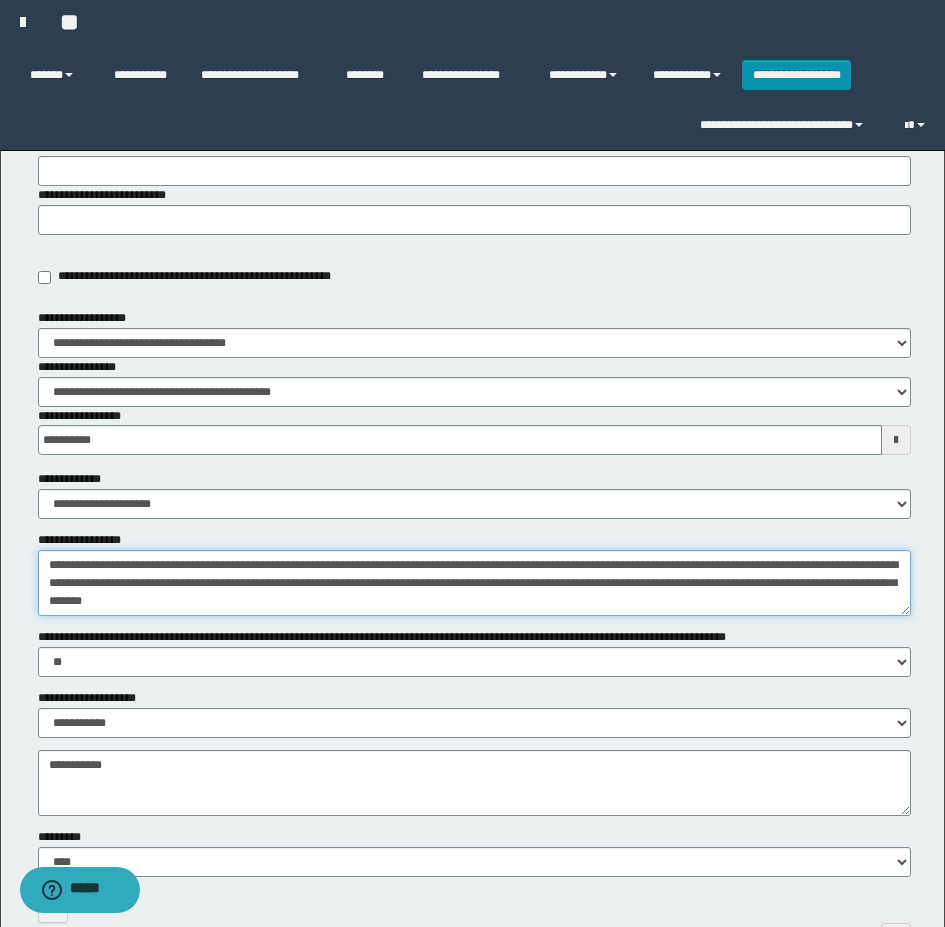 click on "**********" at bounding box center (474, 583) 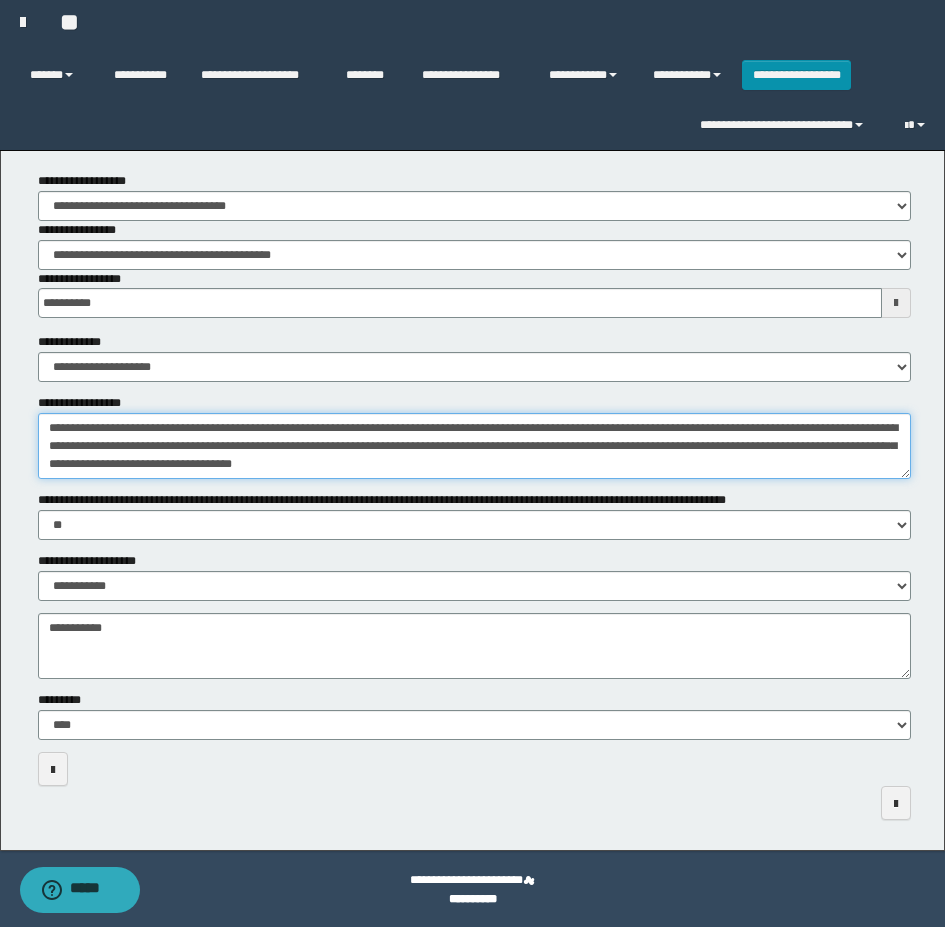 scroll, scrollTop: 438, scrollLeft: 0, axis: vertical 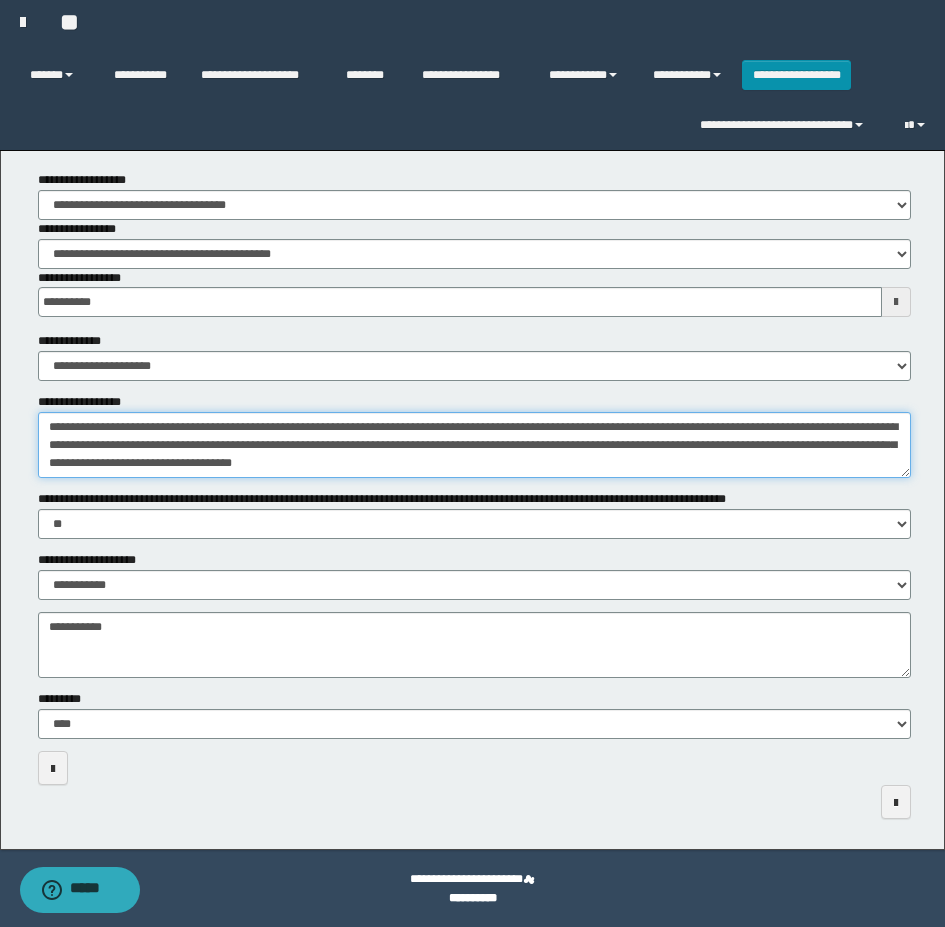click on "**********" at bounding box center [474, 445] 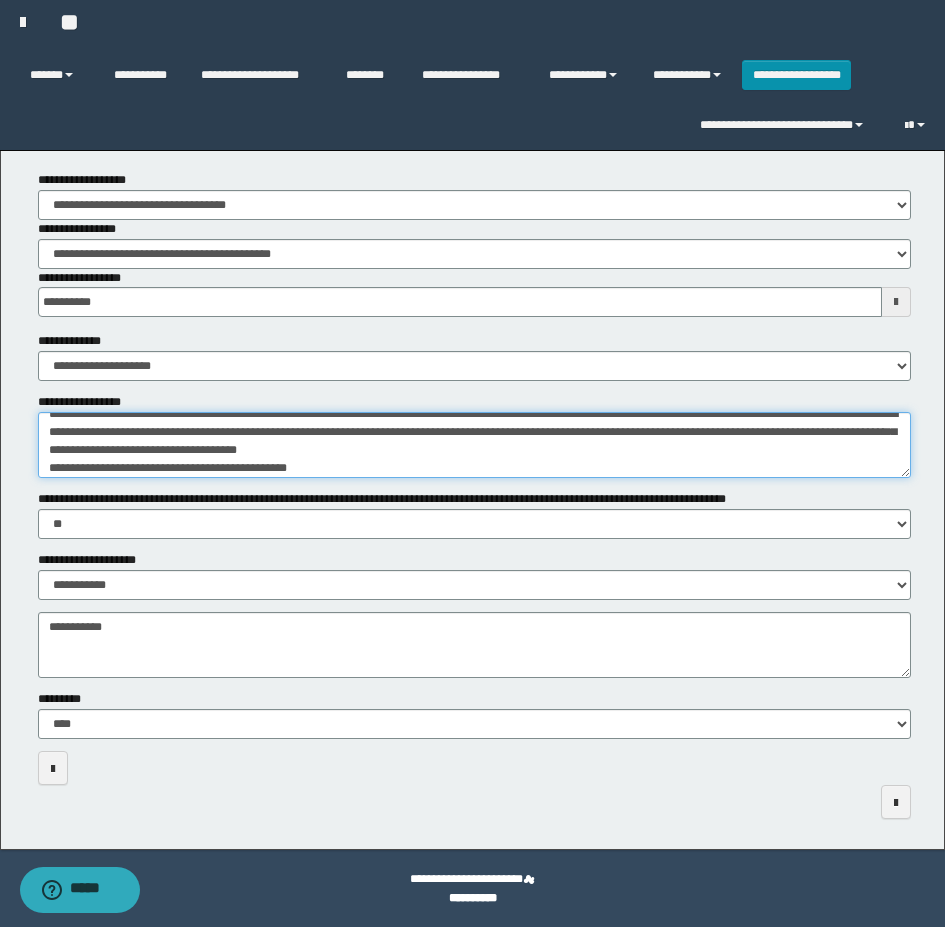 scroll, scrollTop: 0, scrollLeft: 0, axis: both 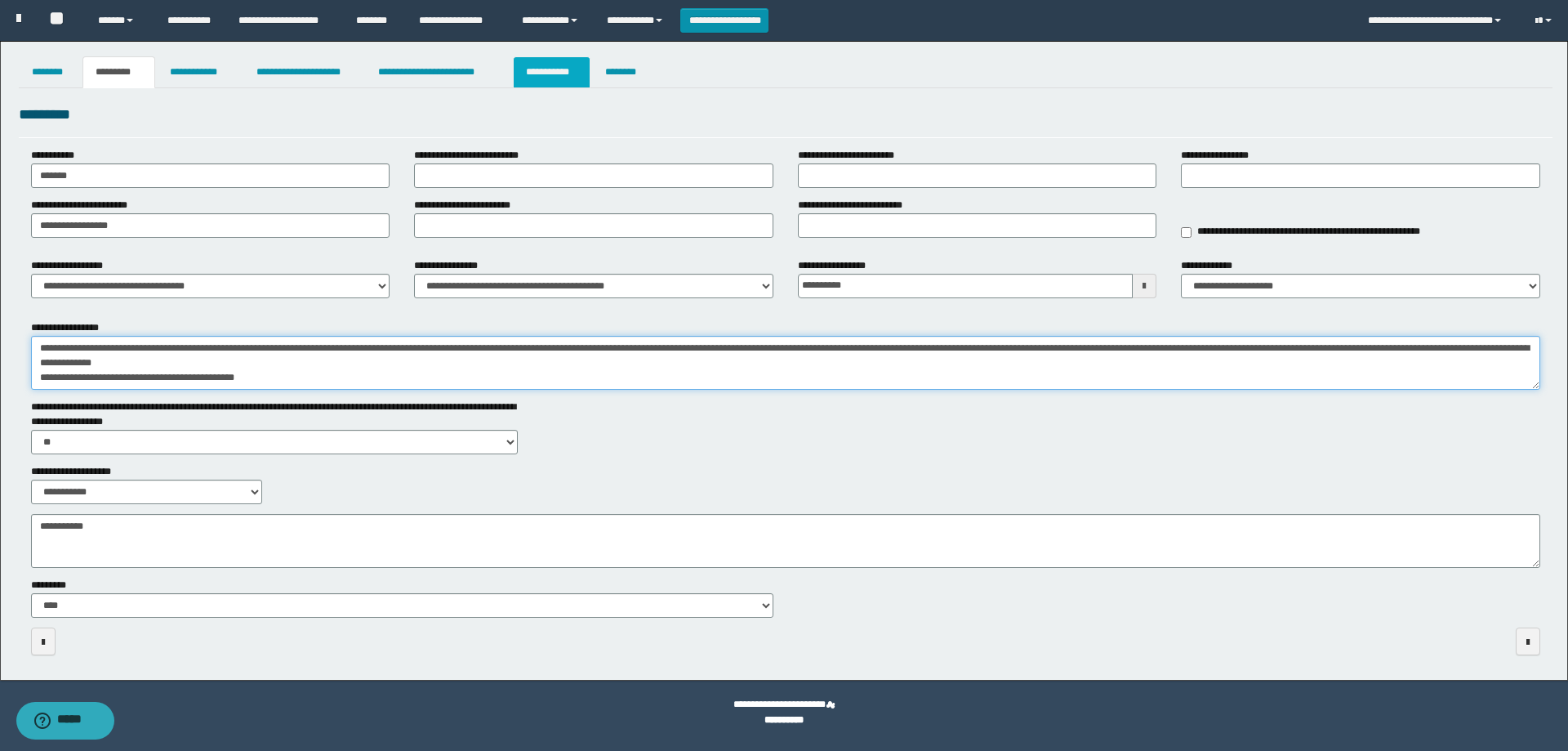 type on "**********" 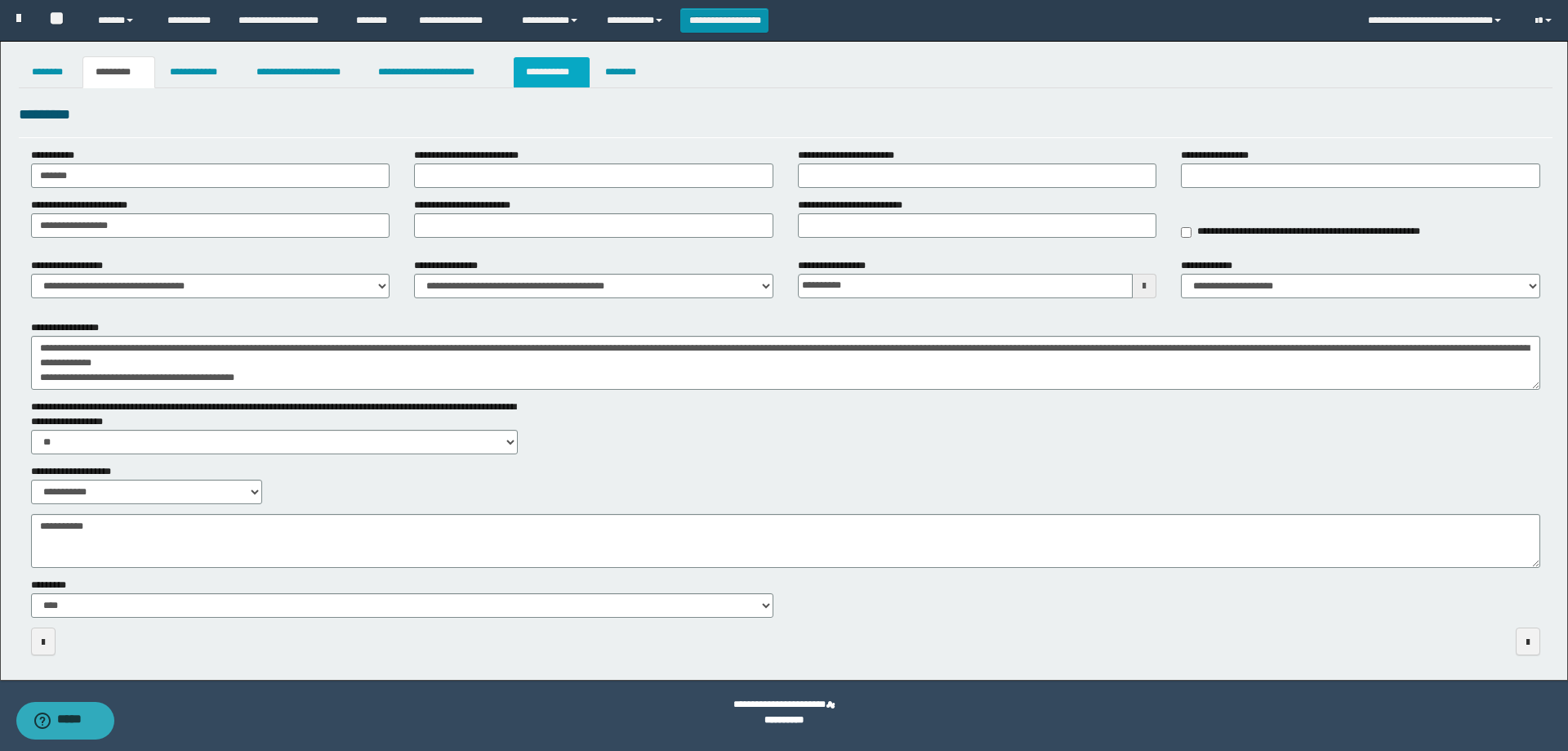 click on "**********" at bounding box center [551, 72] 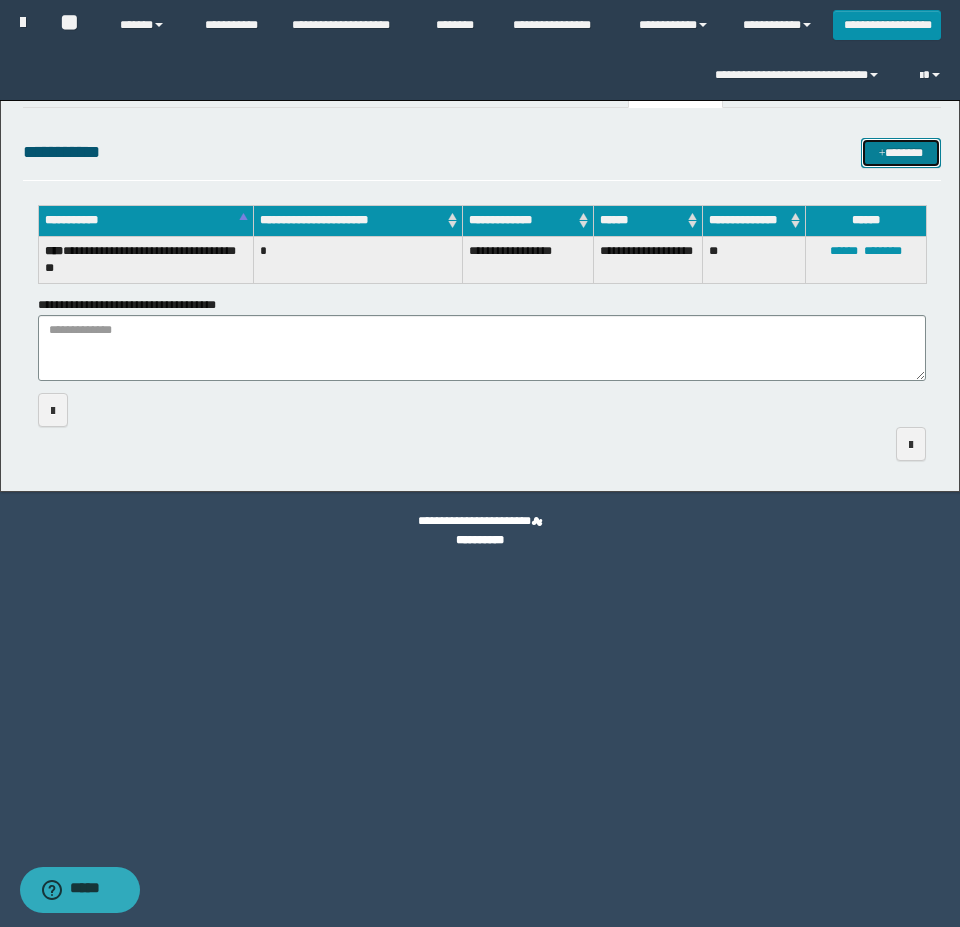 click on "*******" at bounding box center [901, 153] 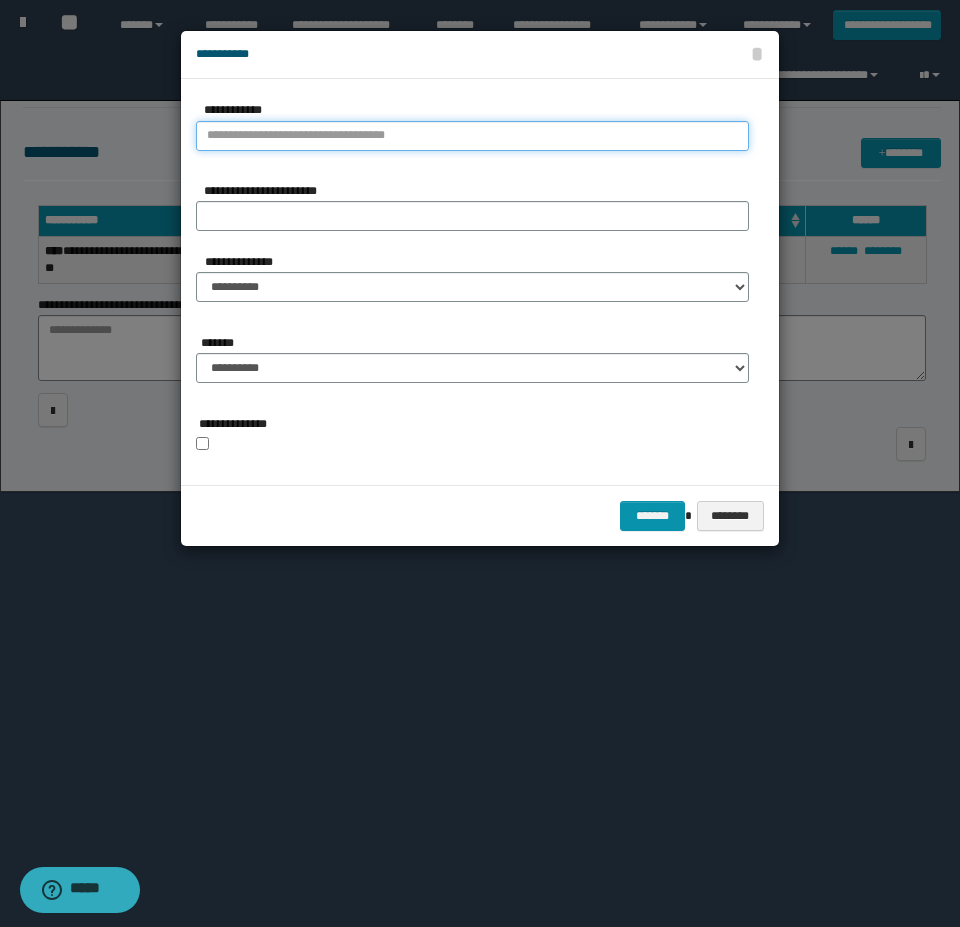 type on "**********" 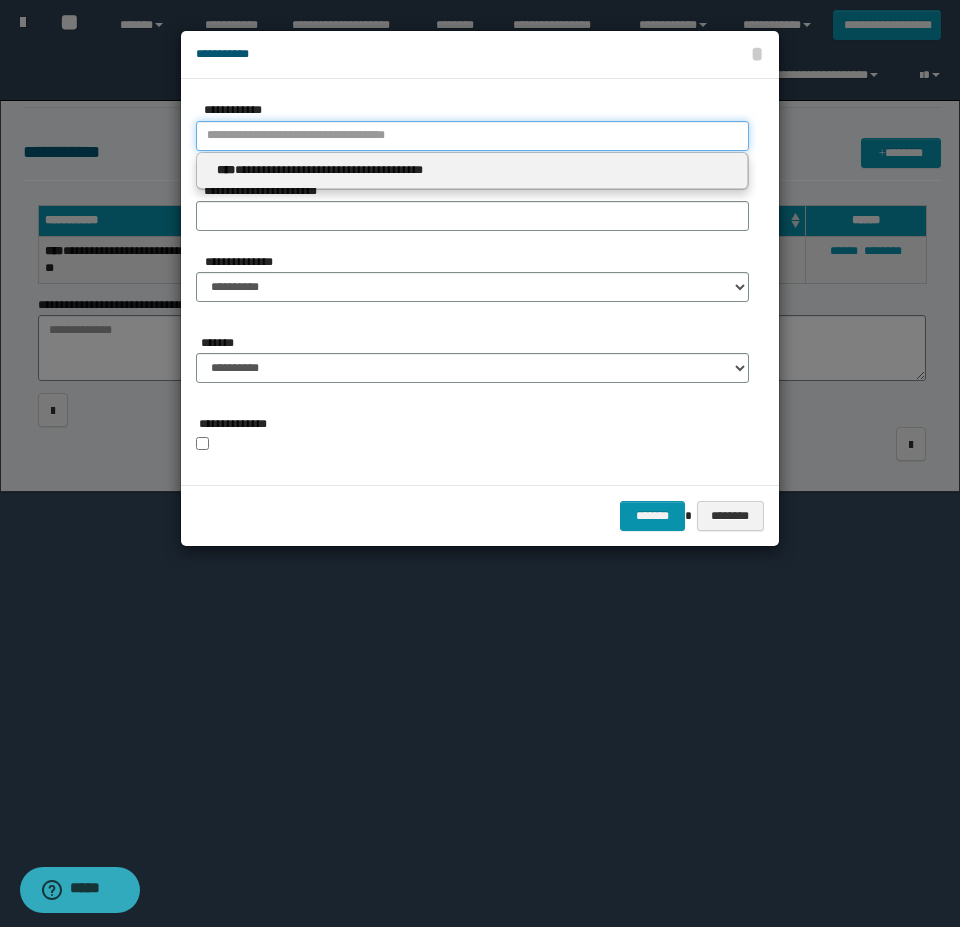 click on "**********" at bounding box center (472, 136) 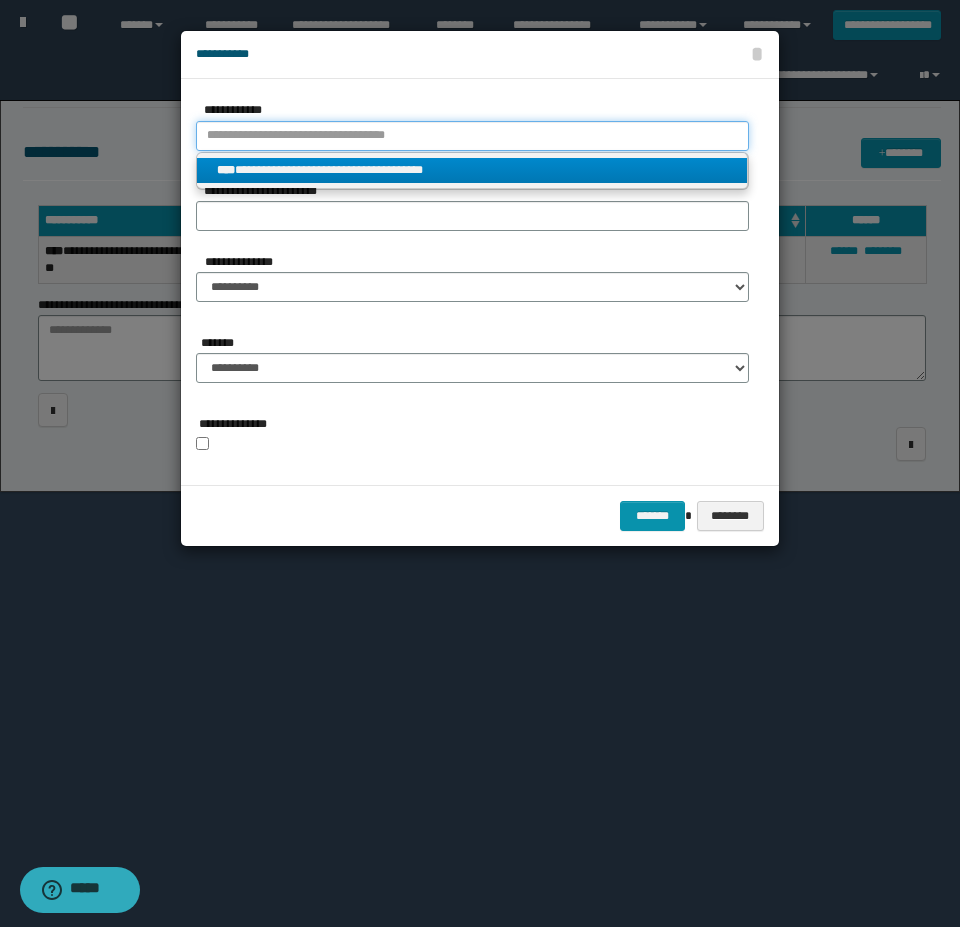 type 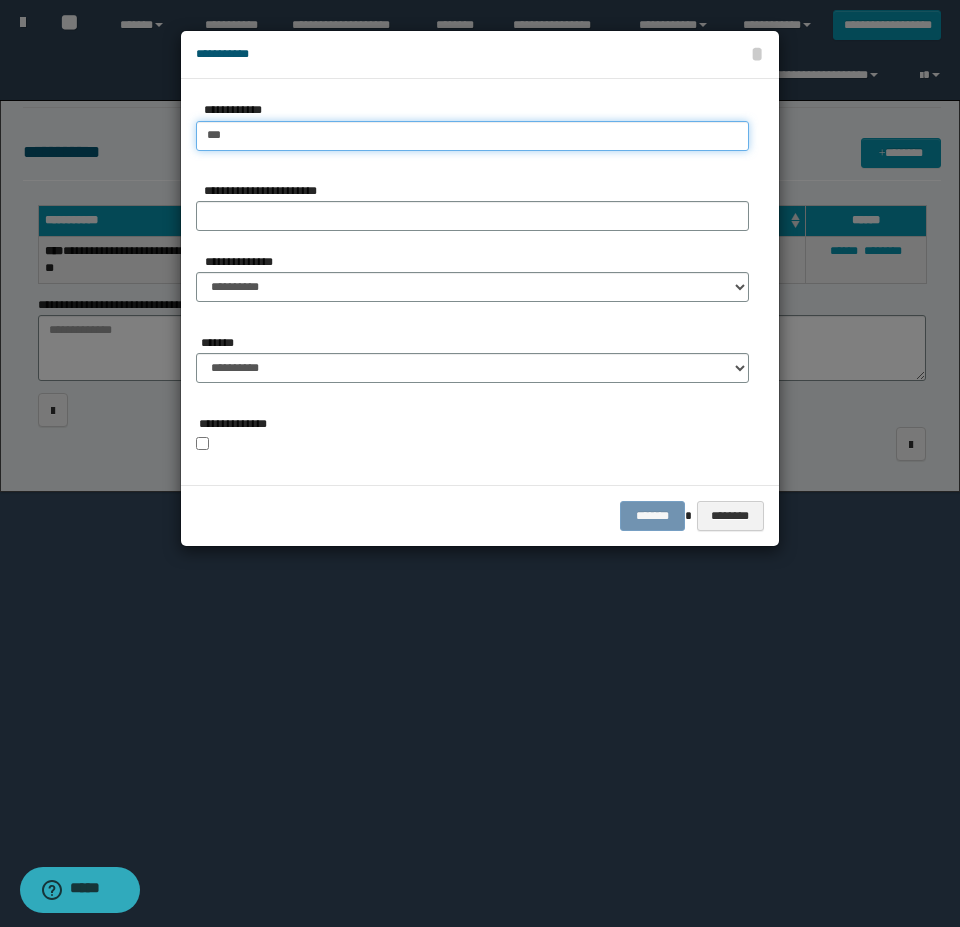 type on "****" 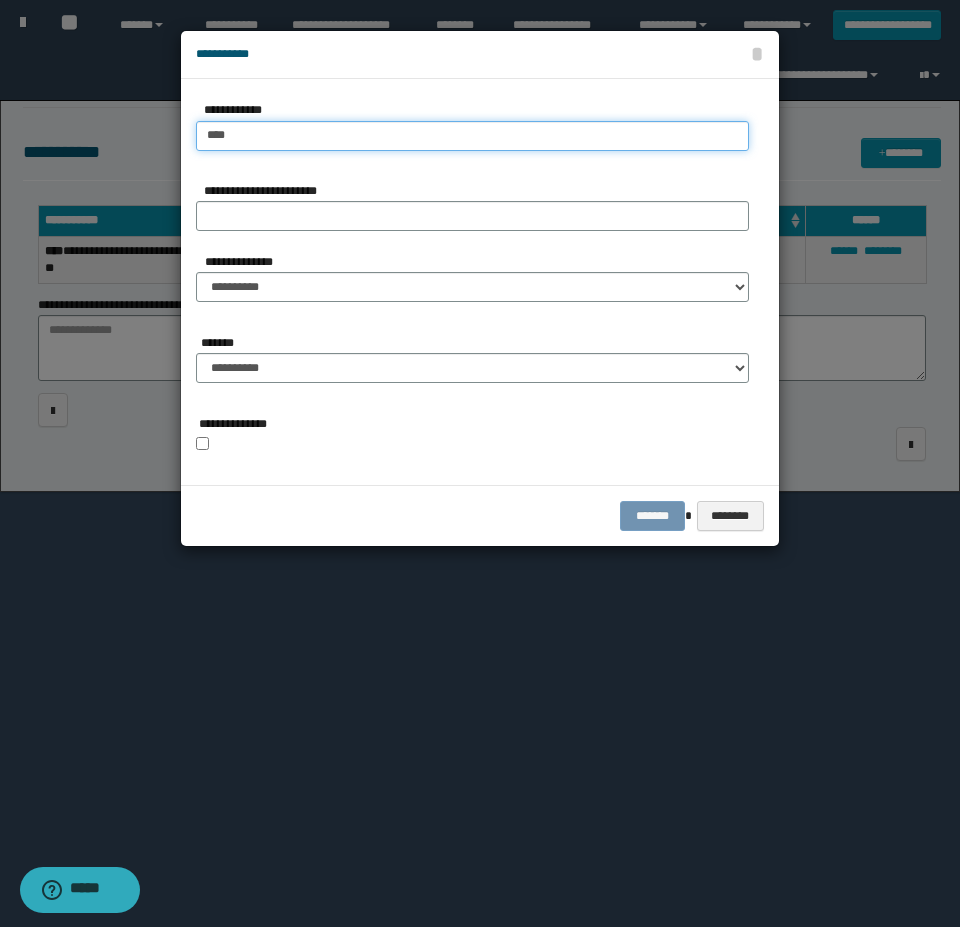 type on "****" 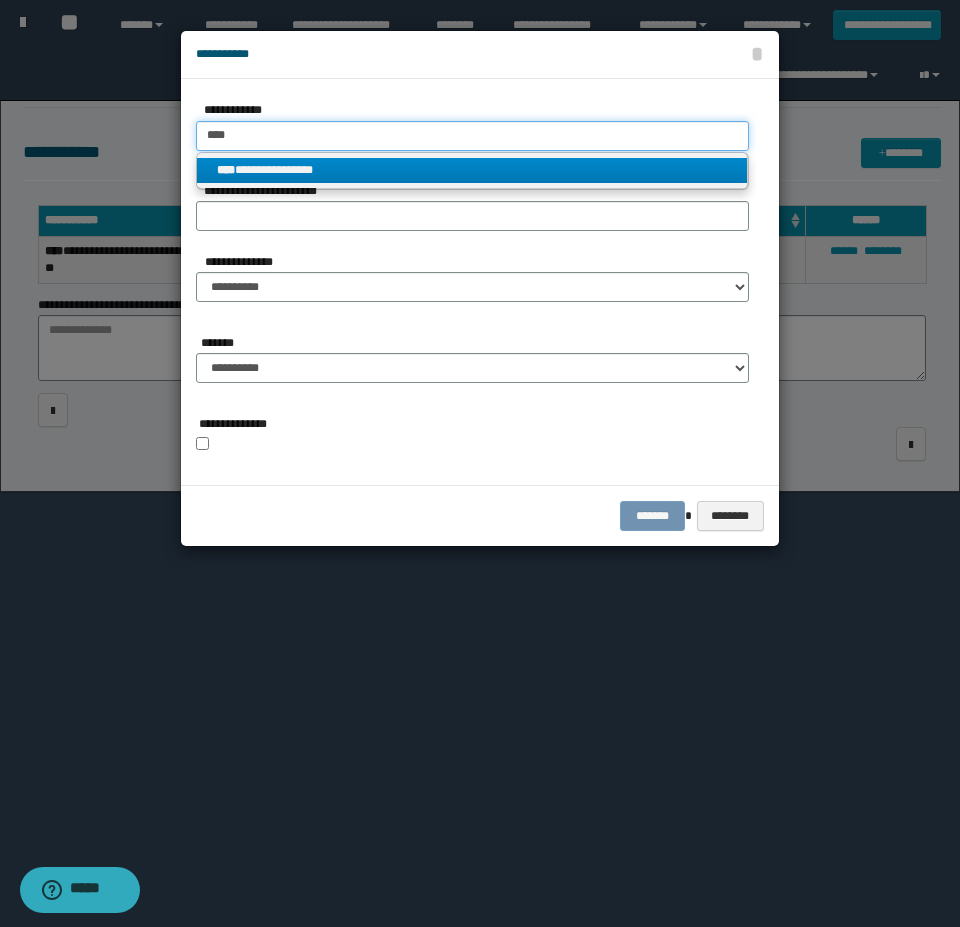 type on "****" 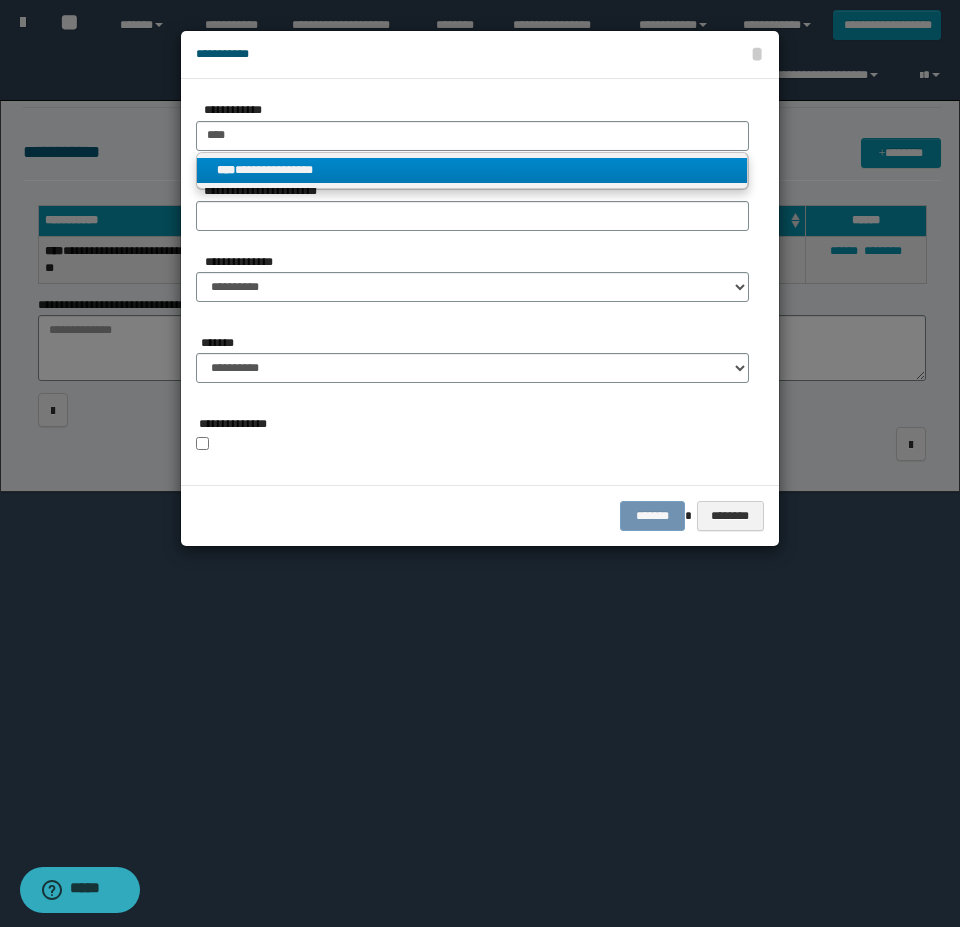 click on "**********" at bounding box center [472, 170] 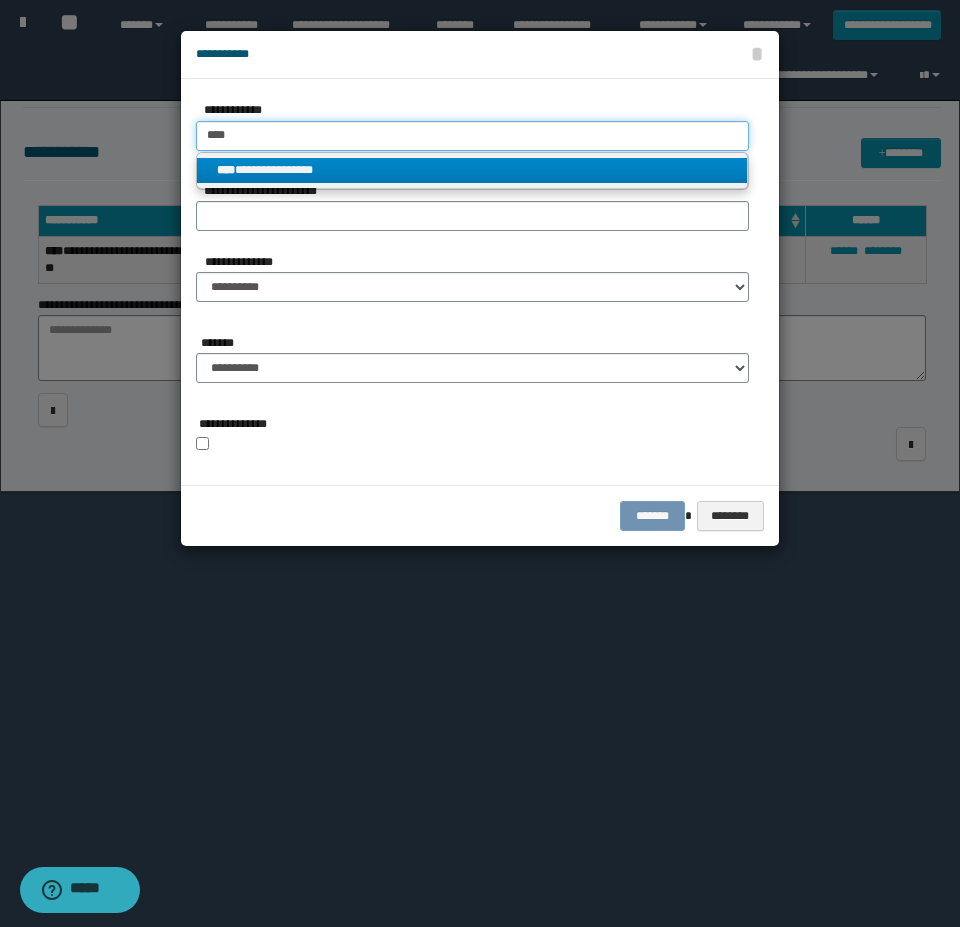 type 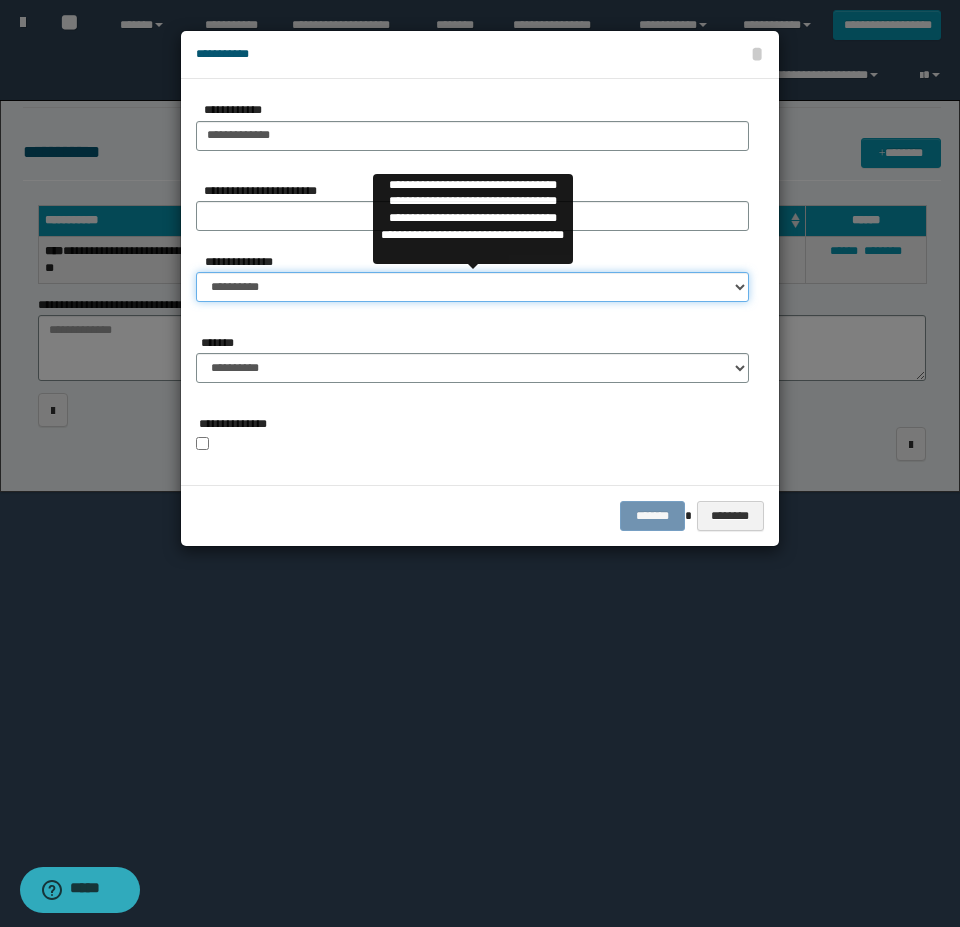 click on "**********" at bounding box center [472, 287] 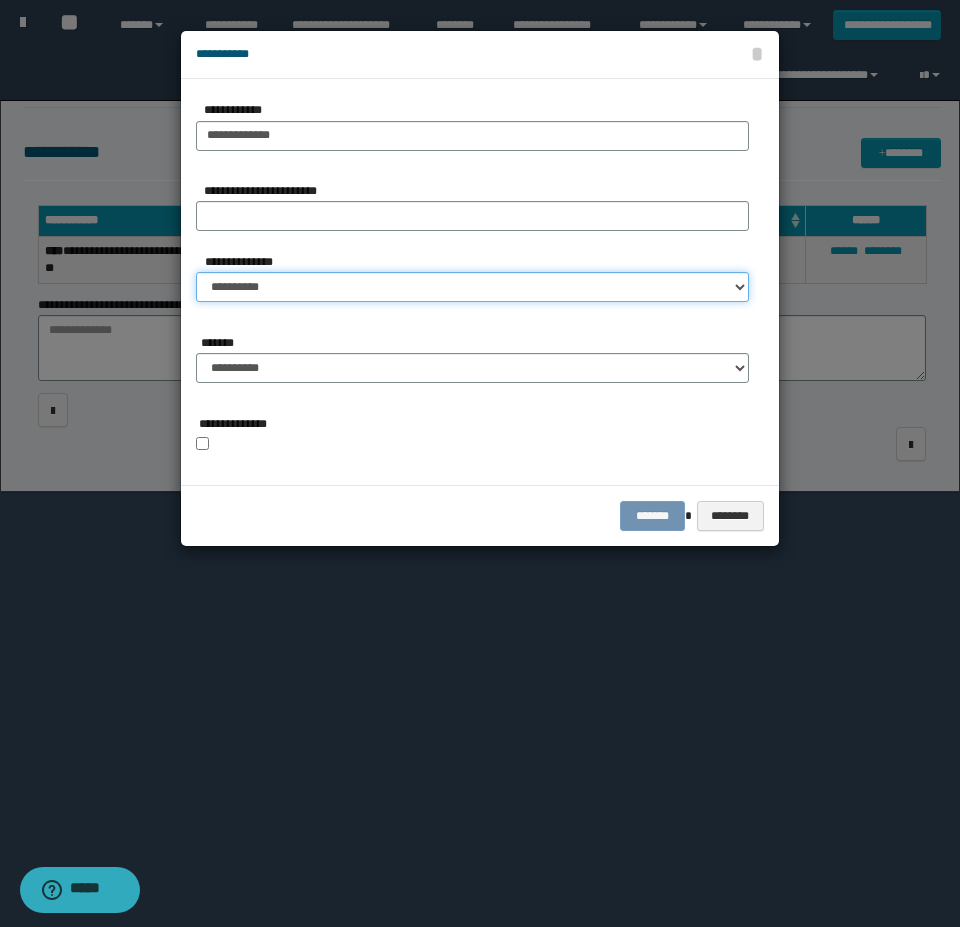 select on "*" 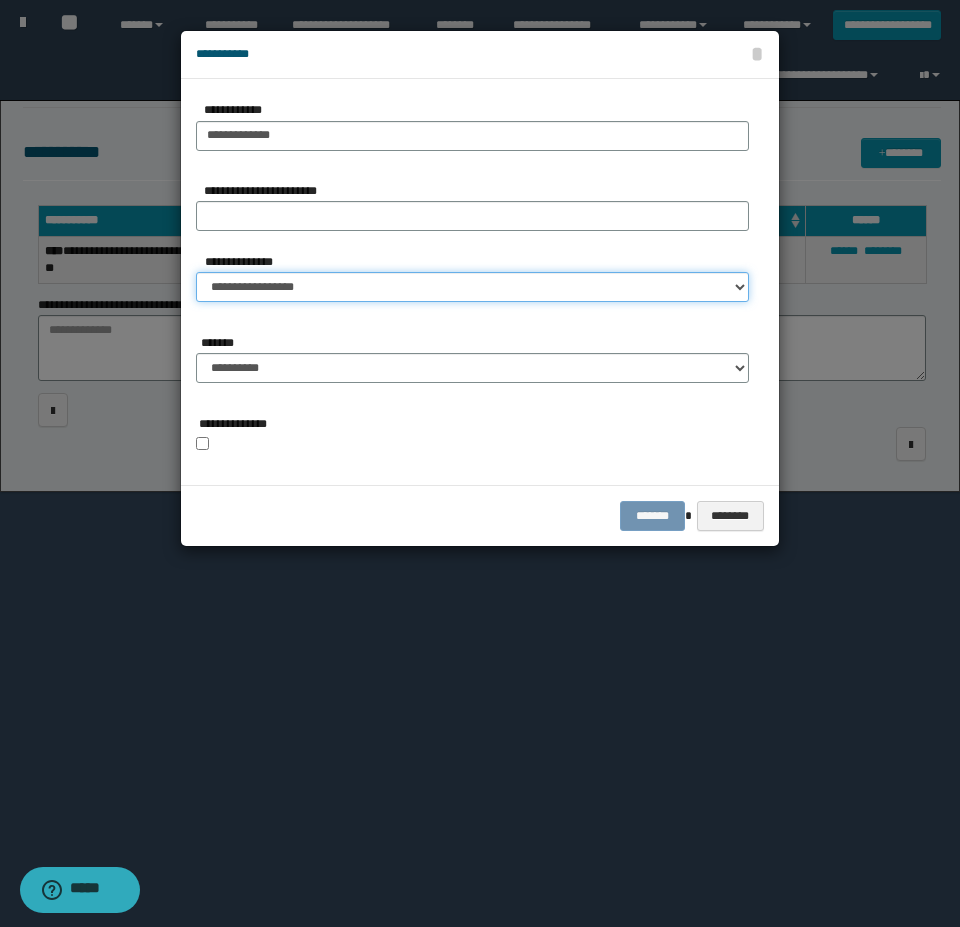 click on "**********" at bounding box center [472, 287] 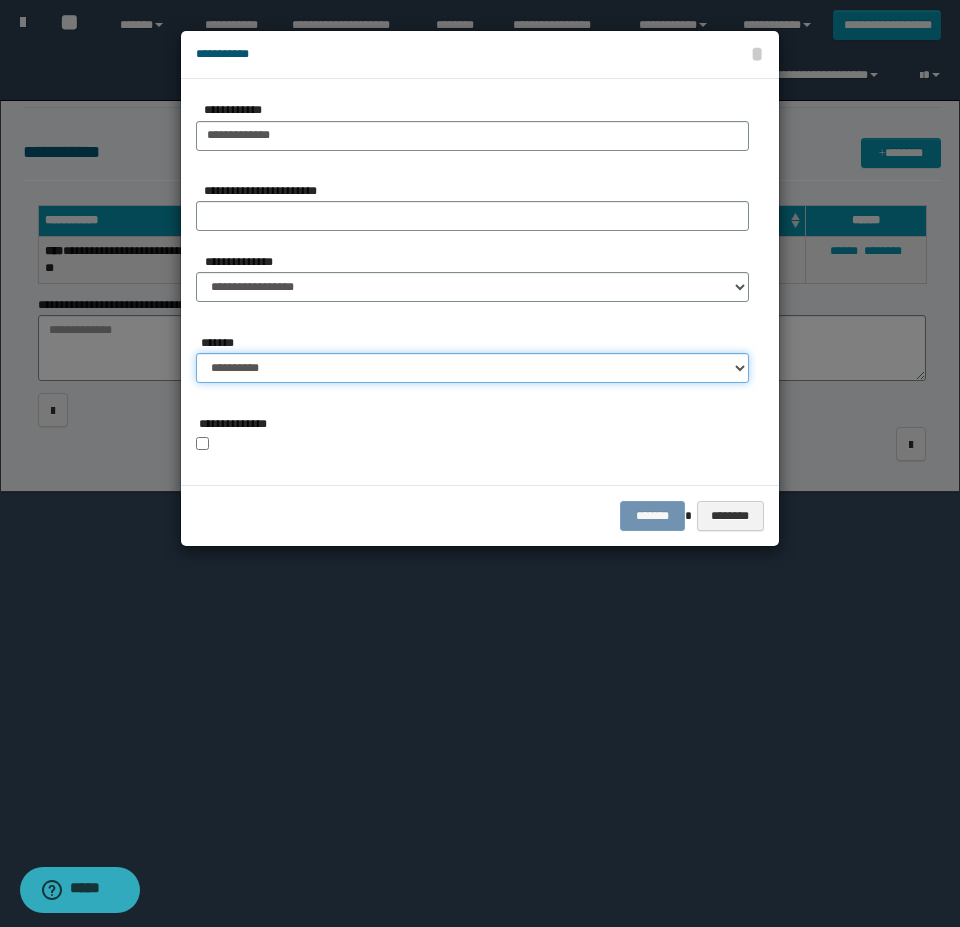 drag, startPoint x: 273, startPoint y: 368, endPoint x: 275, endPoint y: 379, distance: 11.18034 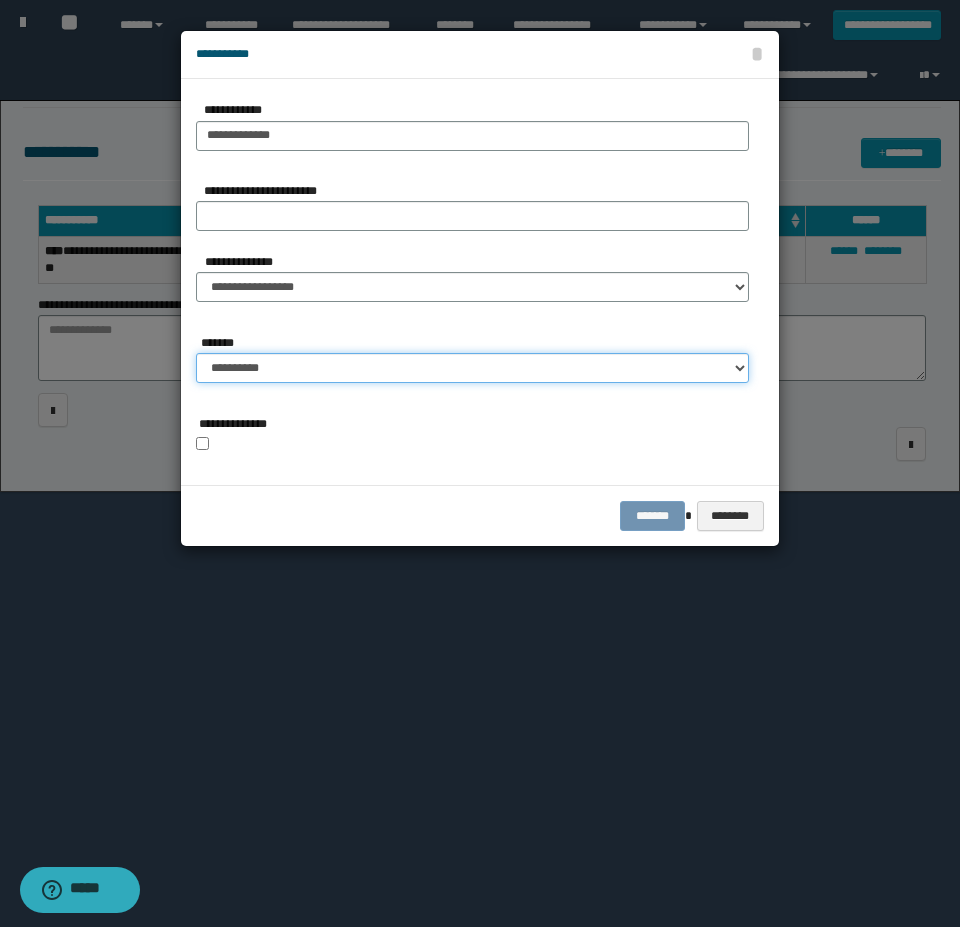 click on "**********" at bounding box center [472, 368] 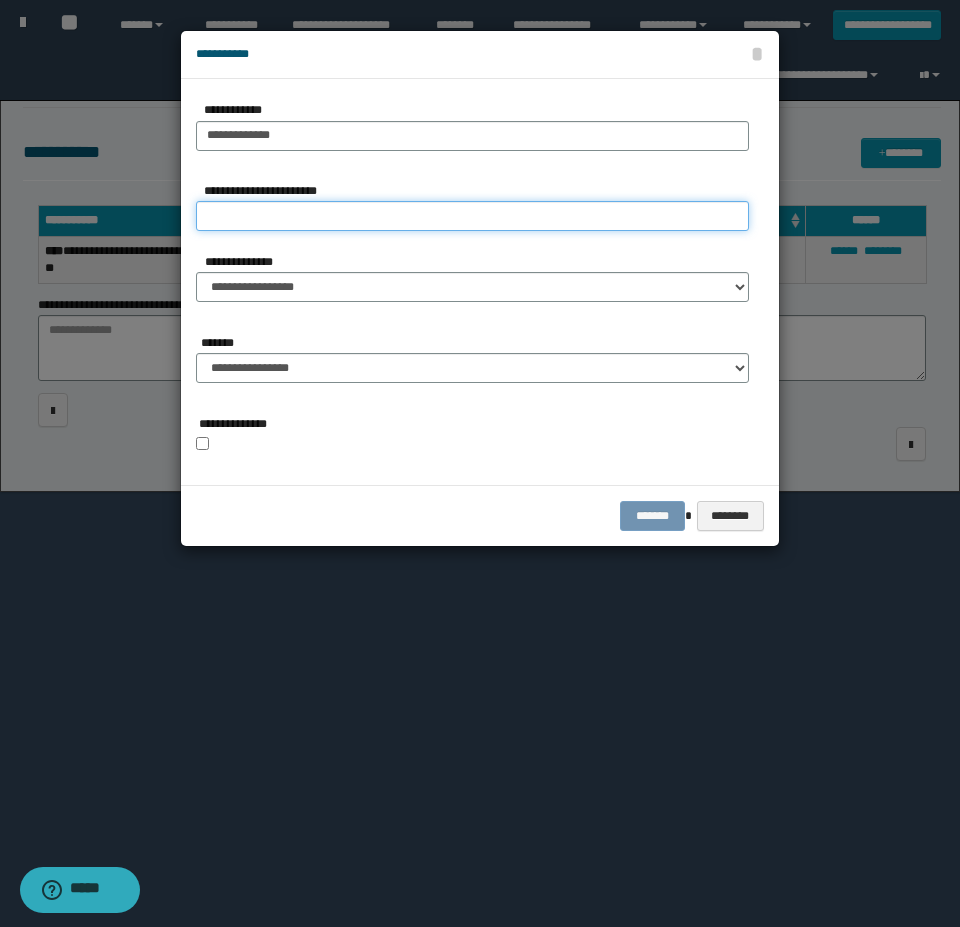 click on "**********" at bounding box center (472, 216) 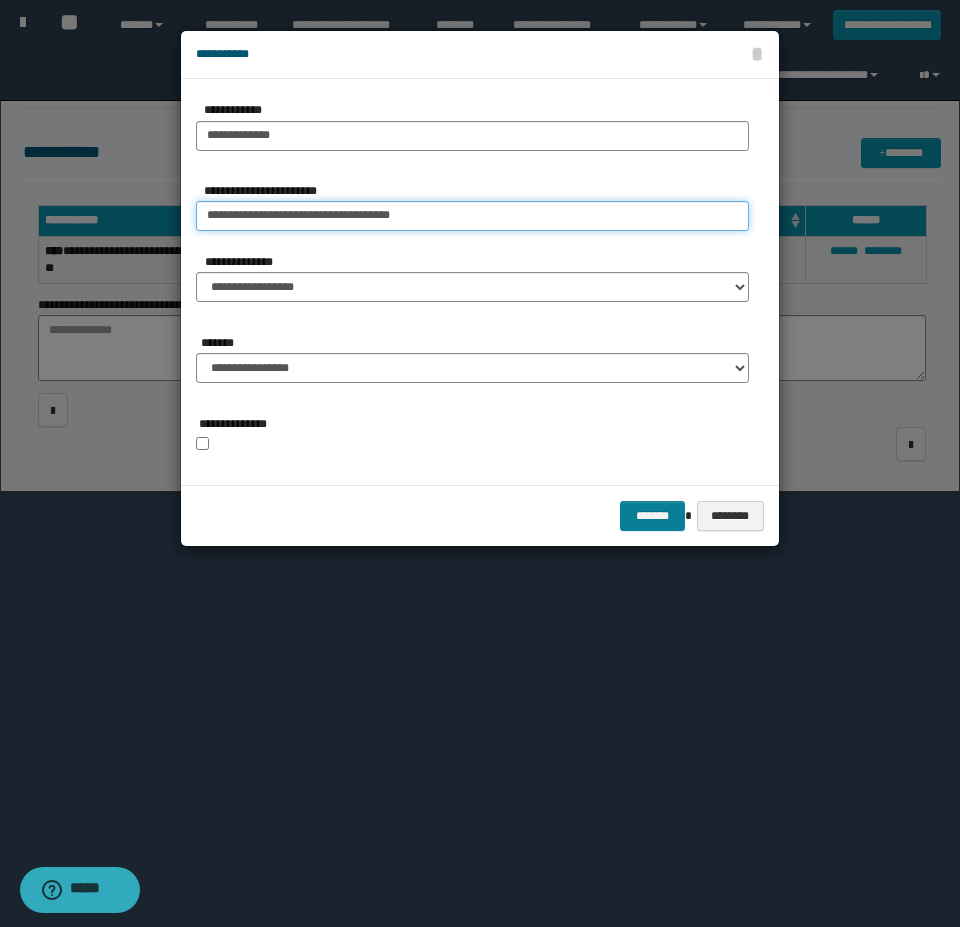 type on "**********" 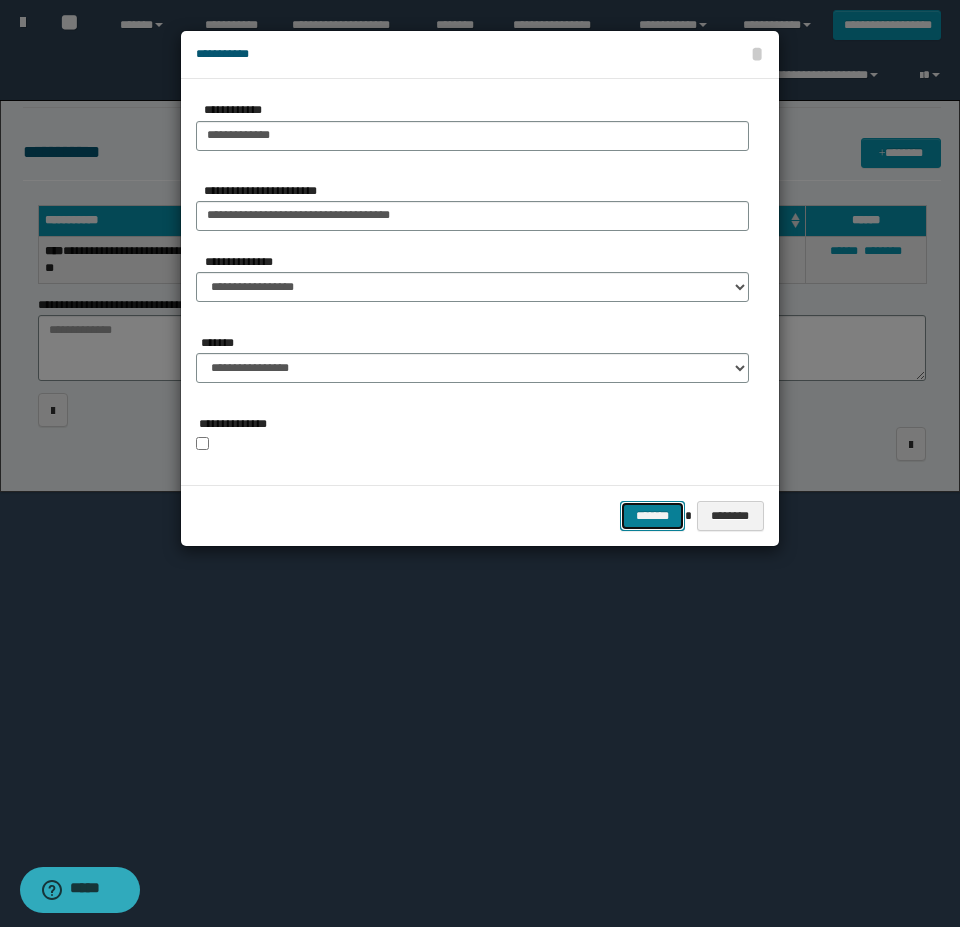 click on "*******" at bounding box center (652, 516) 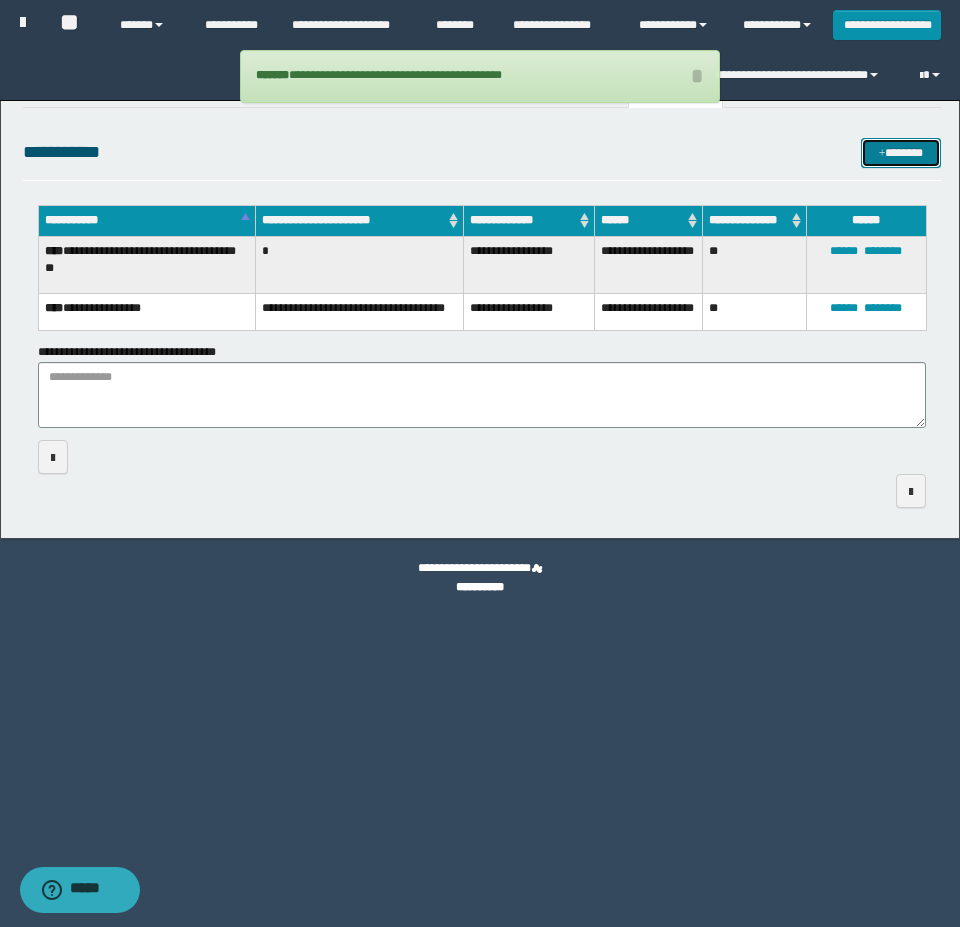 click at bounding box center (882, 154) 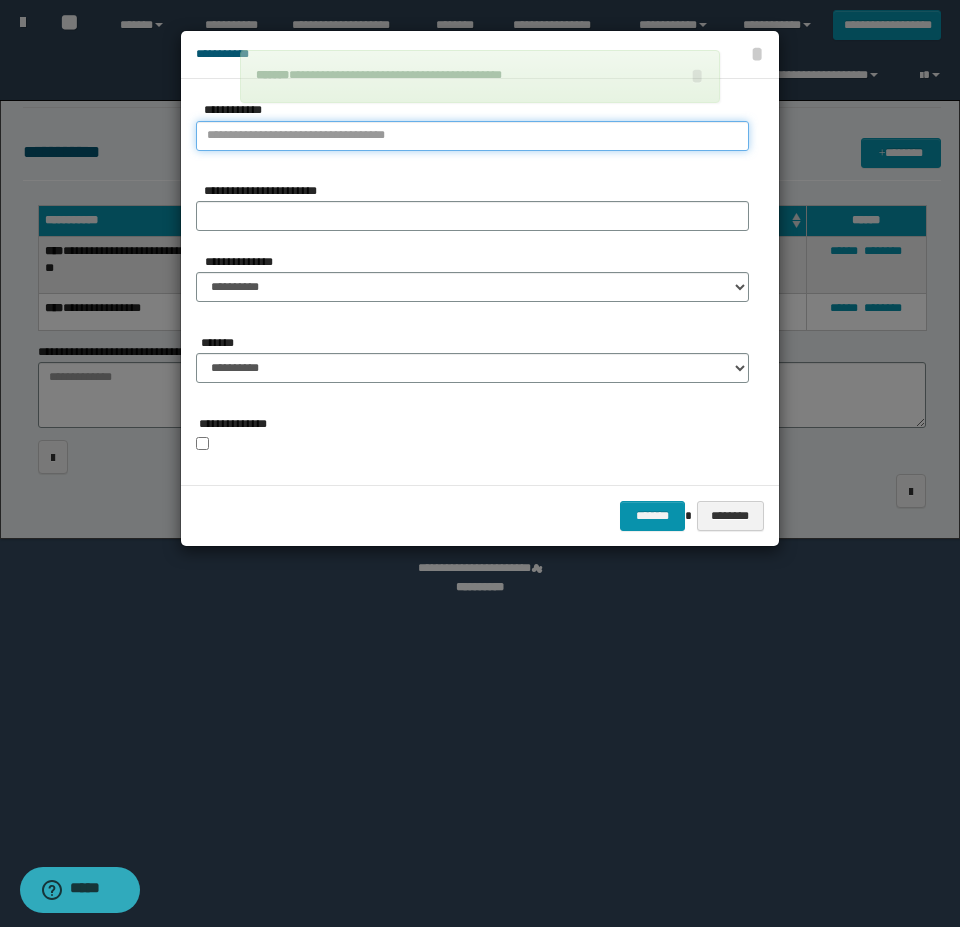 type on "**********" 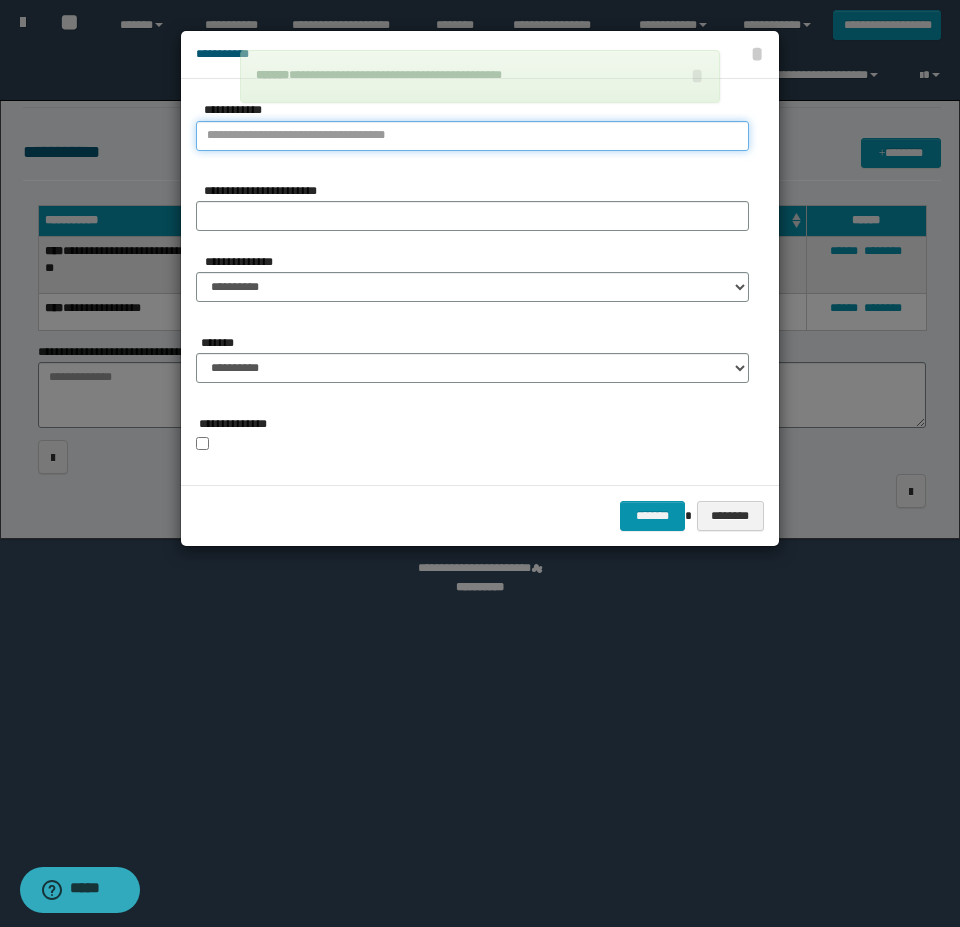 click on "**********" at bounding box center [472, 136] 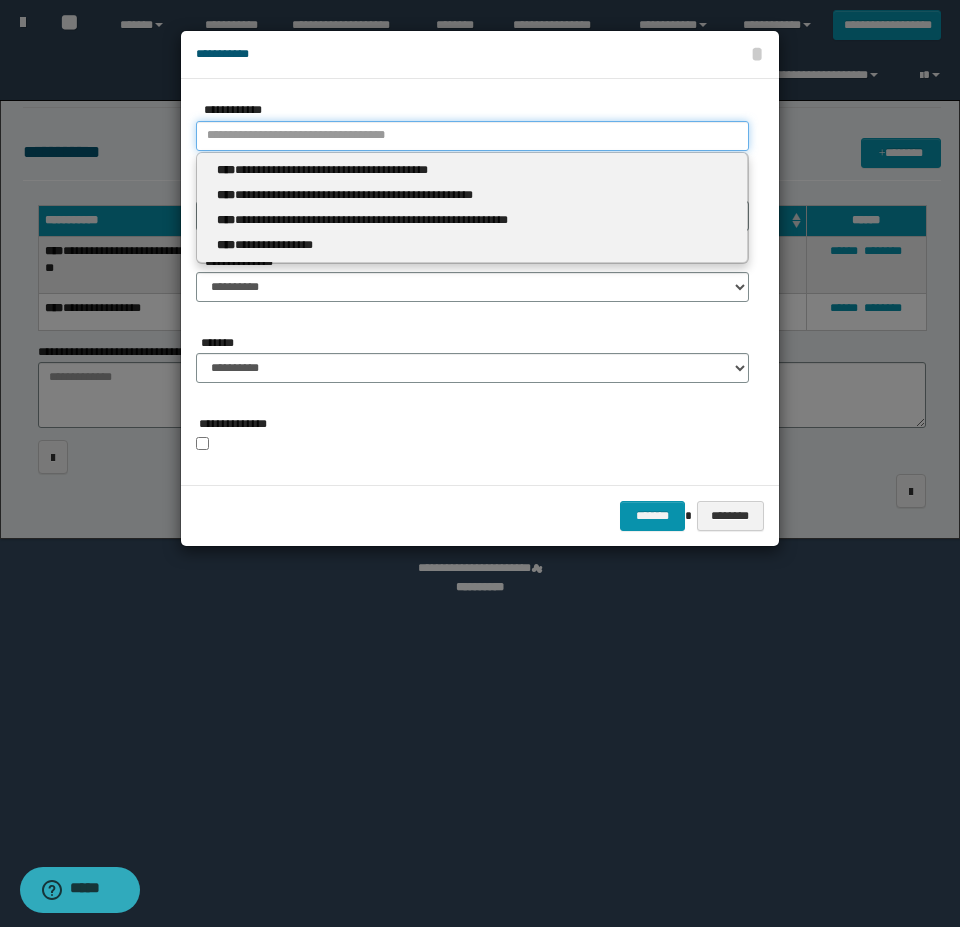 type 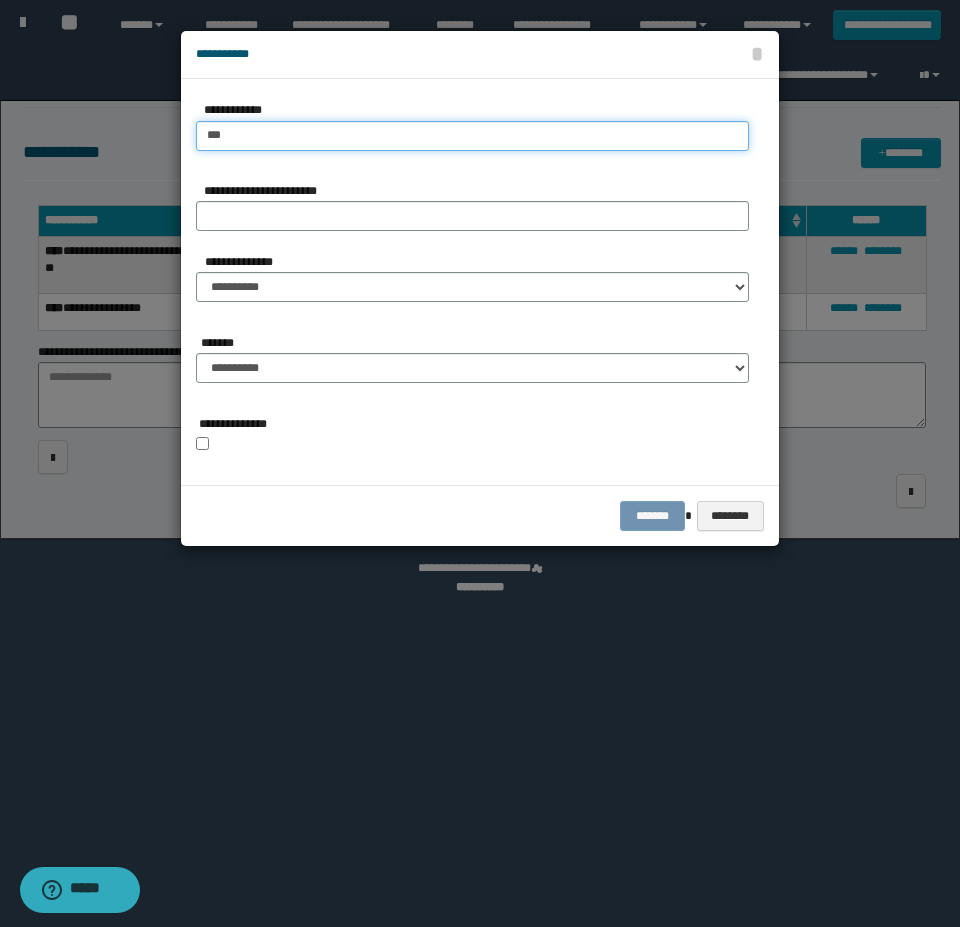 type on "****" 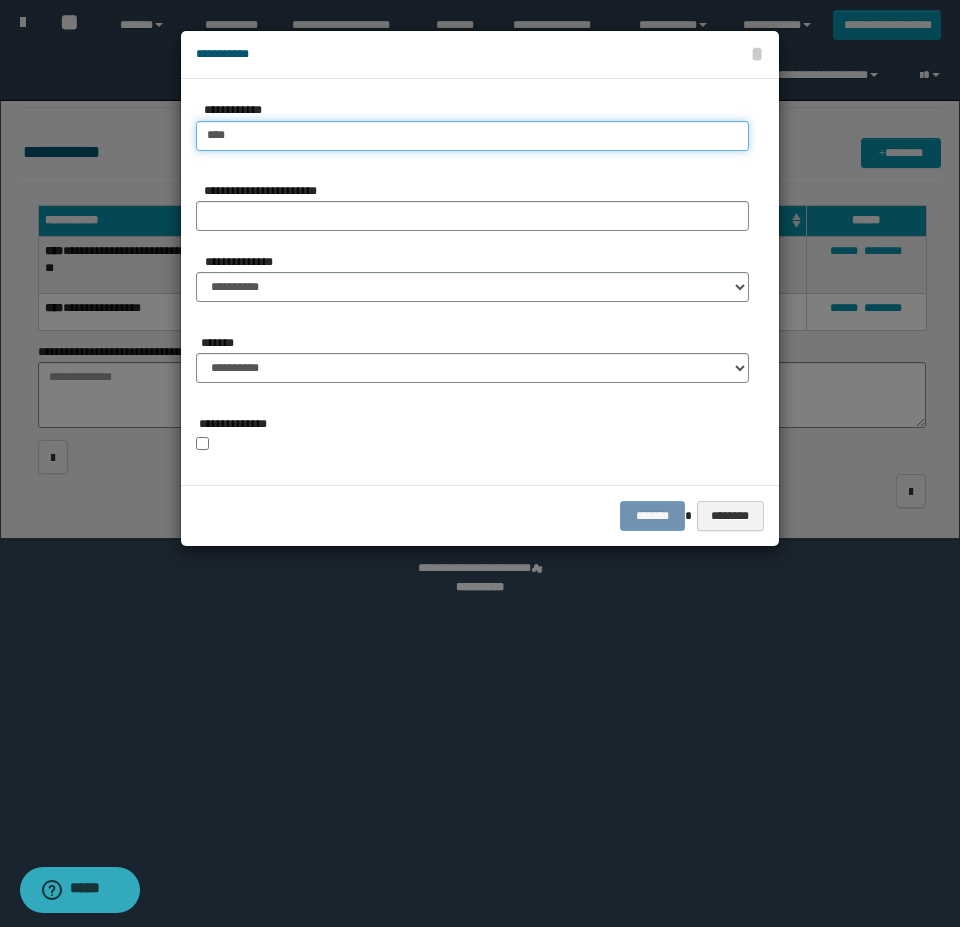 type on "****" 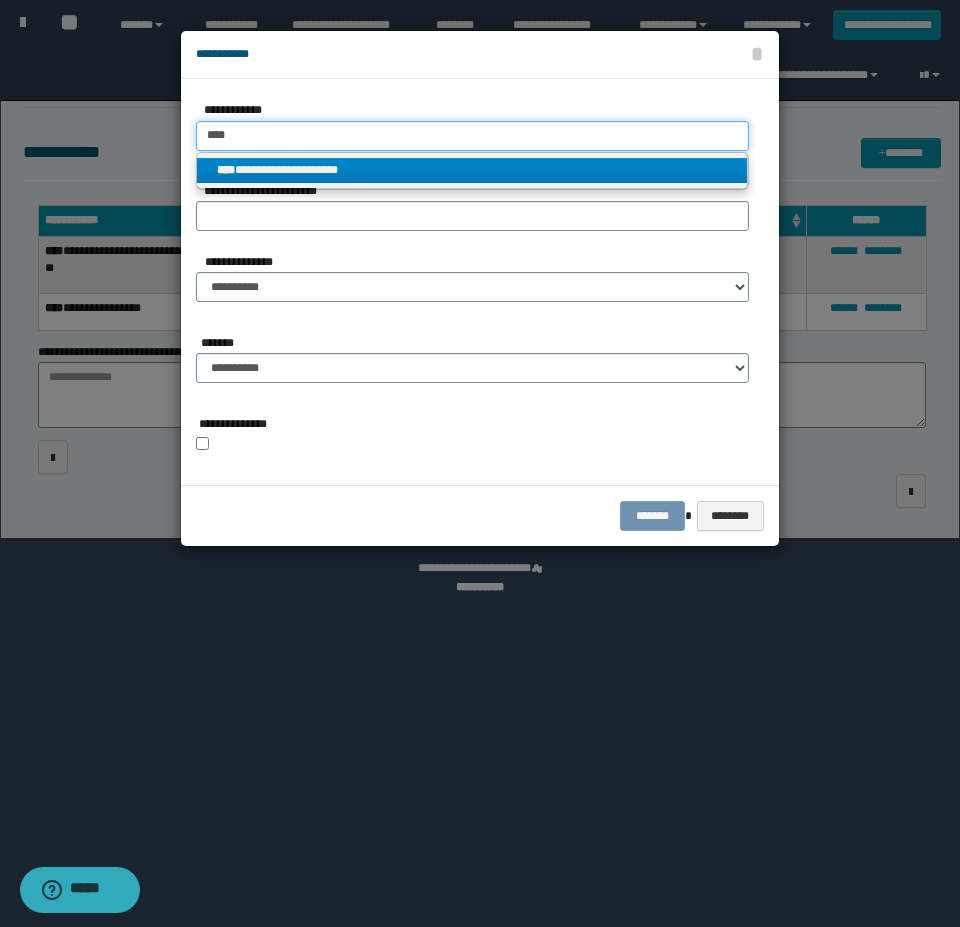 type on "****" 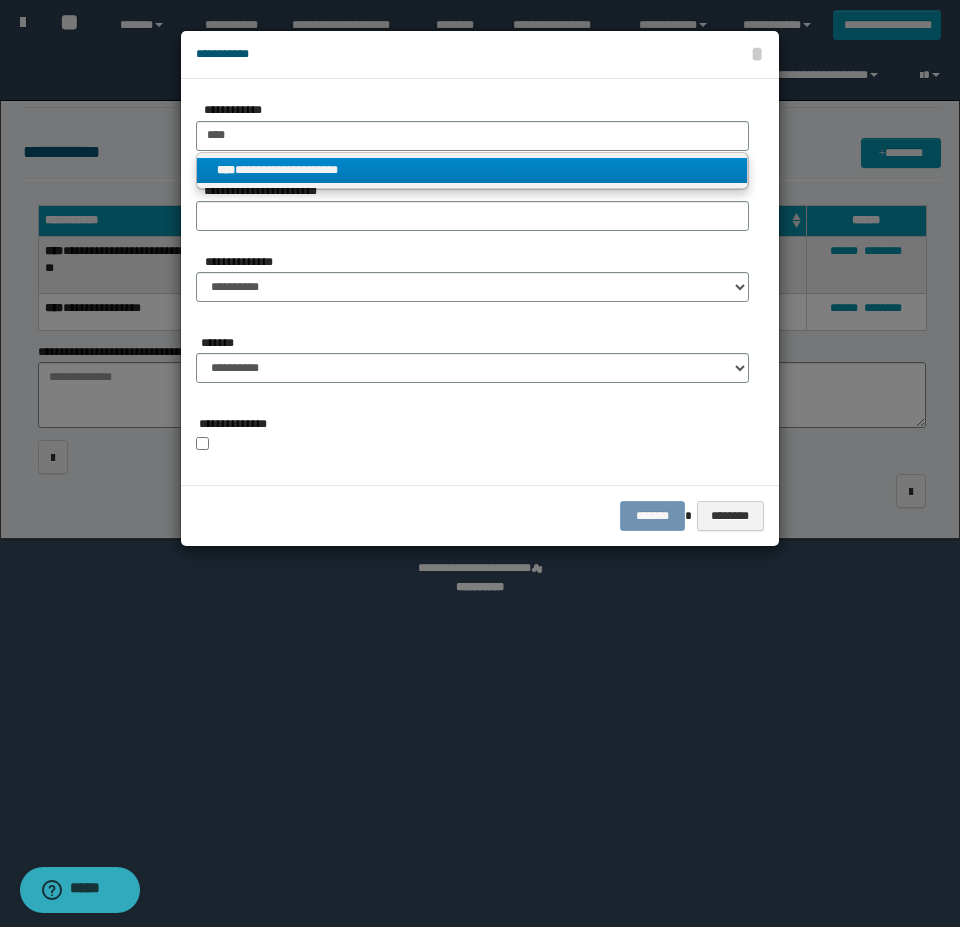 click on "**********" at bounding box center (472, 170) 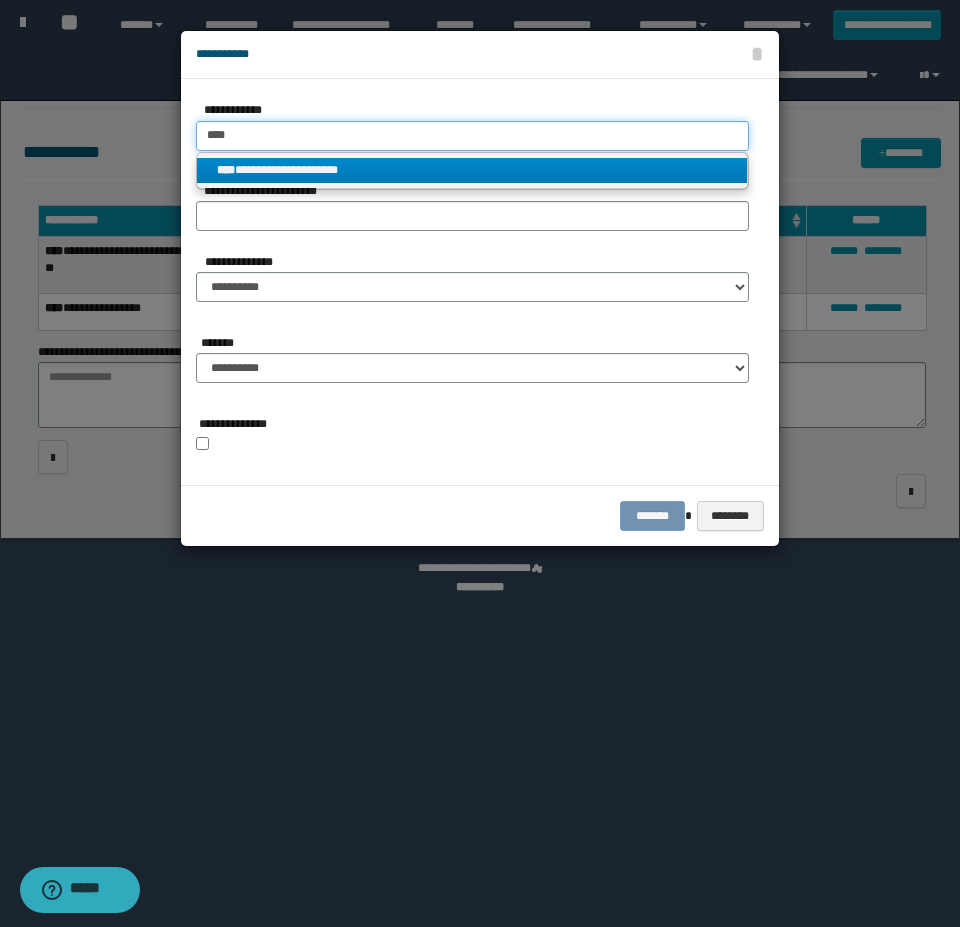 type 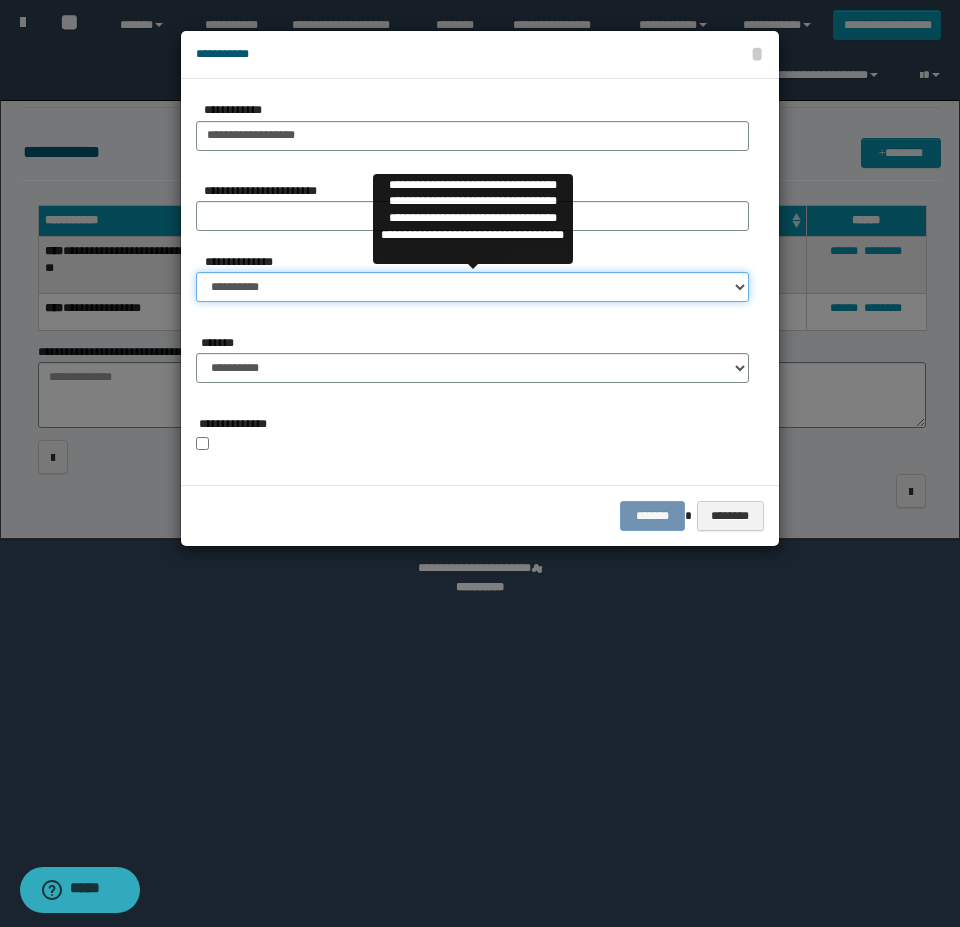 click on "**********" at bounding box center (472, 287) 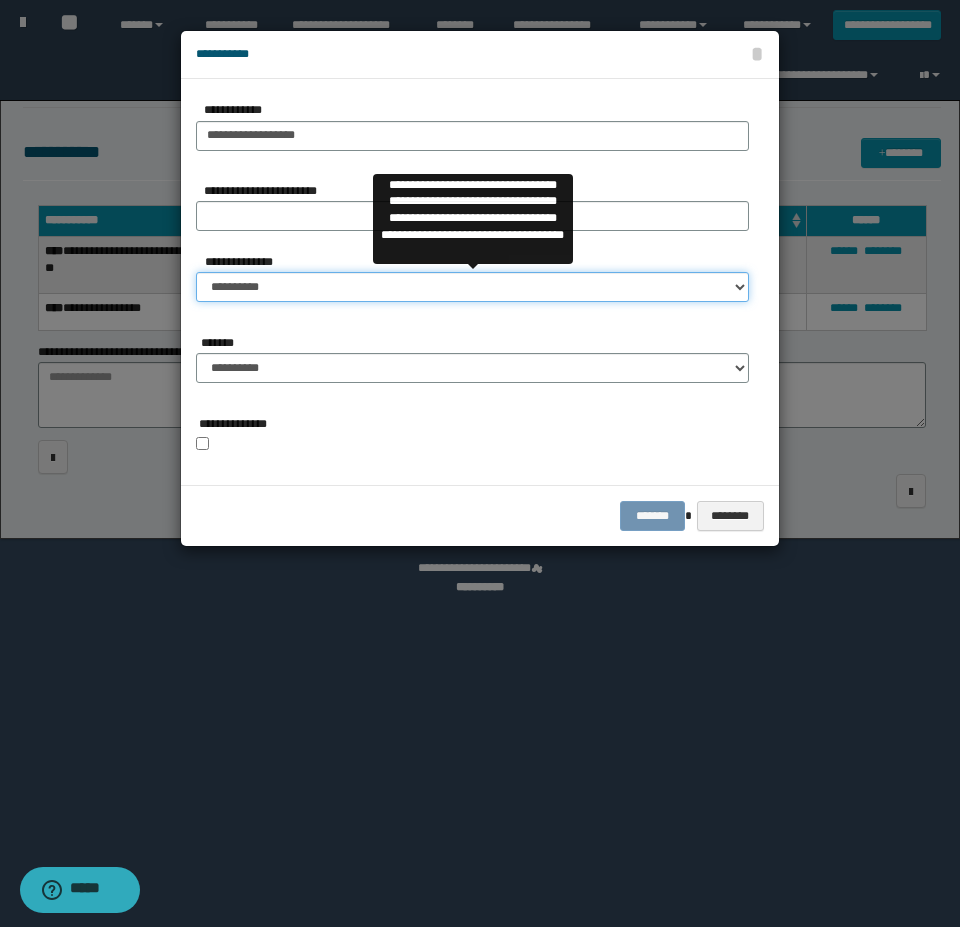 select on "**" 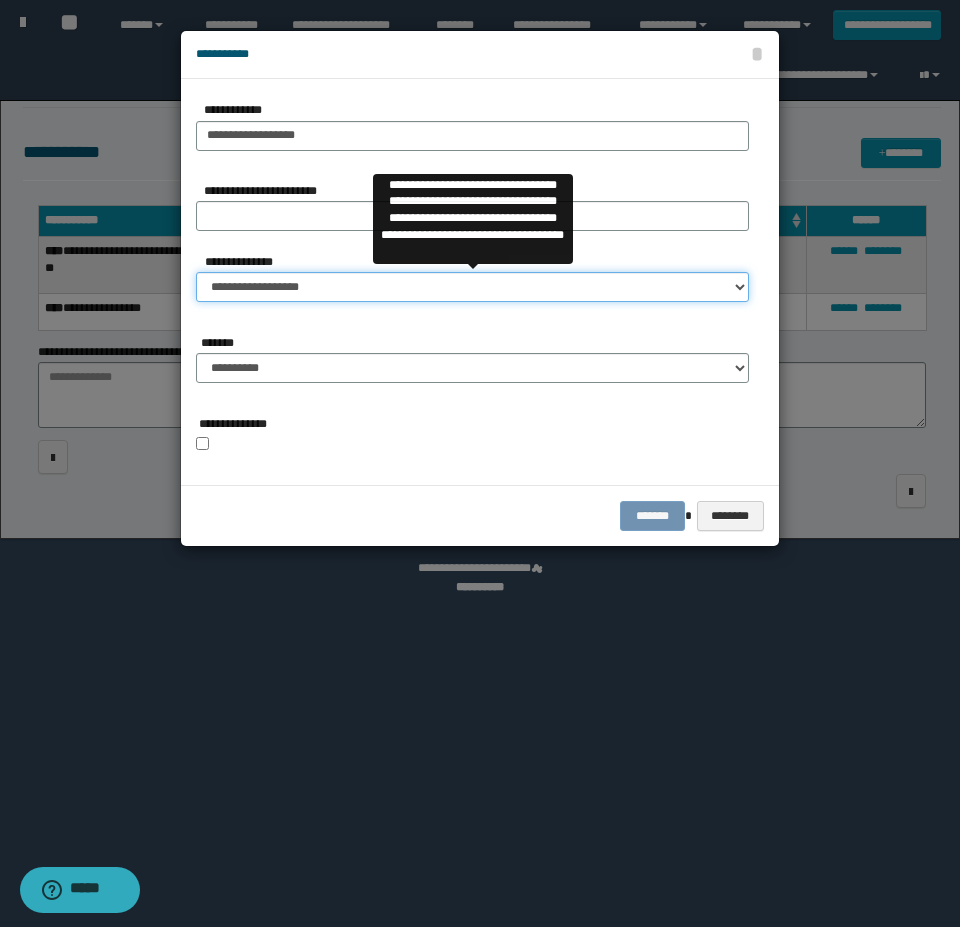 click on "**********" at bounding box center (472, 287) 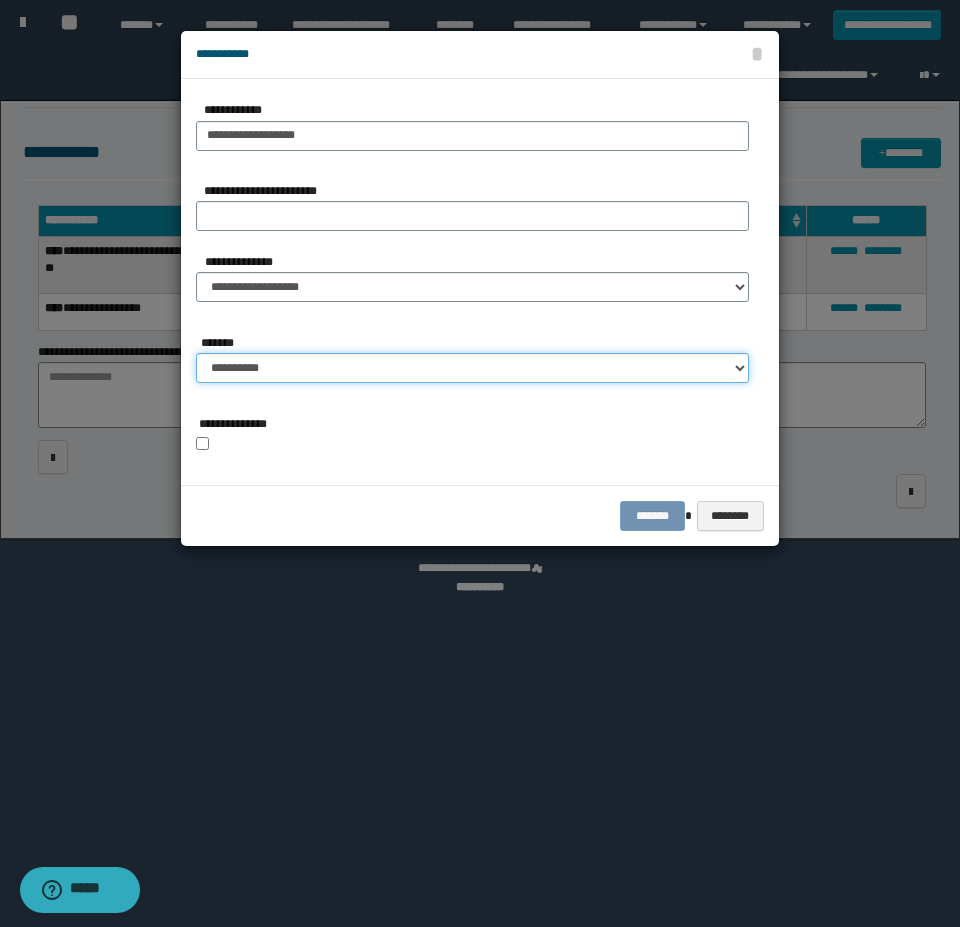 click on "**********" at bounding box center [472, 368] 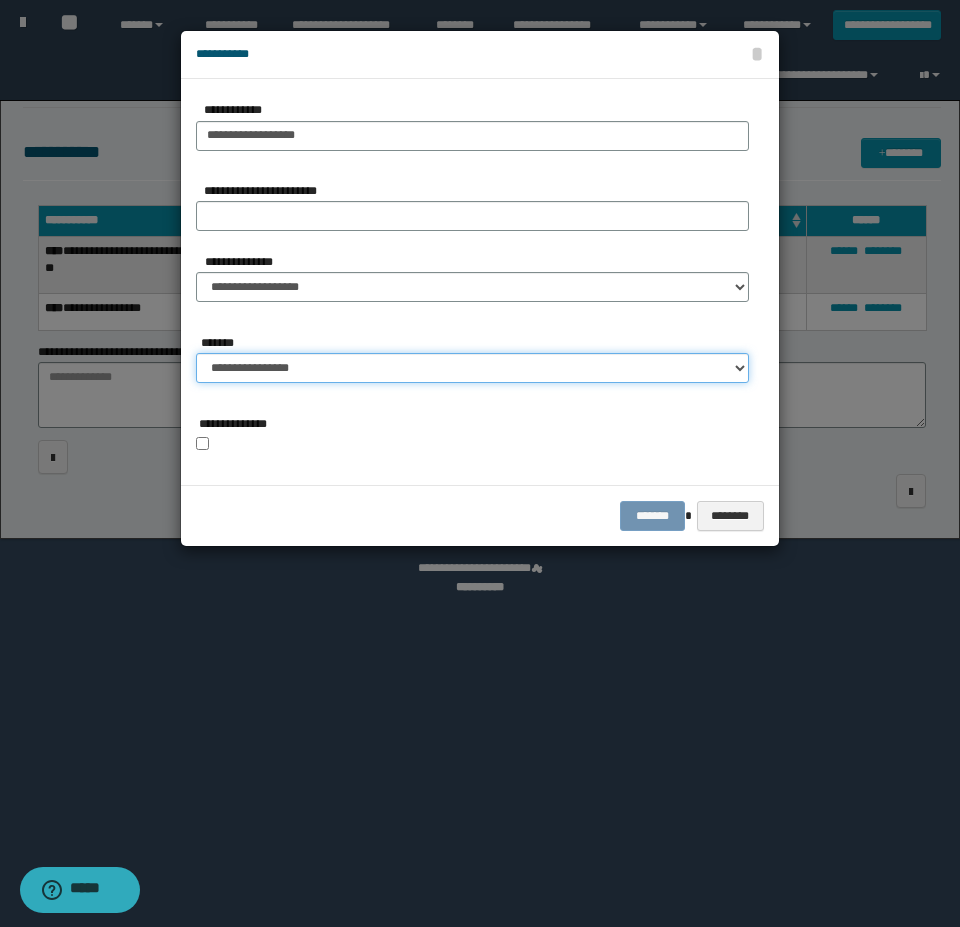 click on "**********" at bounding box center (472, 368) 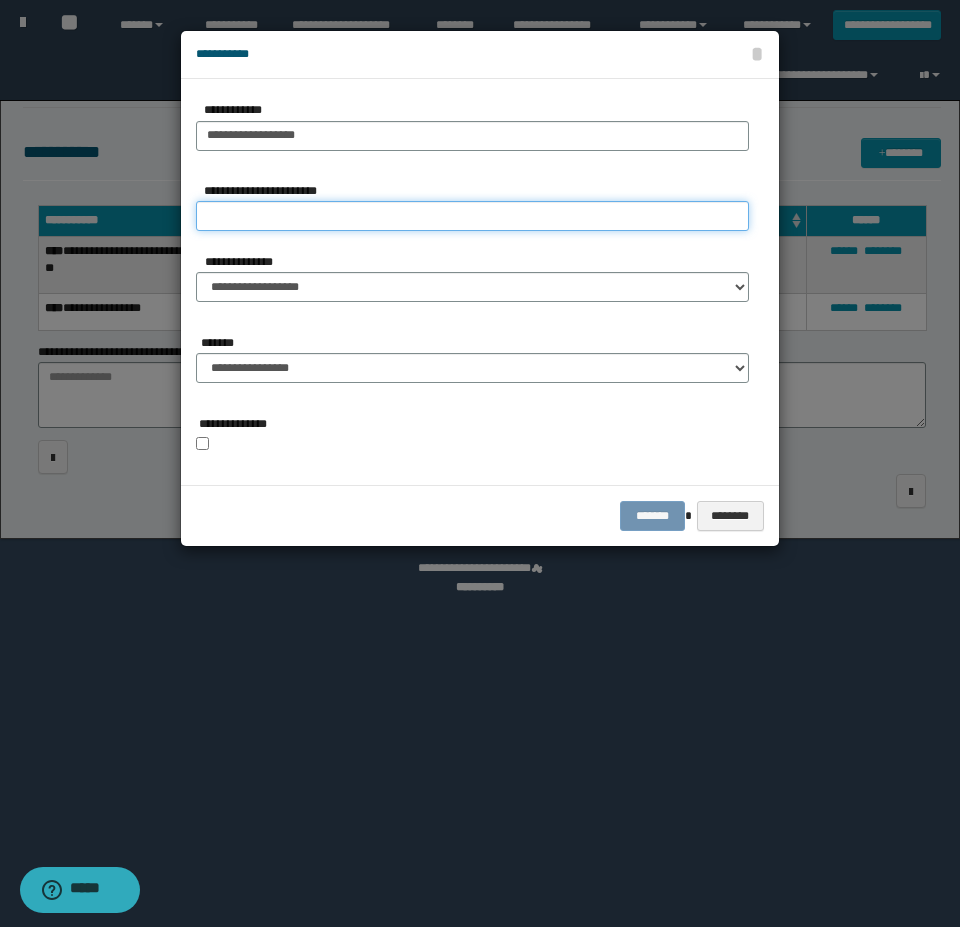 click on "**********" at bounding box center [472, 216] 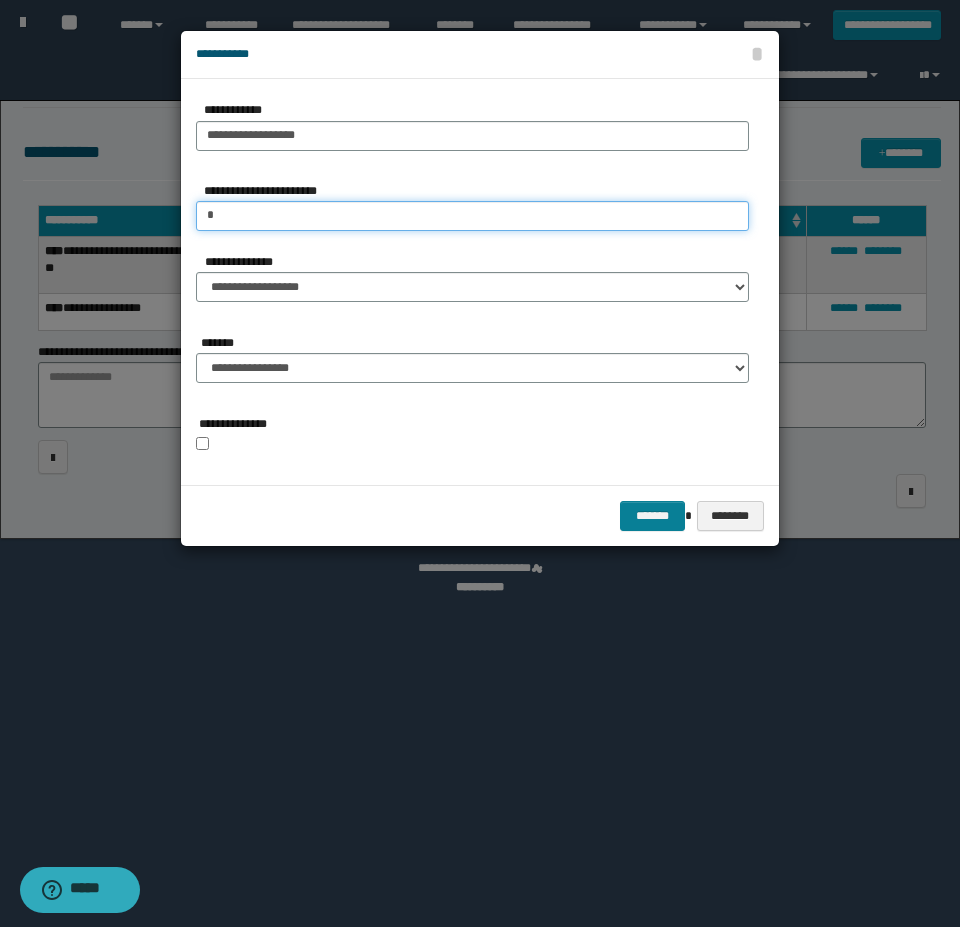 type on "*" 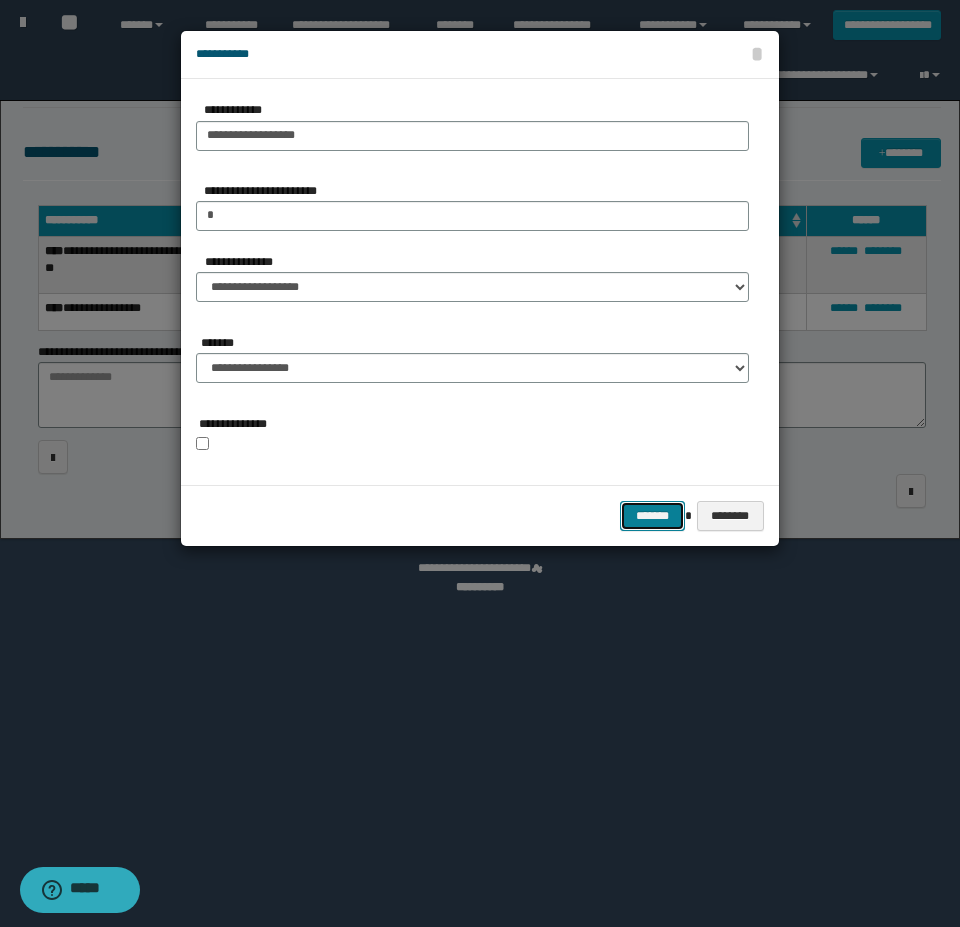 click on "*******" at bounding box center [652, 516] 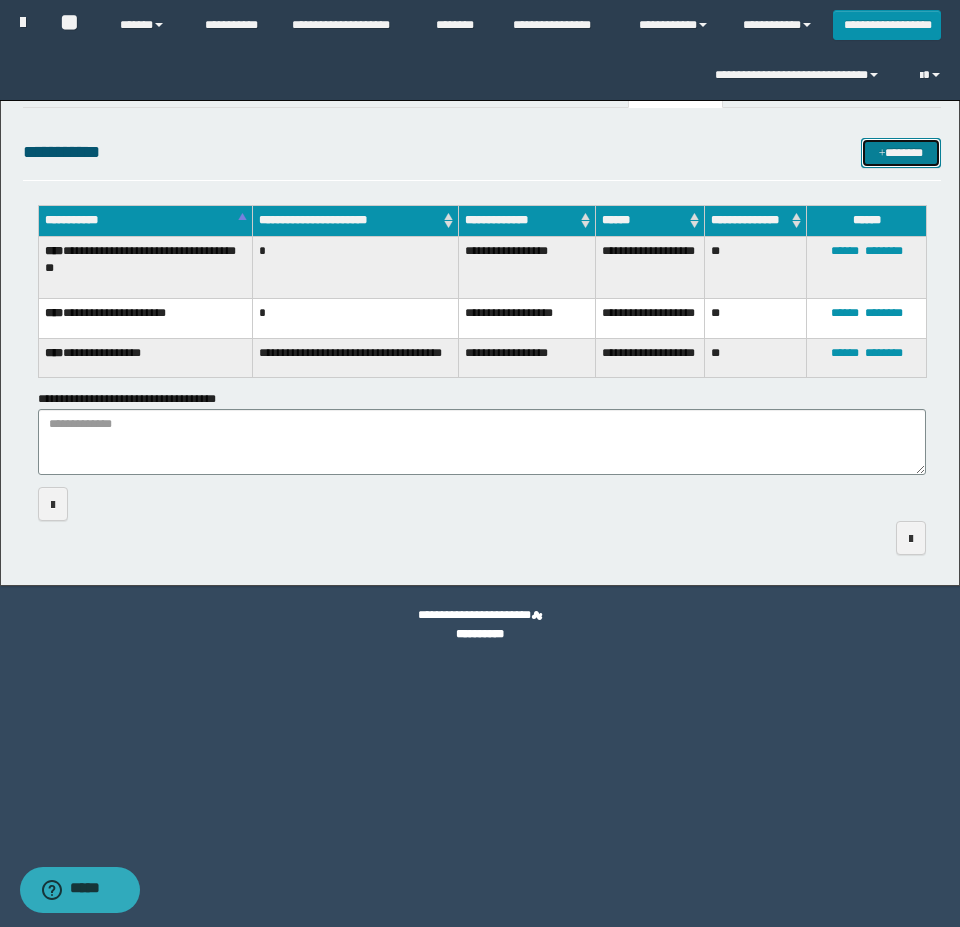 click on "*******" at bounding box center [901, 153] 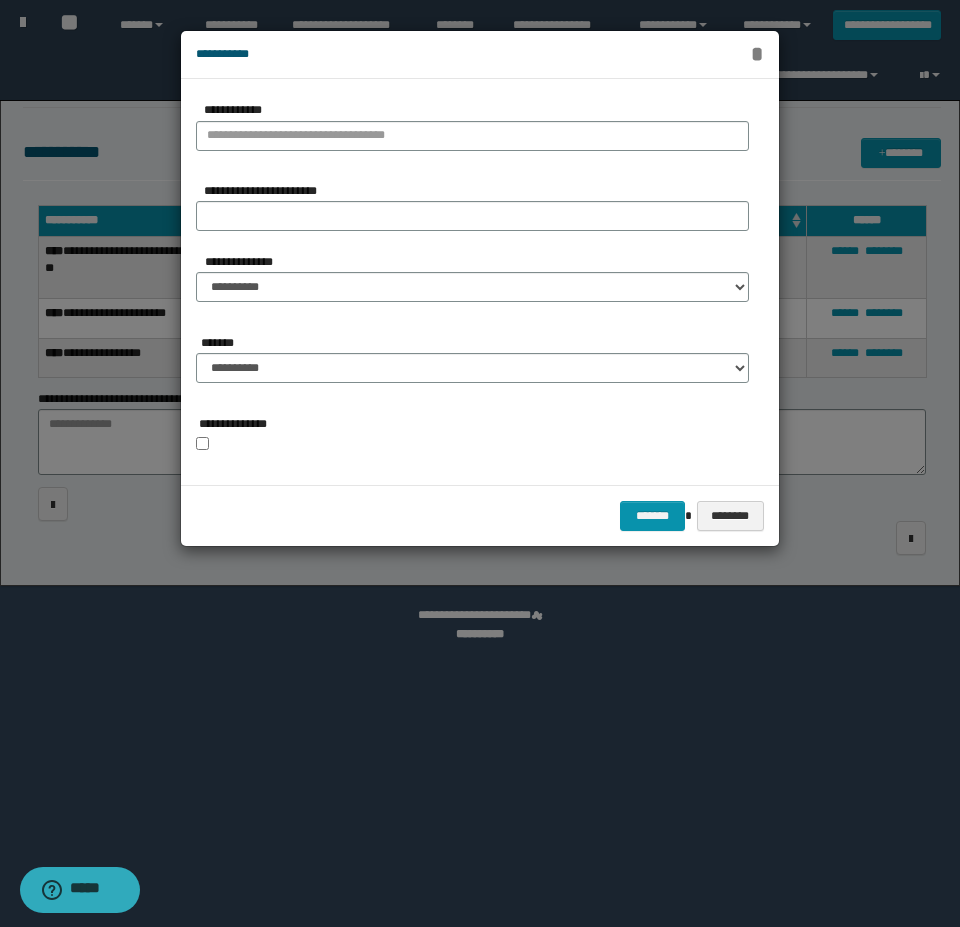 click on "*" at bounding box center [756, 54] 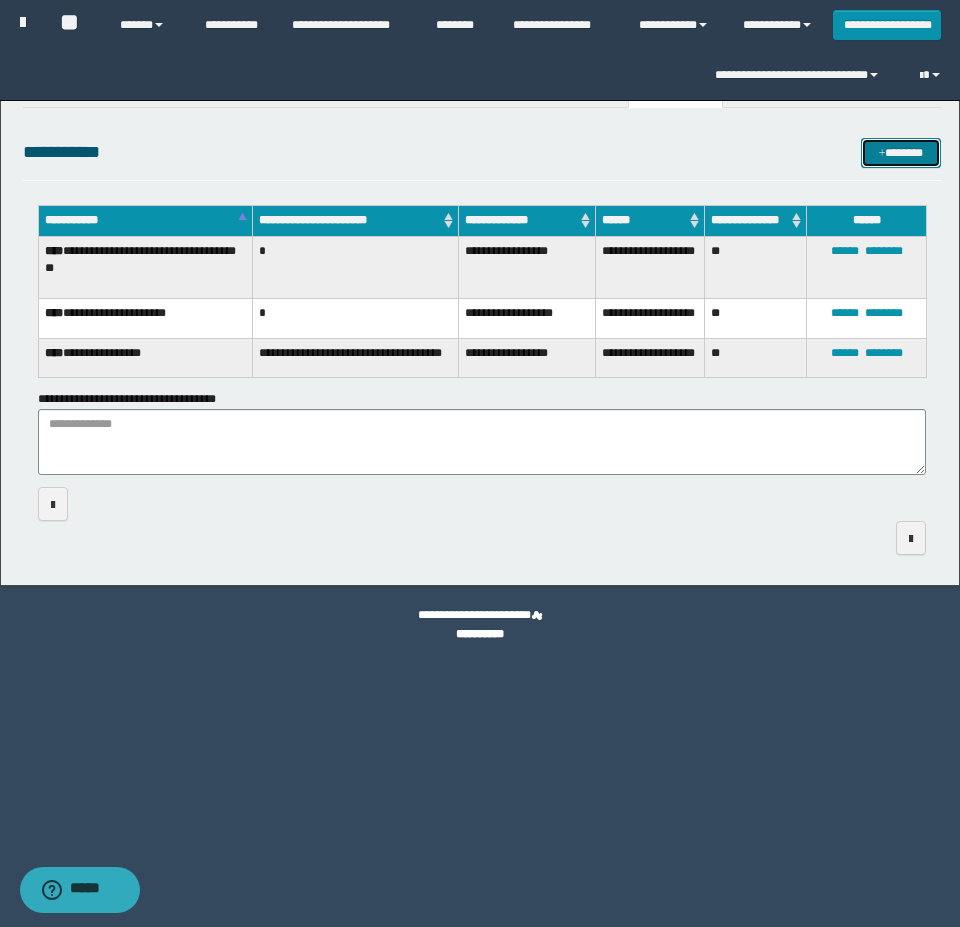 click on "*******" at bounding box center [901, 153] 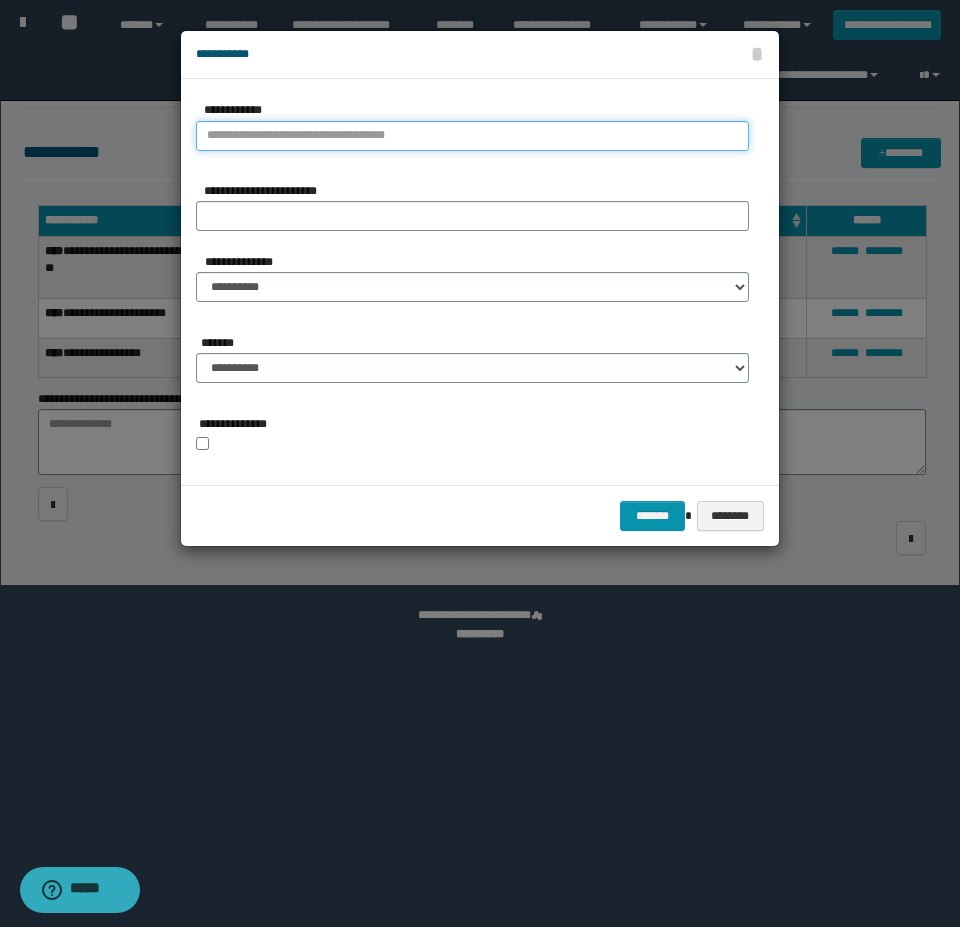 type on "**********" 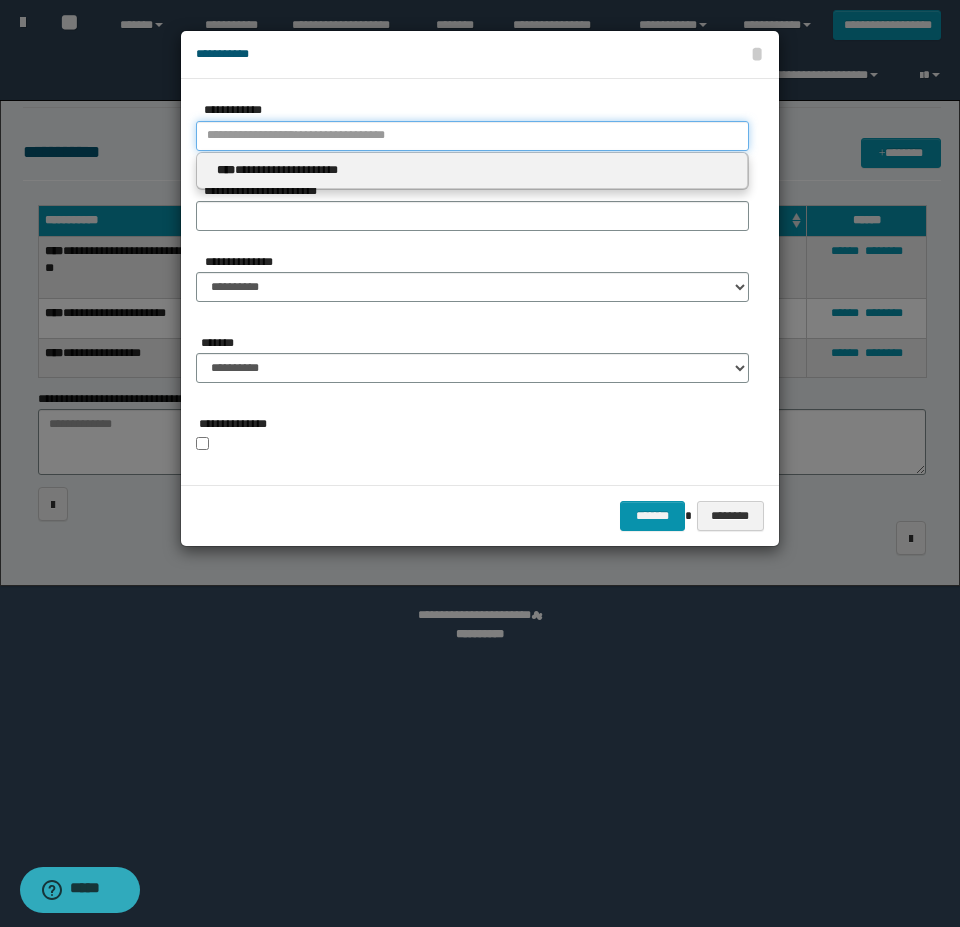 click on "**********" at bounding box center [472, 136] 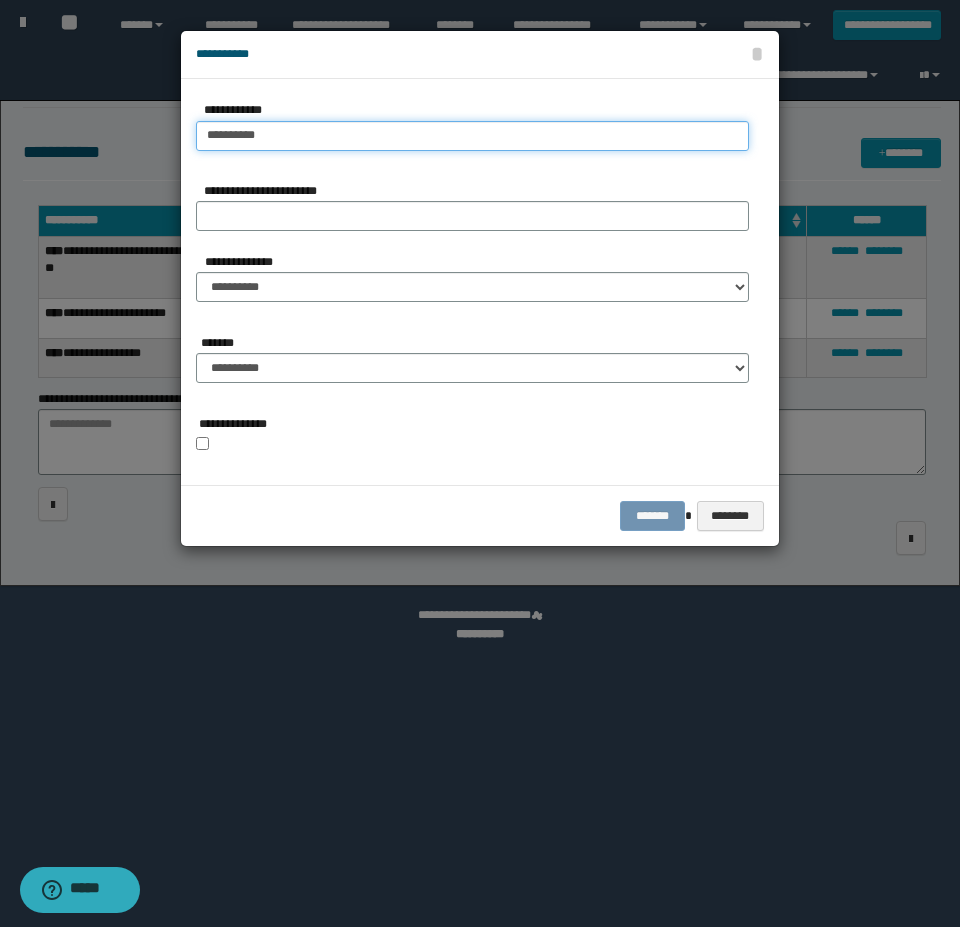 type on "**********" 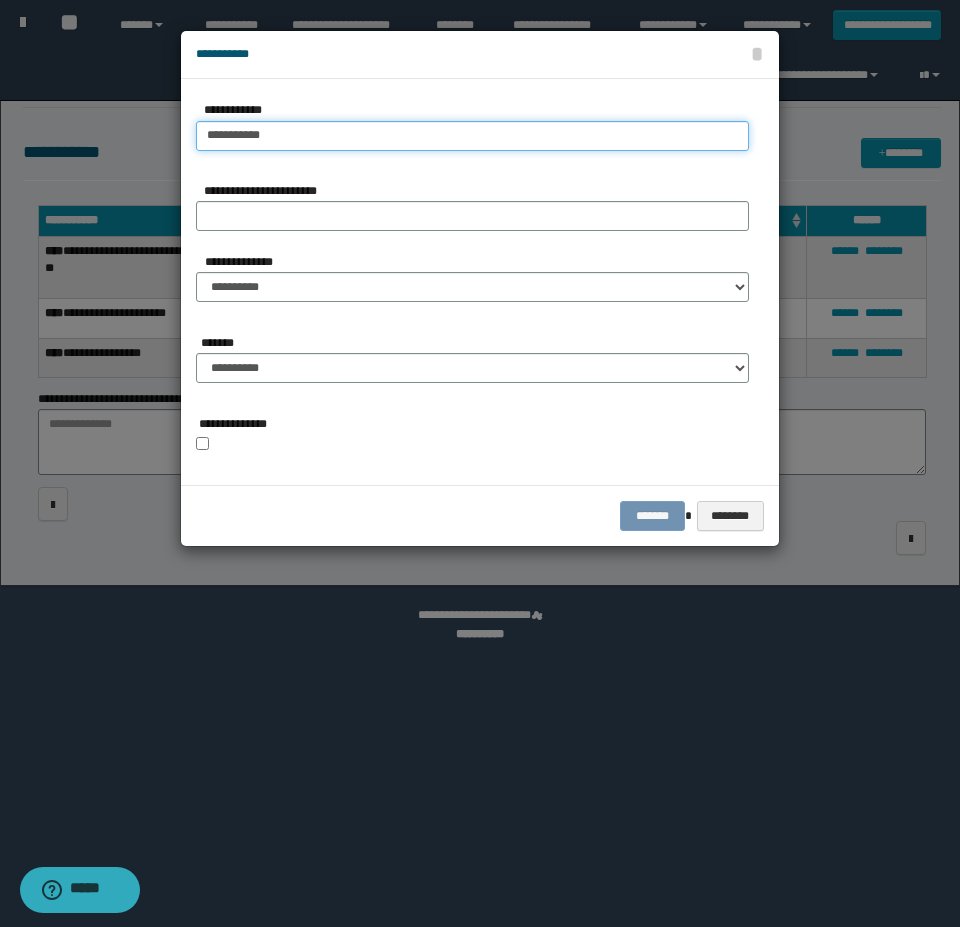 type on "**********" 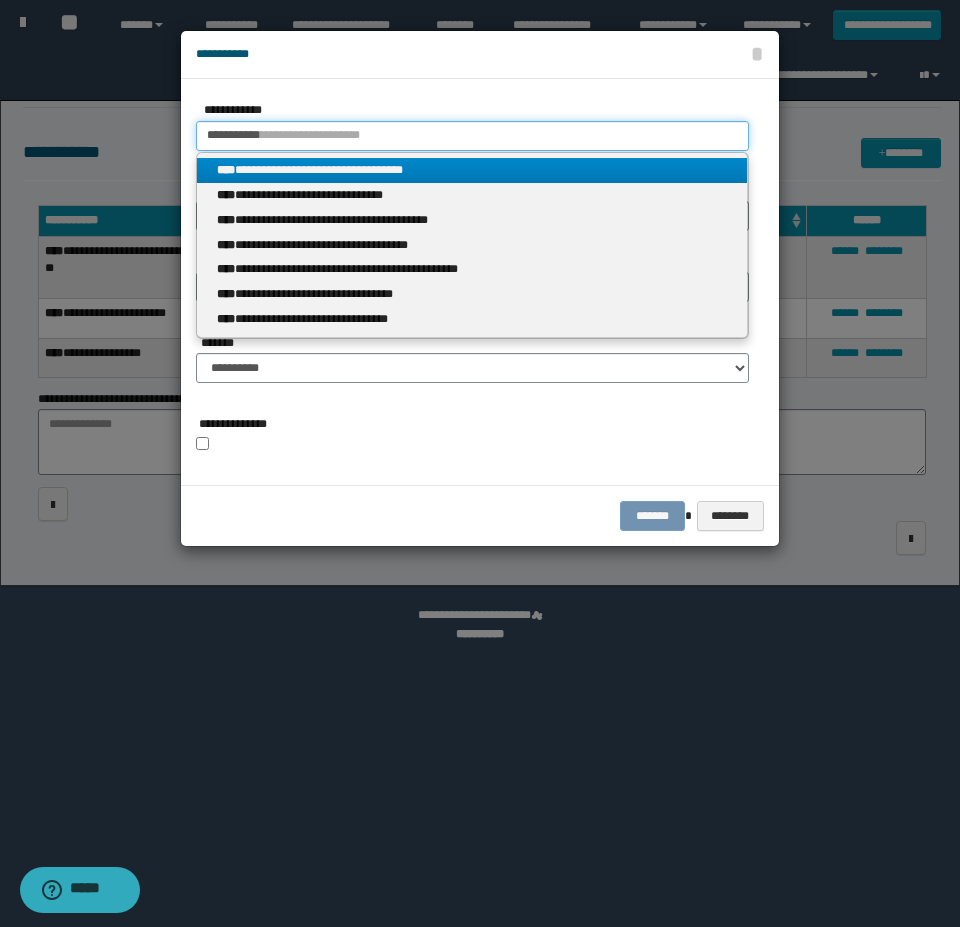 type on "**********" 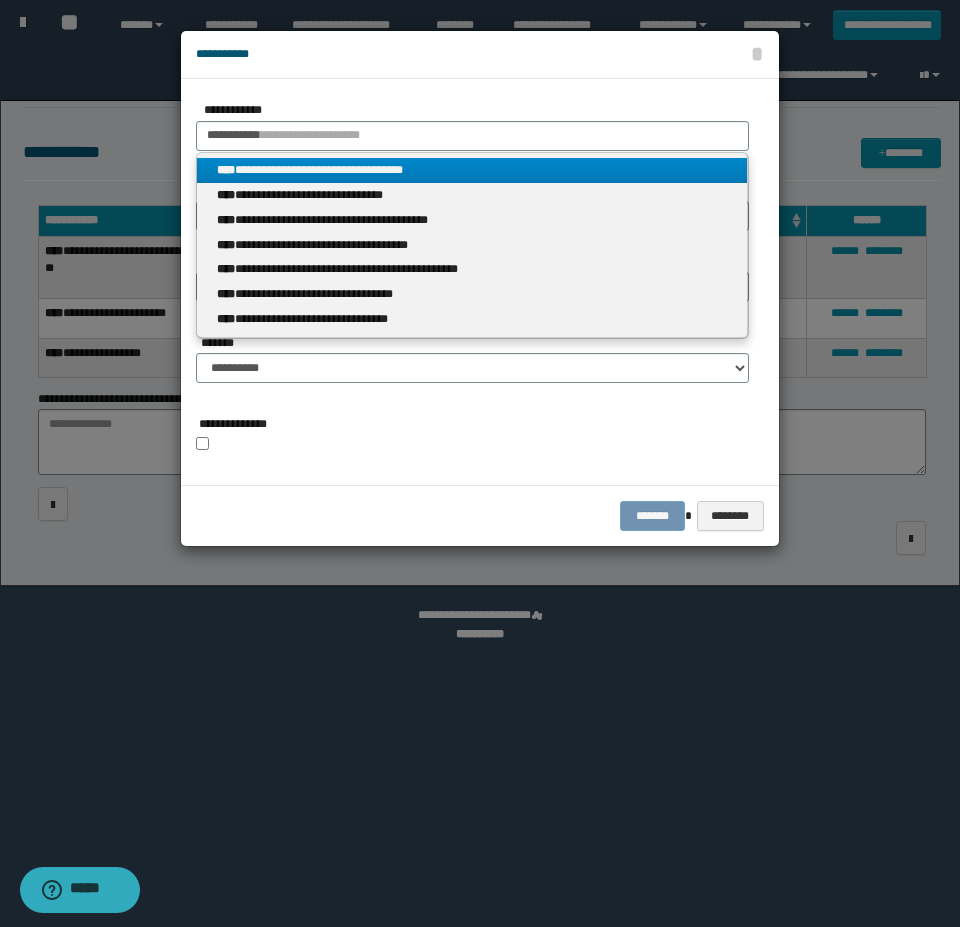 click on "**********" at bounding box center [472, 170] 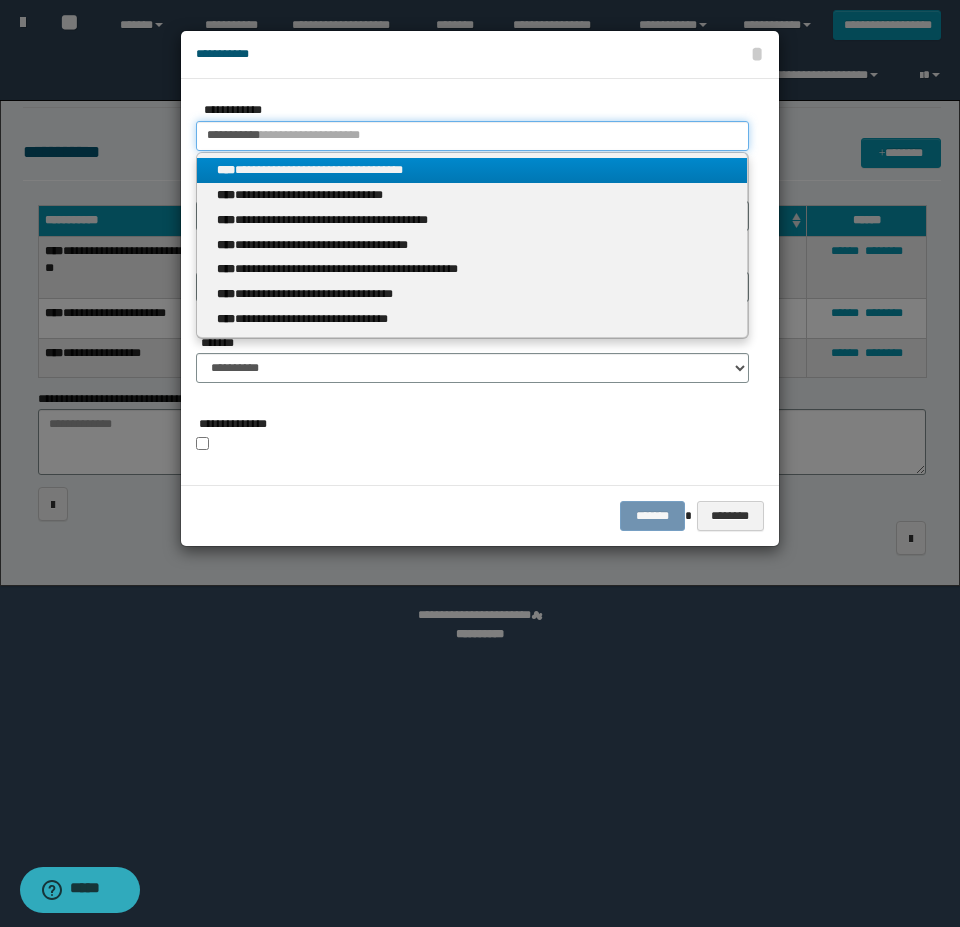 type 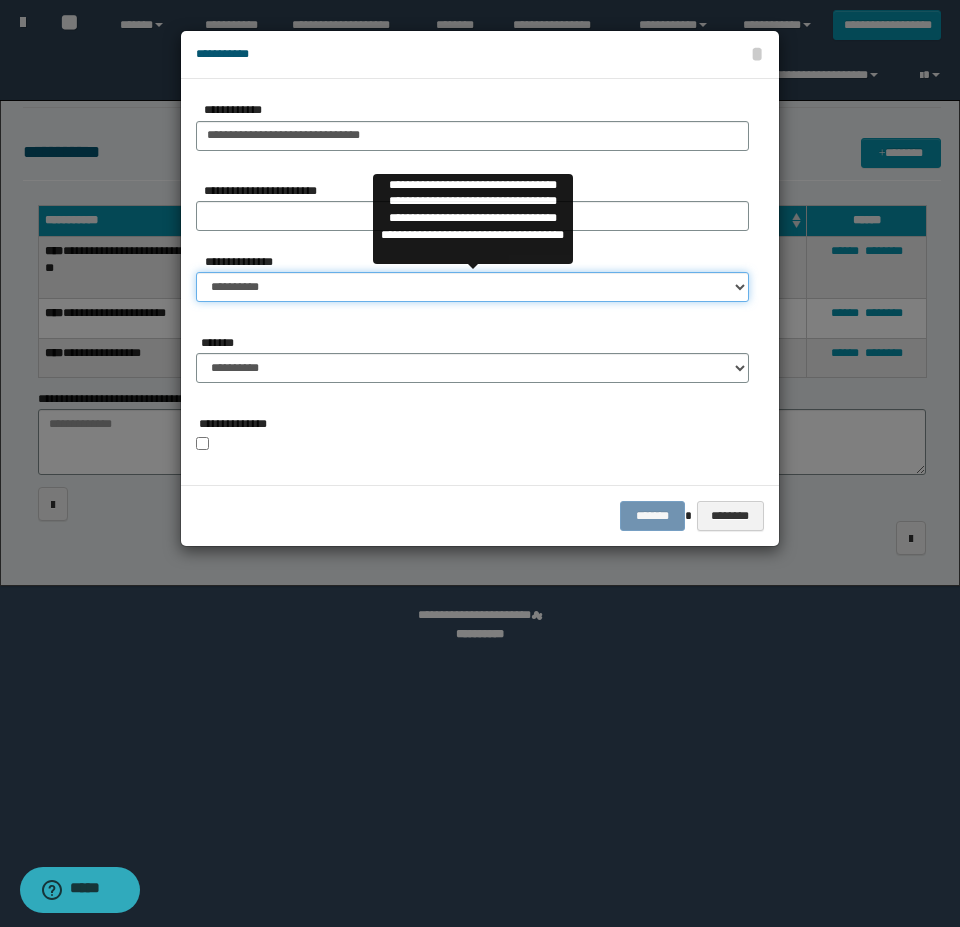 click on "**********" at bounding box center [472, 287] 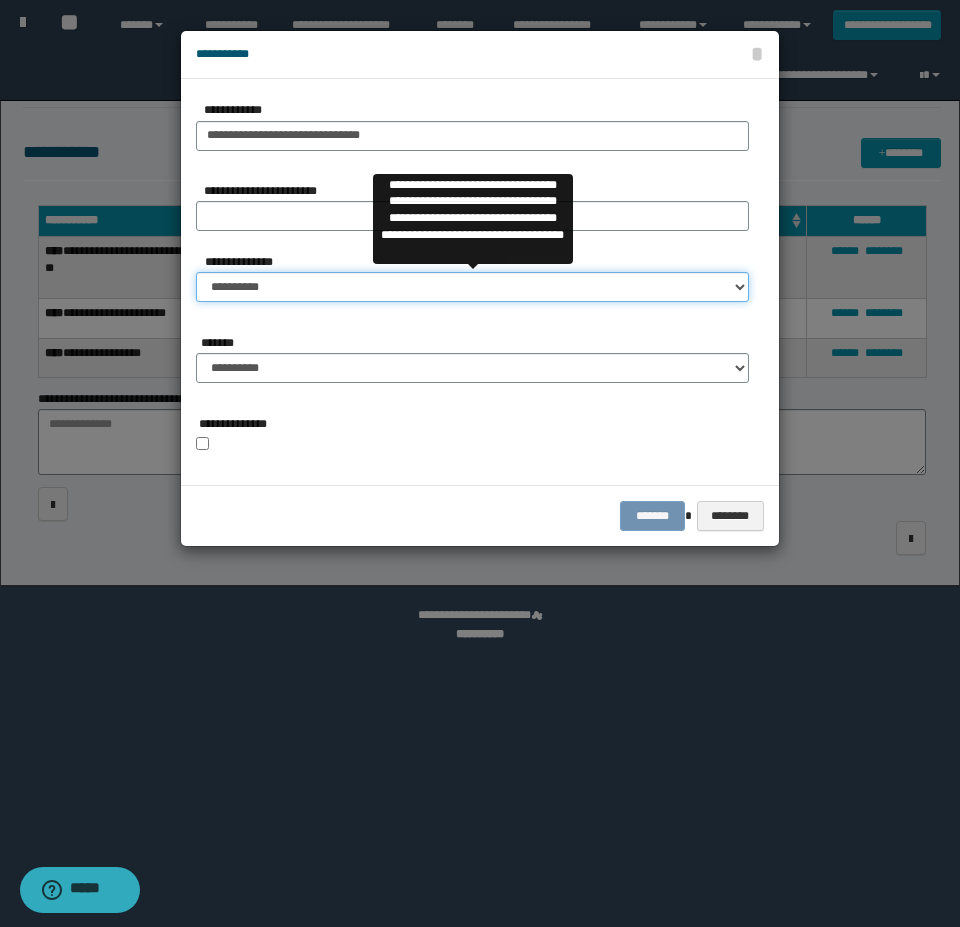 select on "**" 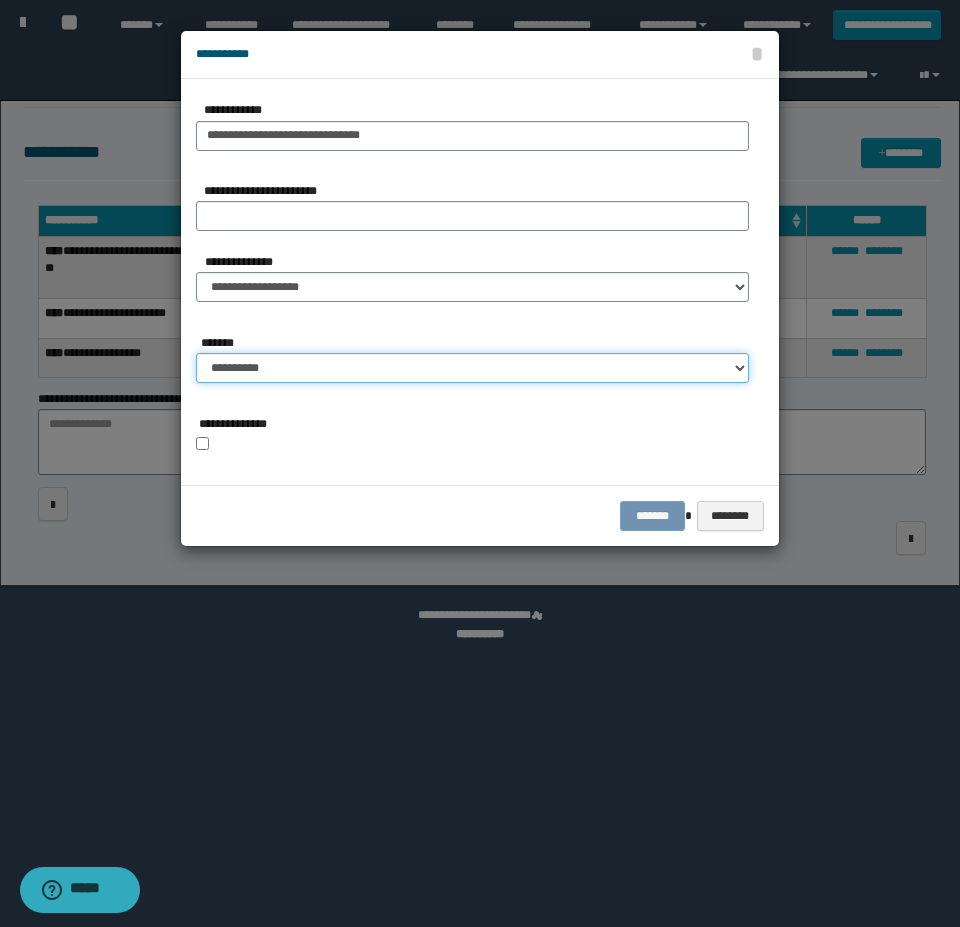 drag, startPoint x: 284, startPoint y: 369, endPoint x: 288, endPoint y: 379, distance: 10.770329 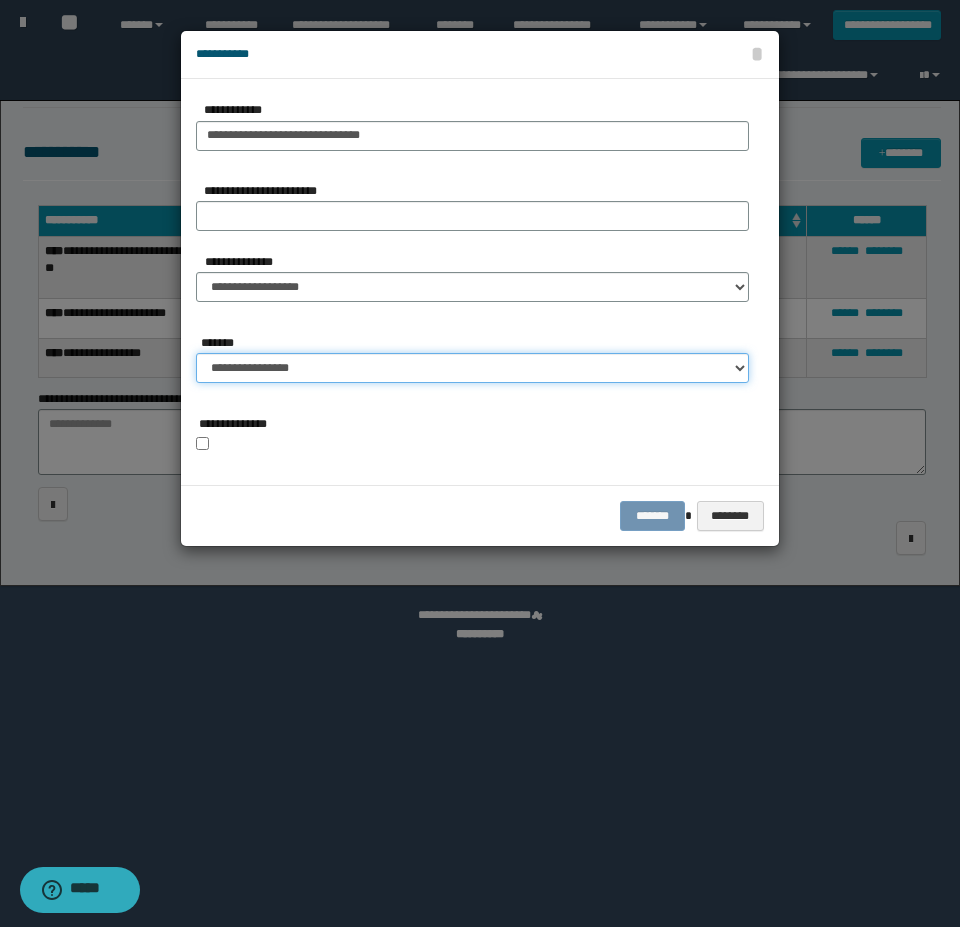 click on "**********" at bounding box center [472, 368] 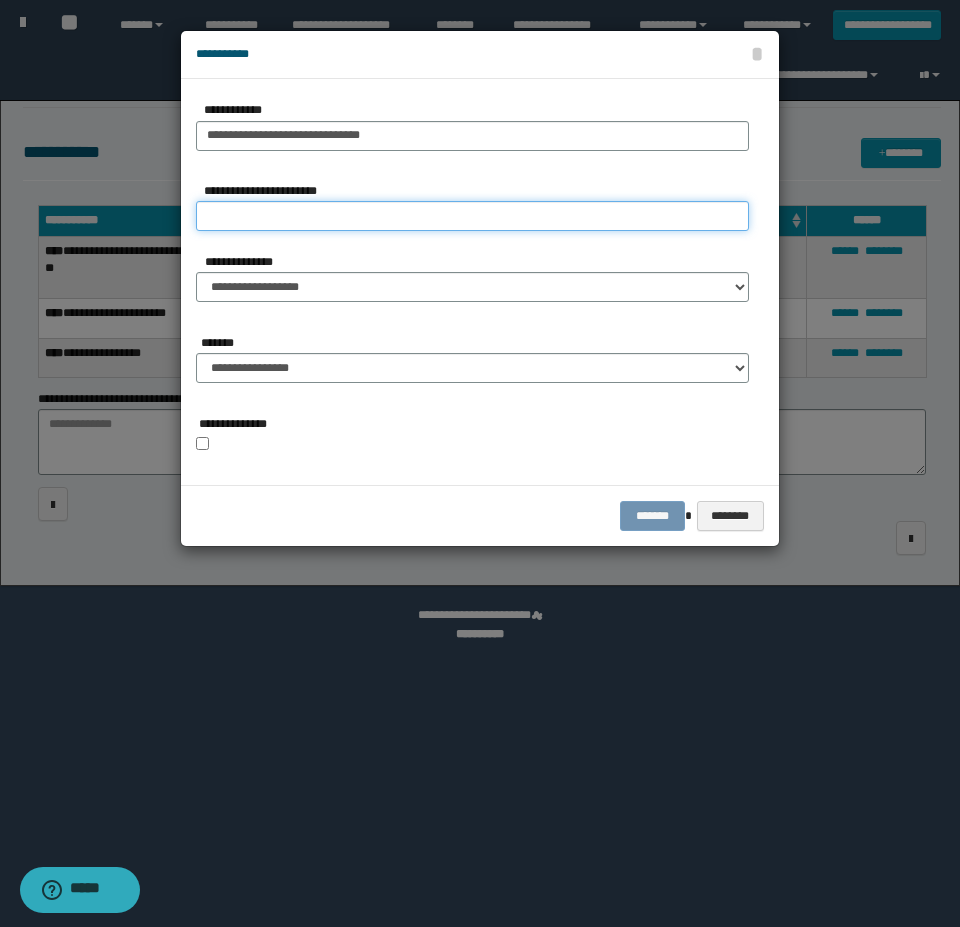 click on "**********" at bounding box center [472, 216] 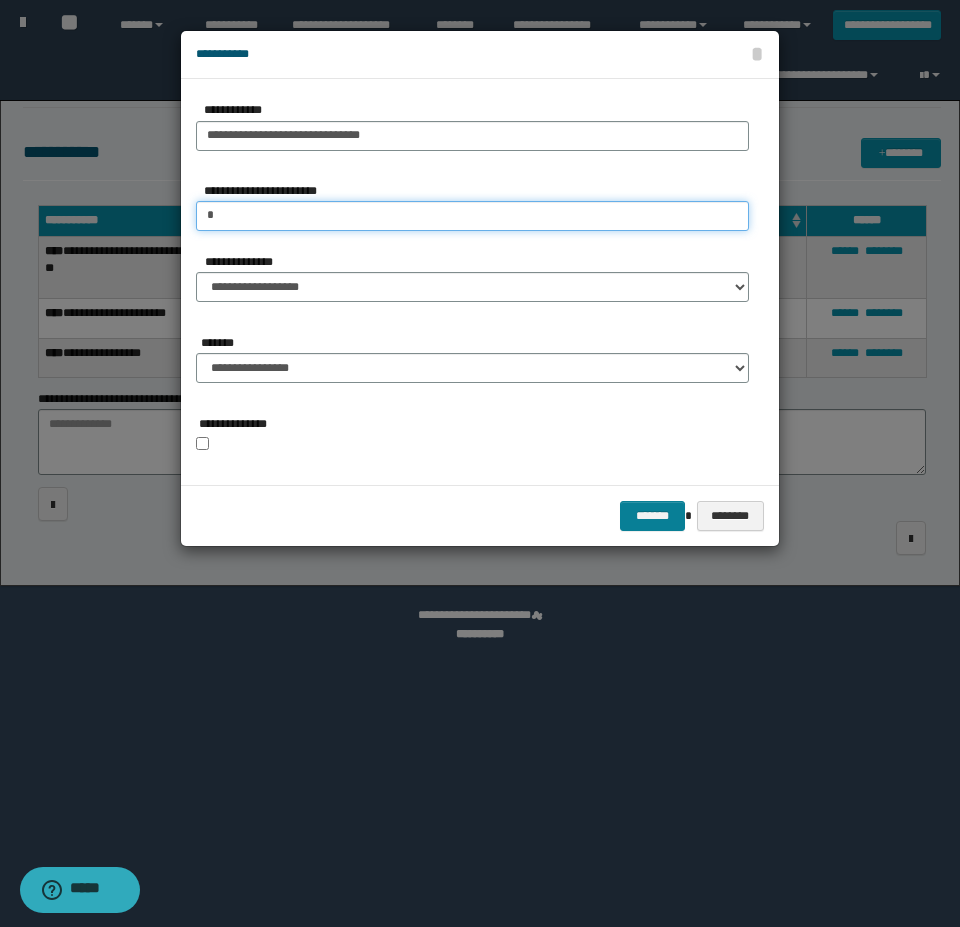 type on "*" 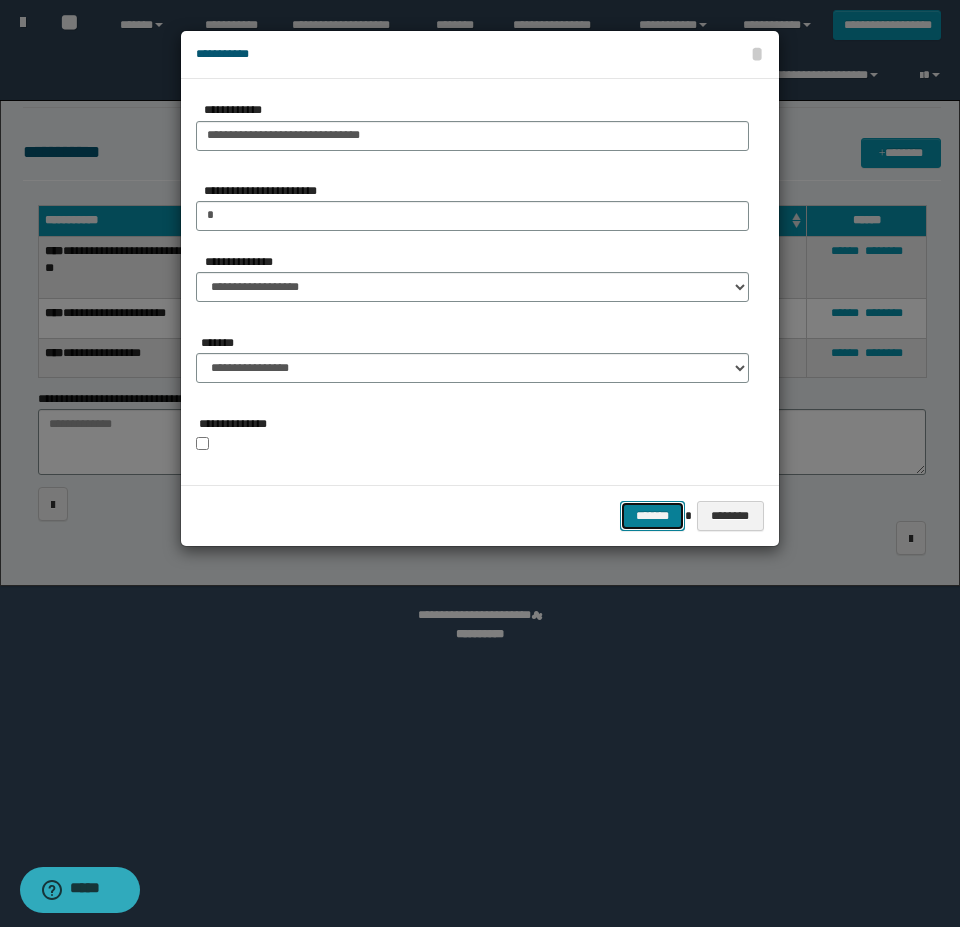 click on "*******" at bounding box center [652, 516] 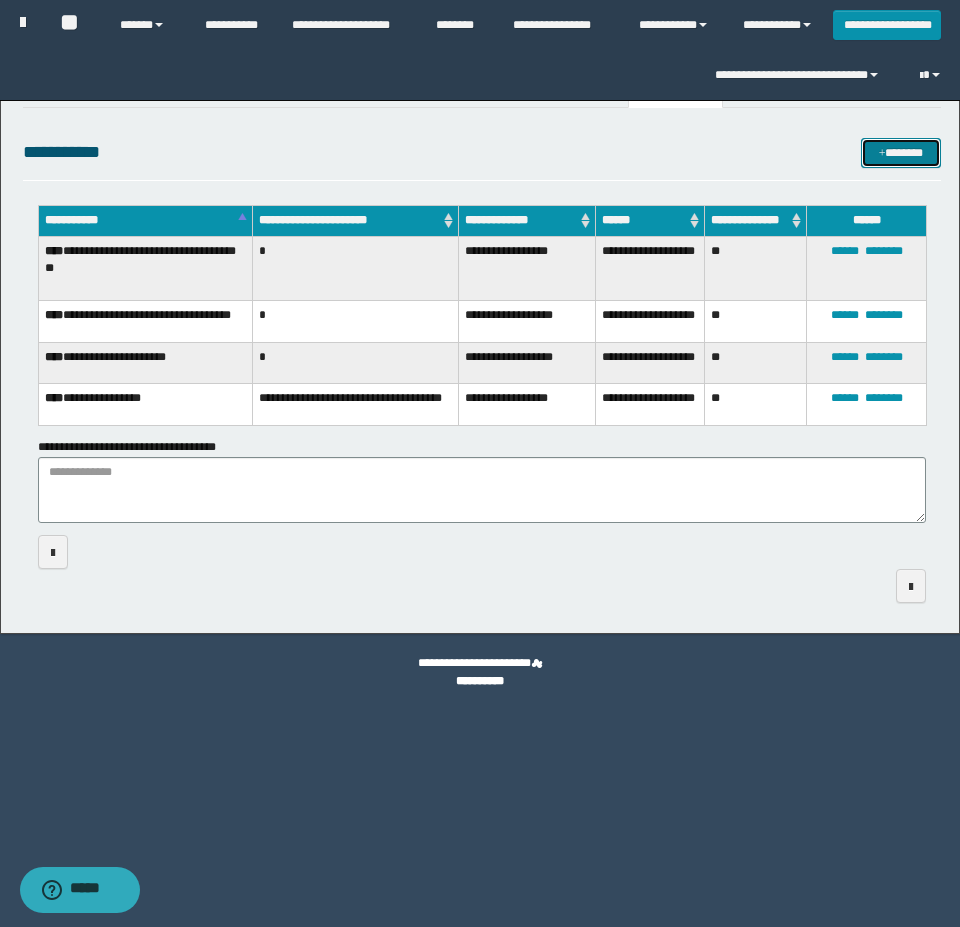 click on "*******" at bounding box center (901, 153) 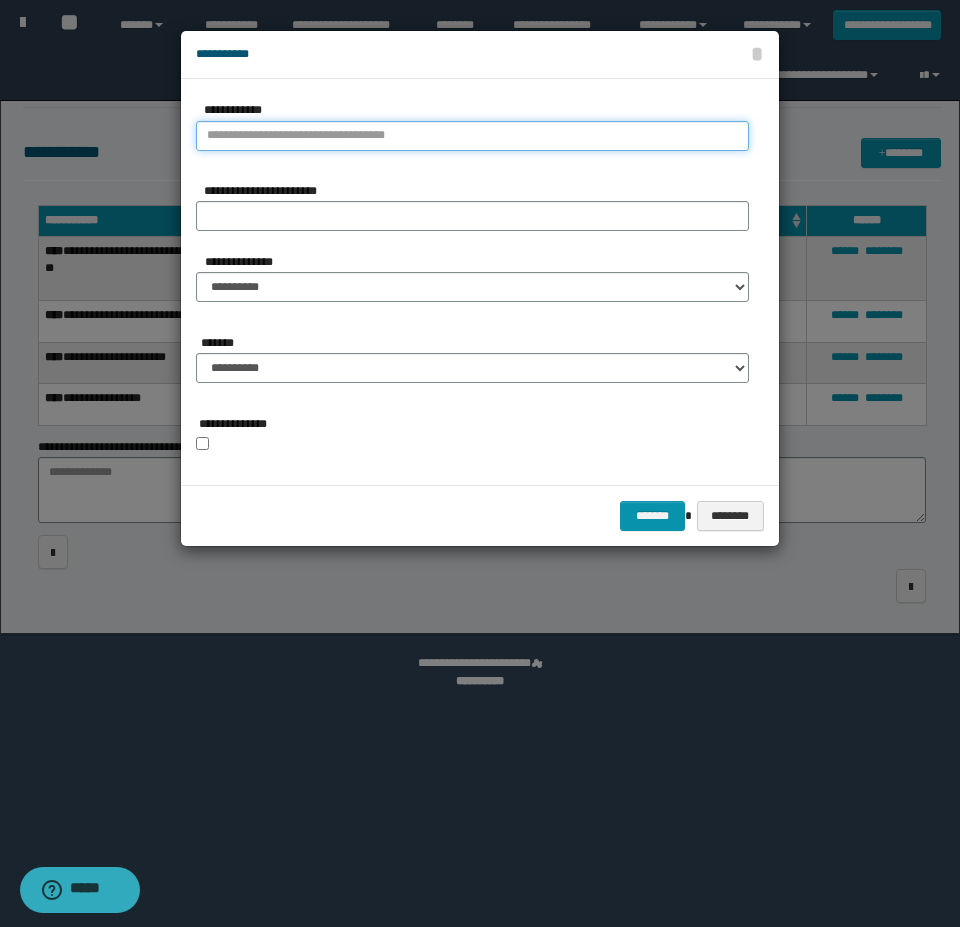 type on "**********" 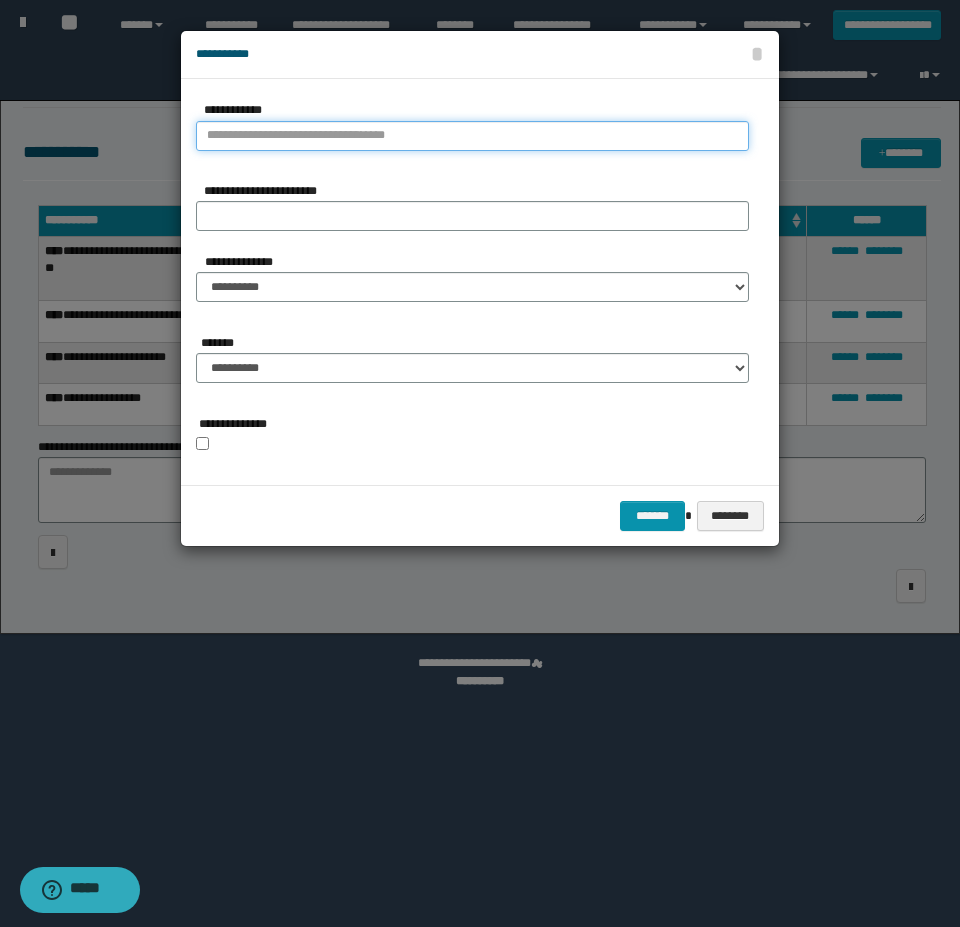 click on "**********" at bounding box center (472, 136) 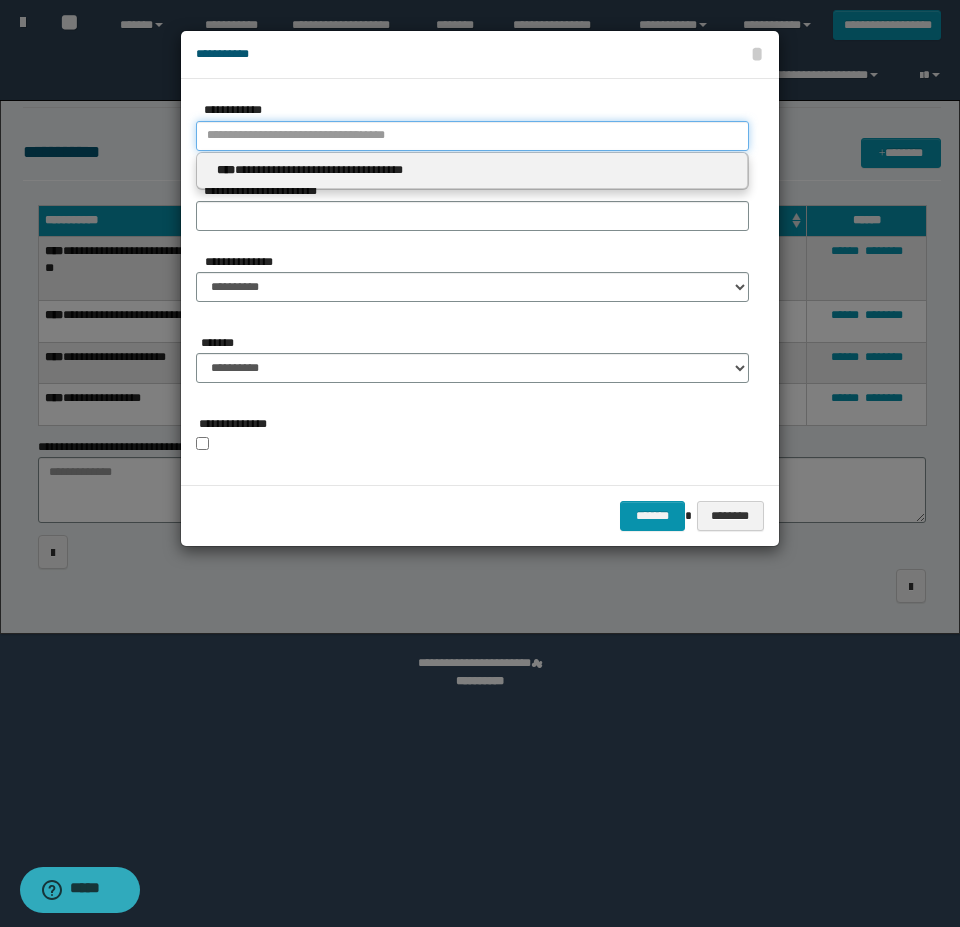 type 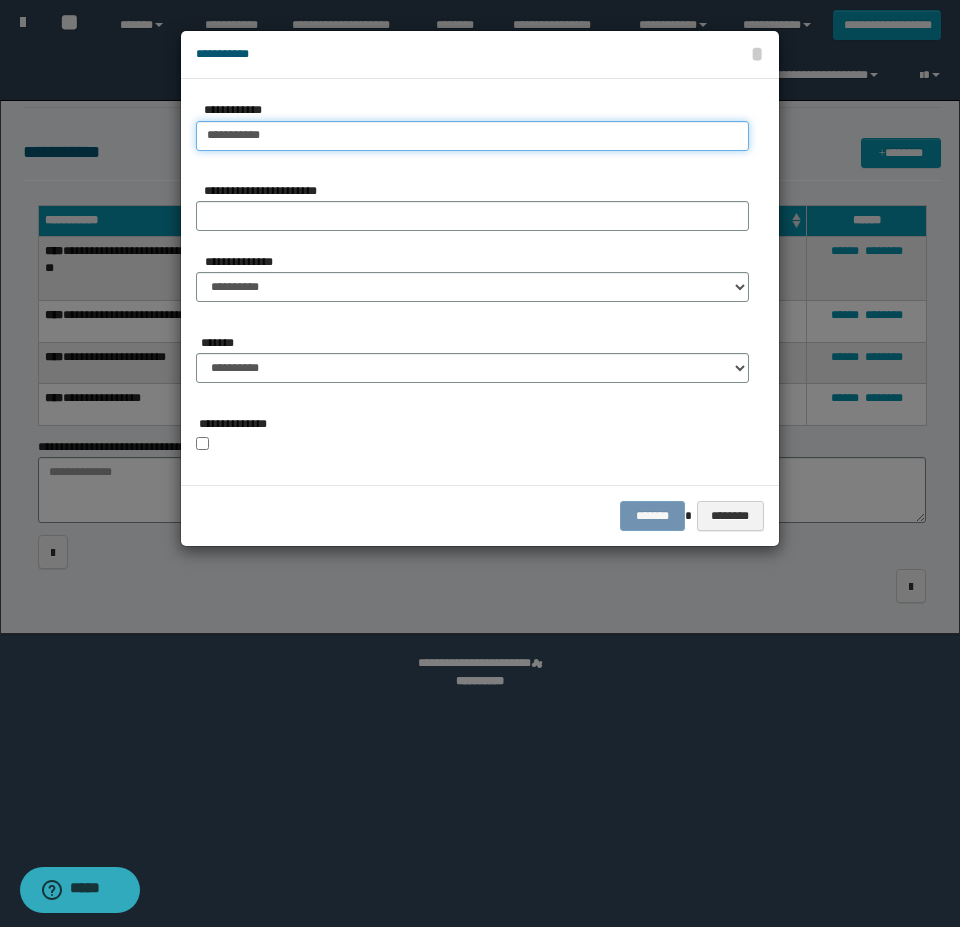 type on "**********" 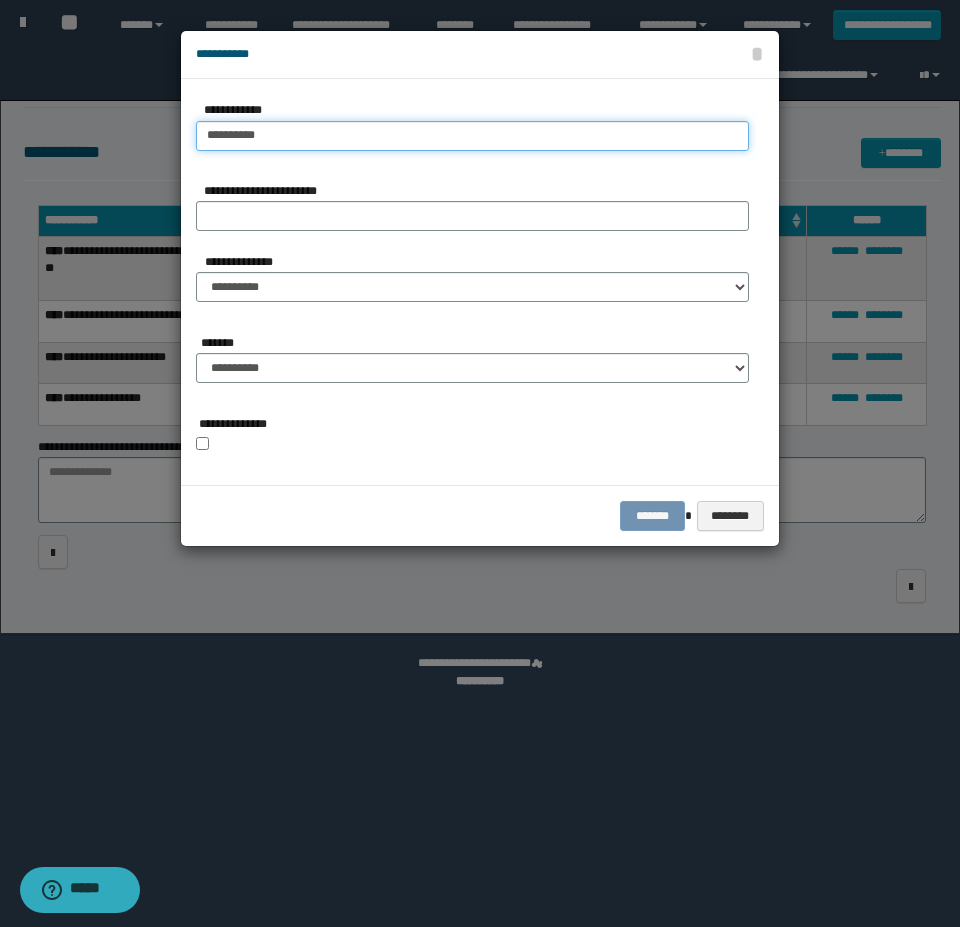 type on "**********" 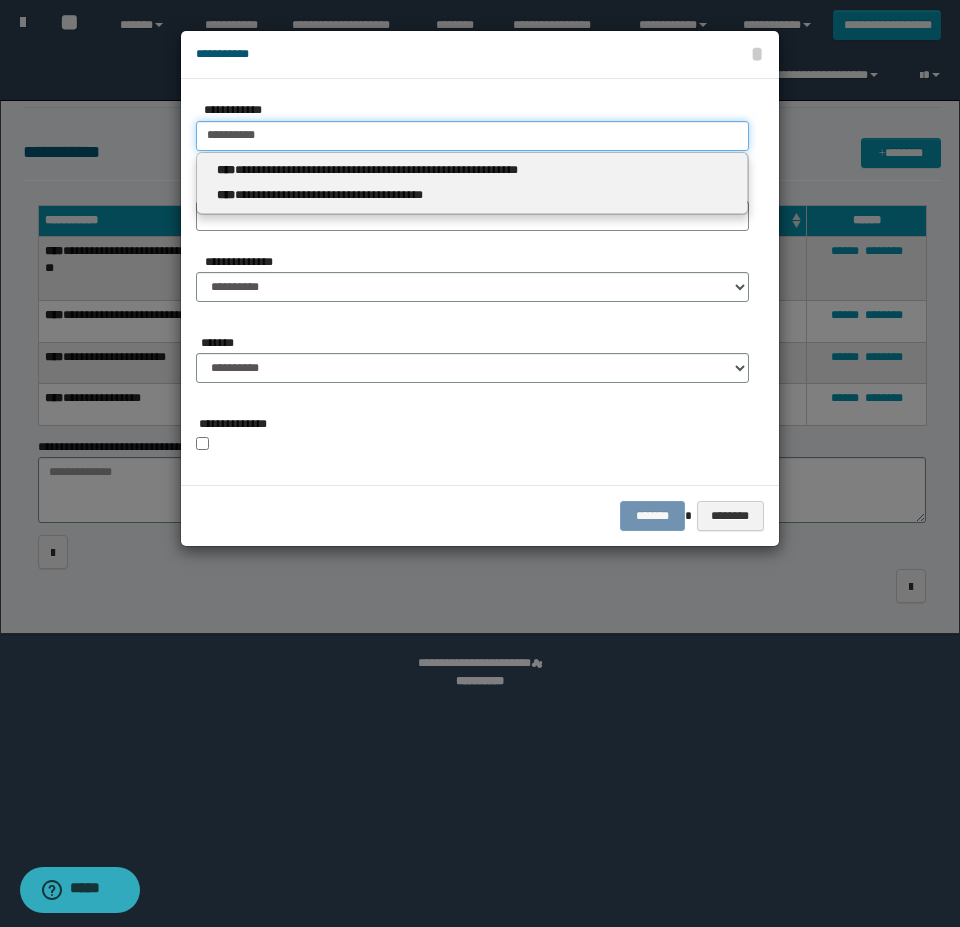 type 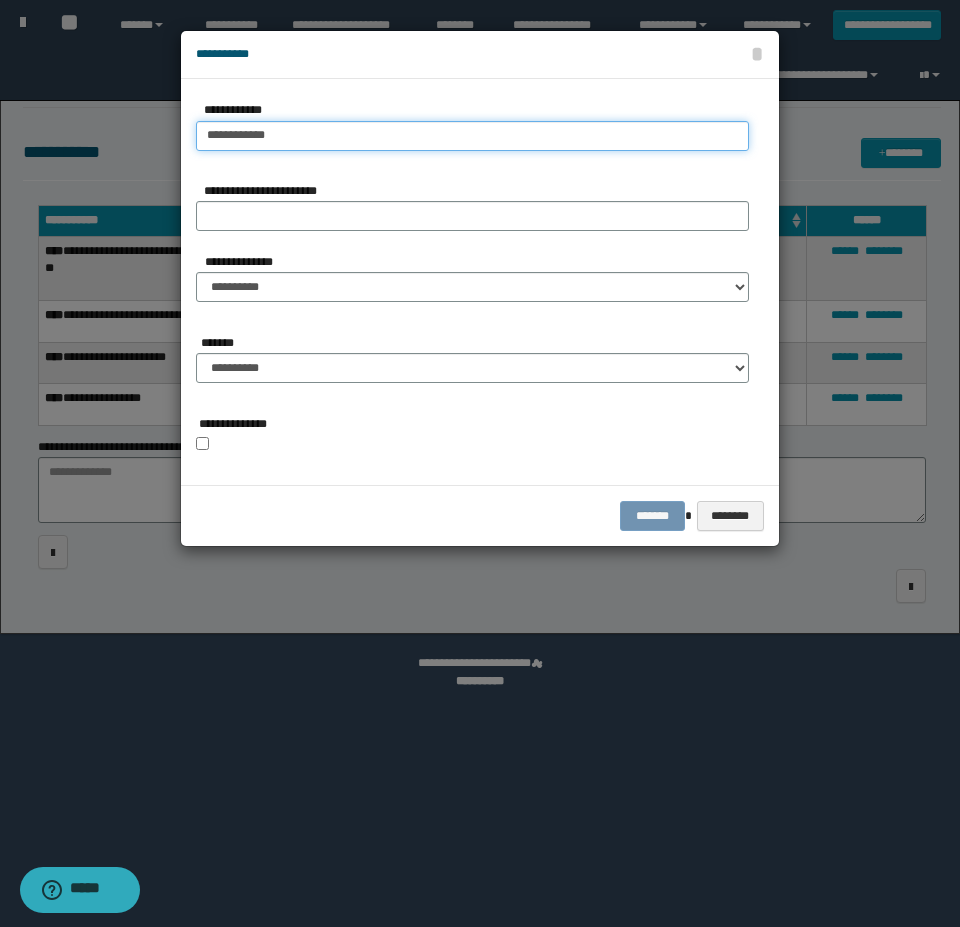 type on "**********" 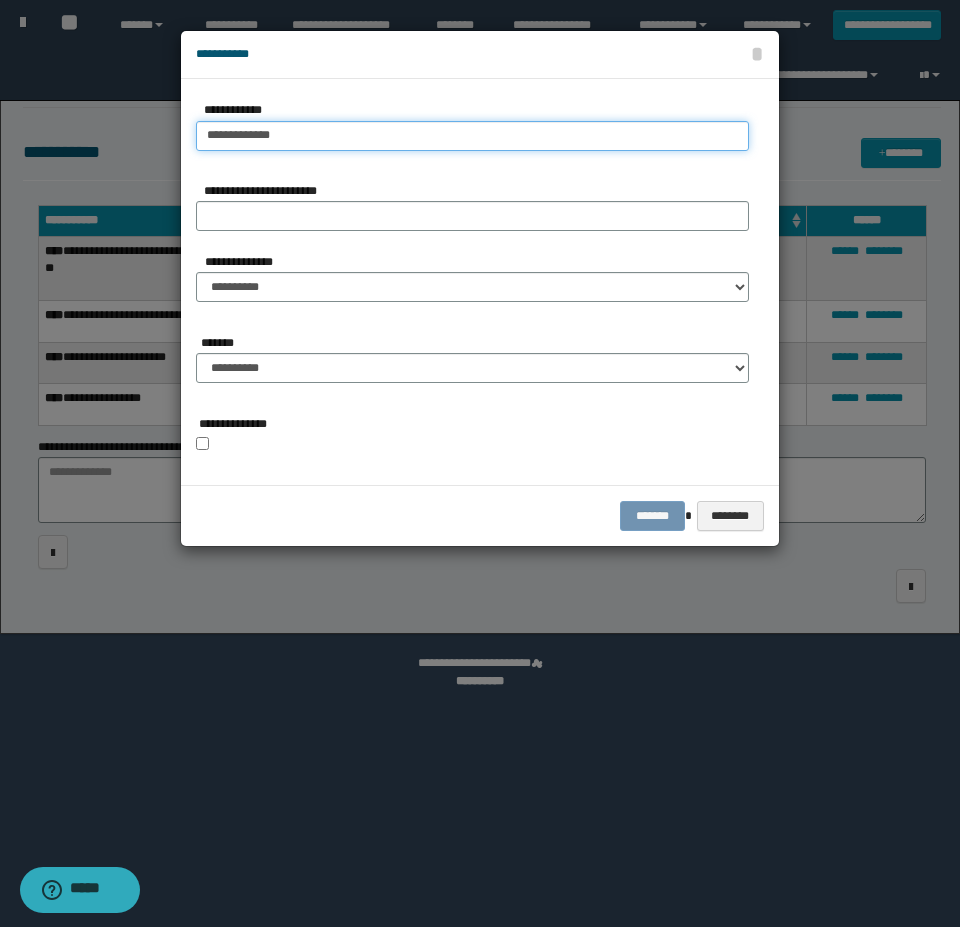 type on "**********" 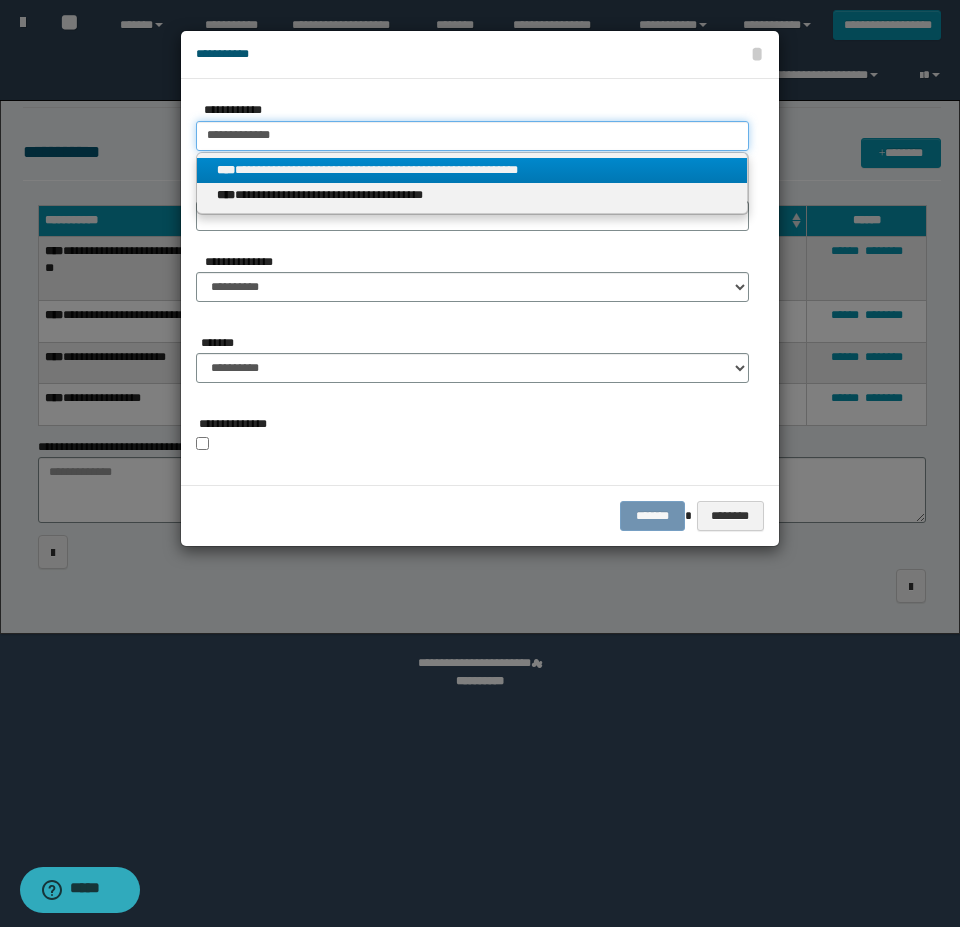drag, startPoint x: 316, startPoint y: 138, endPoint x: 197, endPoint y: 138, distance: 119 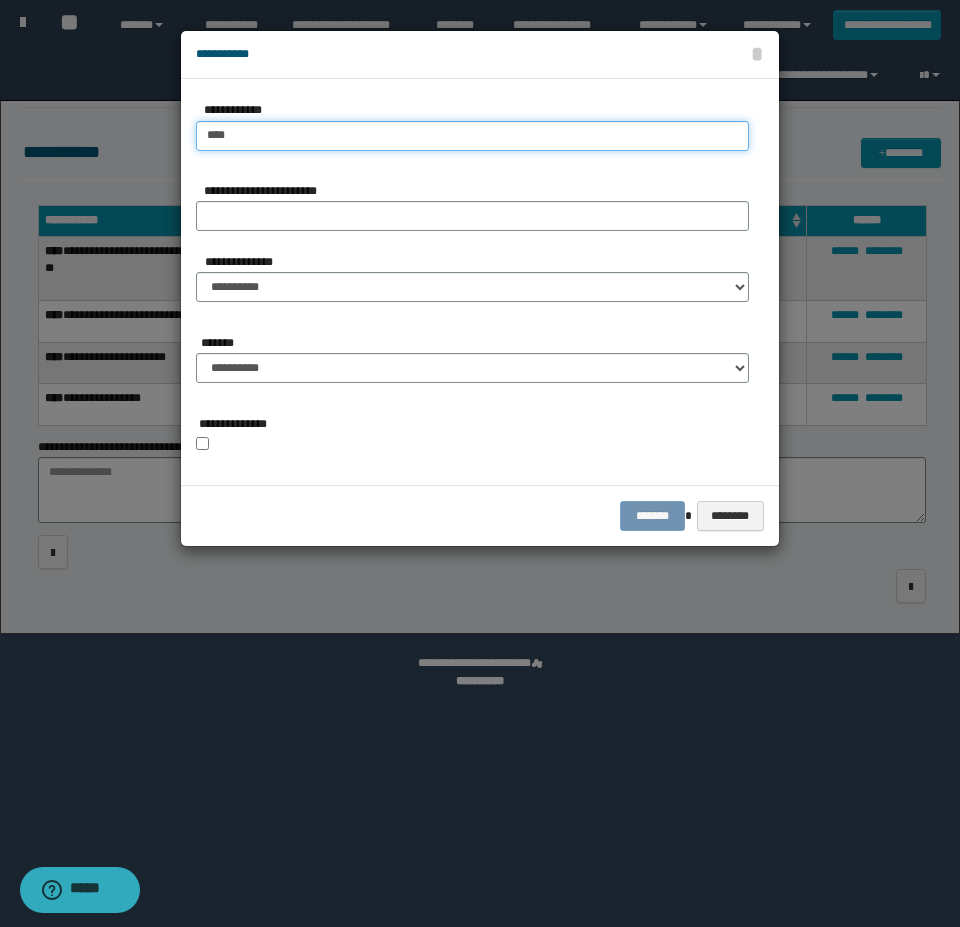 type on "*****" 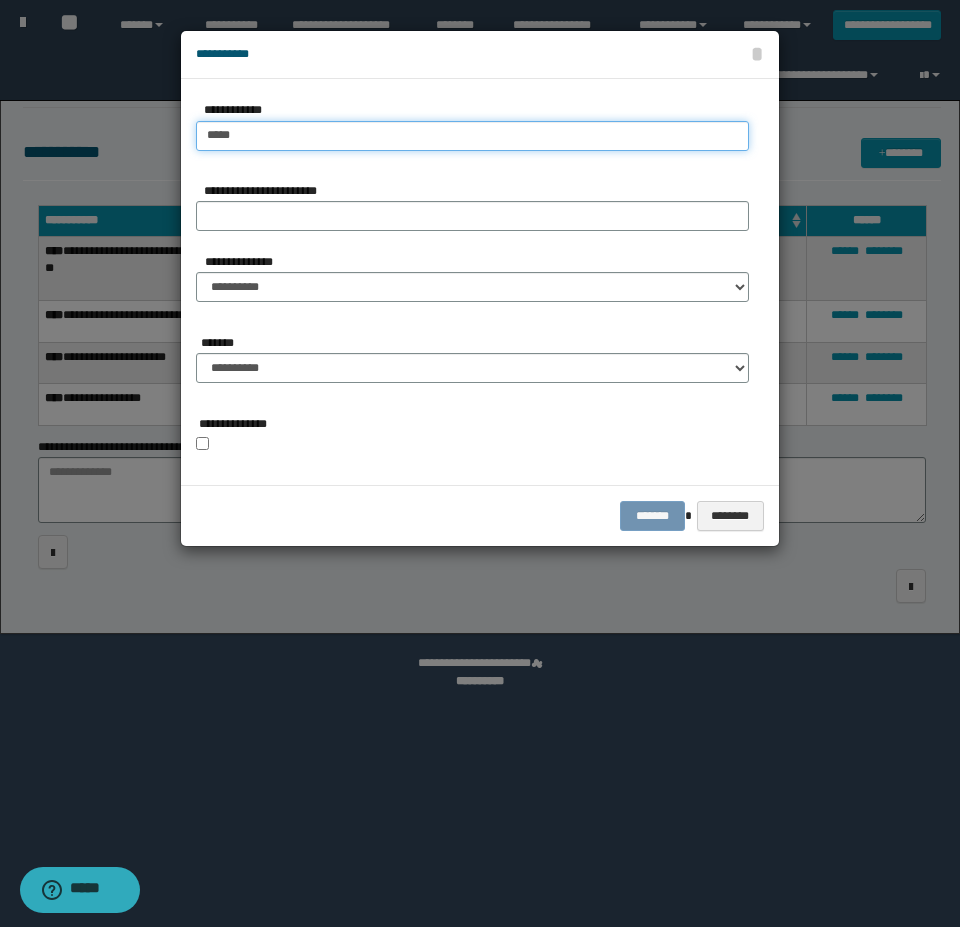 type on "*****" 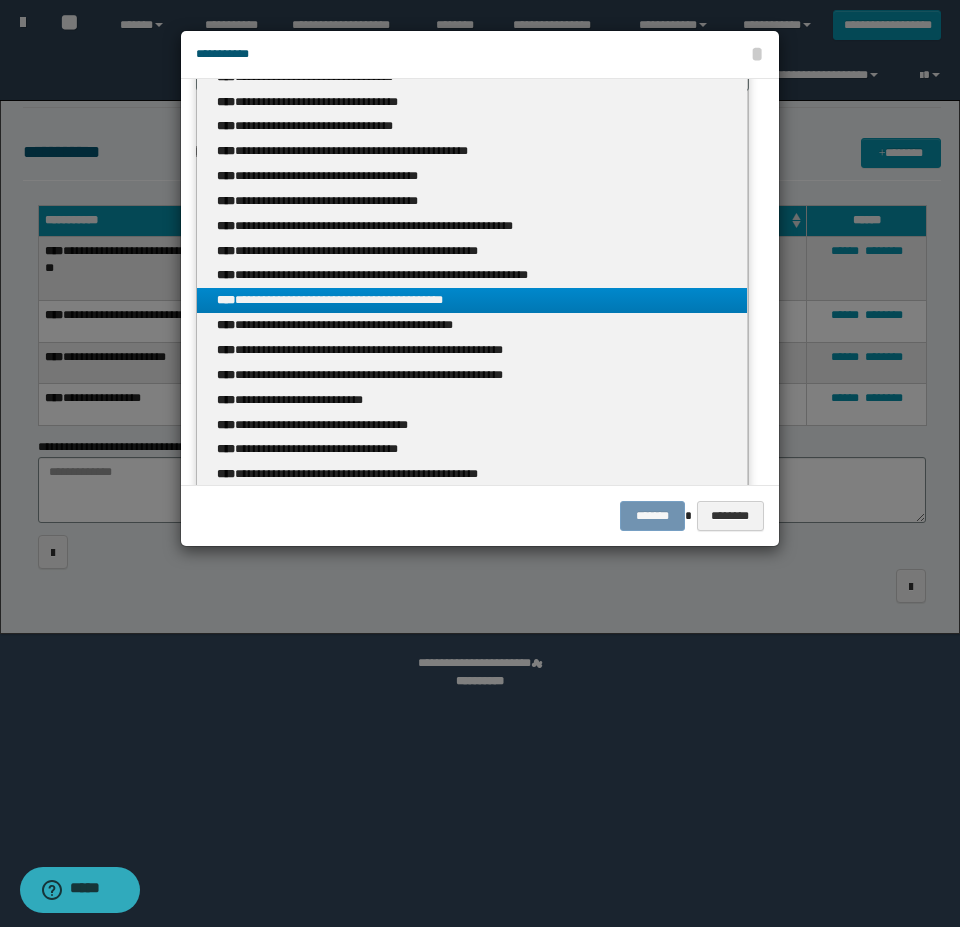 scroll, scrollTop: 301, scrollLeft: 0, axis: vertical 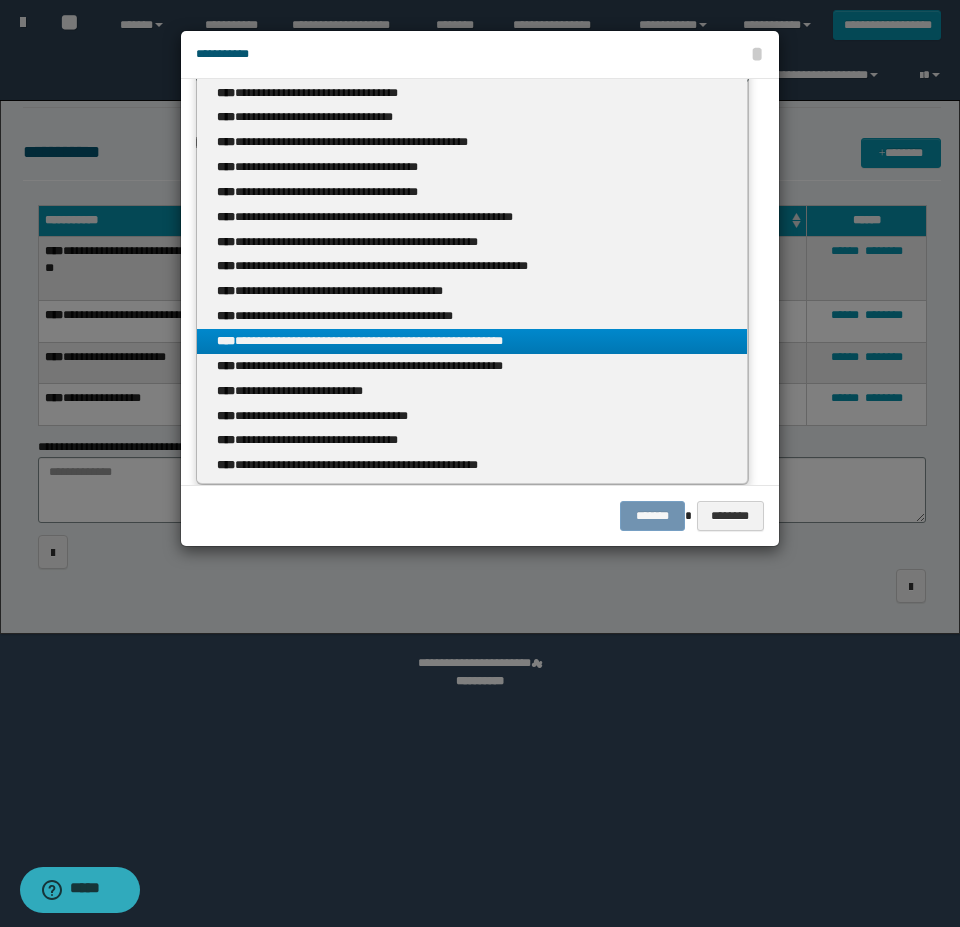 type on "*****" 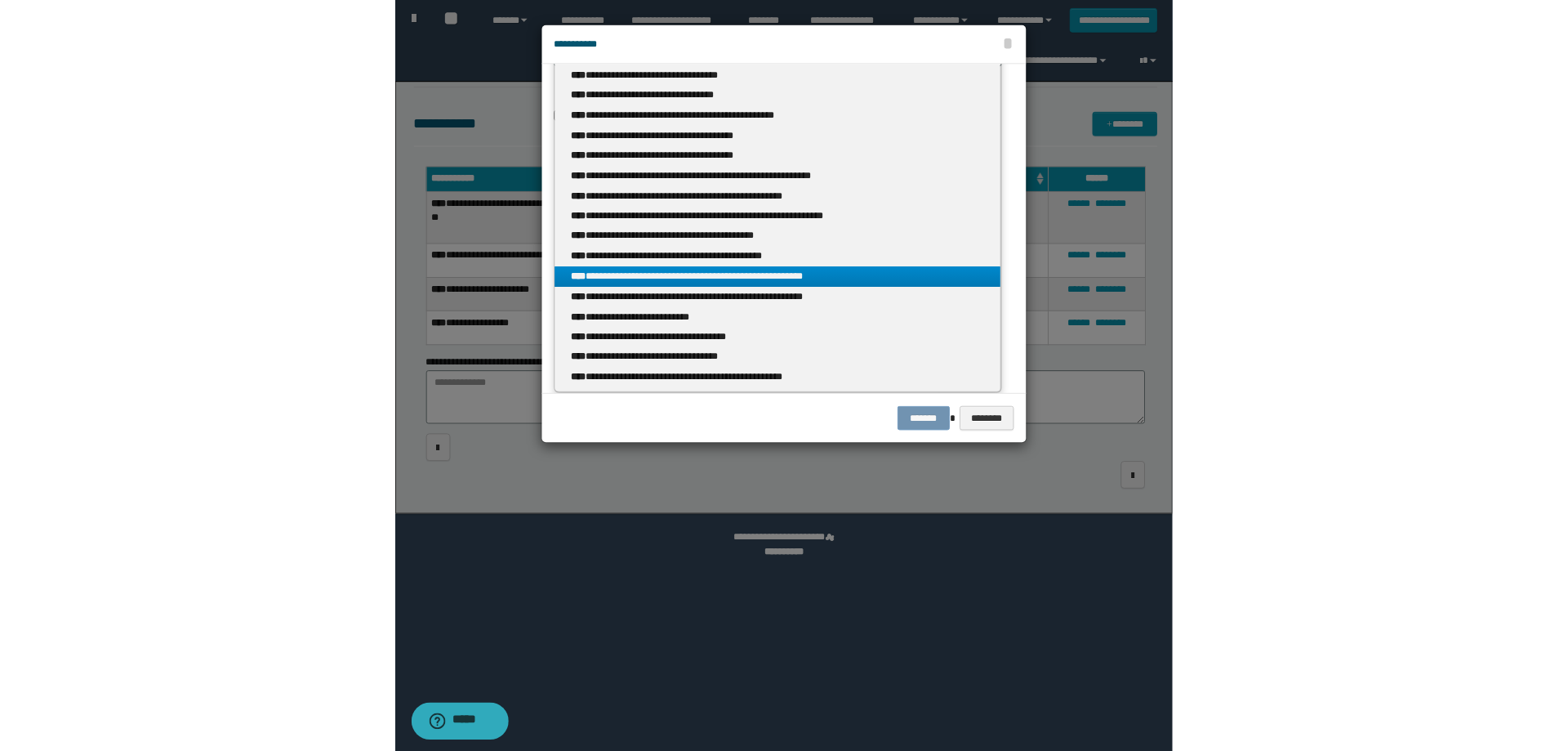 scroll, scrollTop: 0, scrollLeft: 0, axis: both 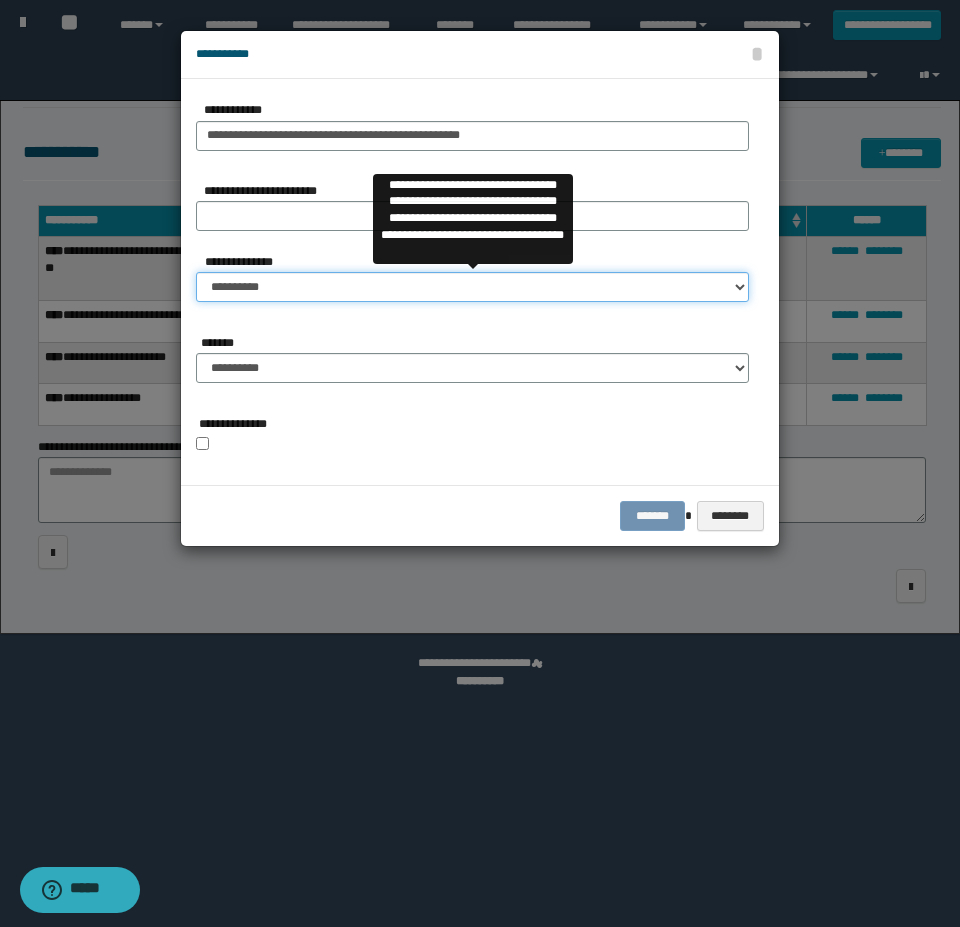 click on "**********" at bounding box center [472, 287] 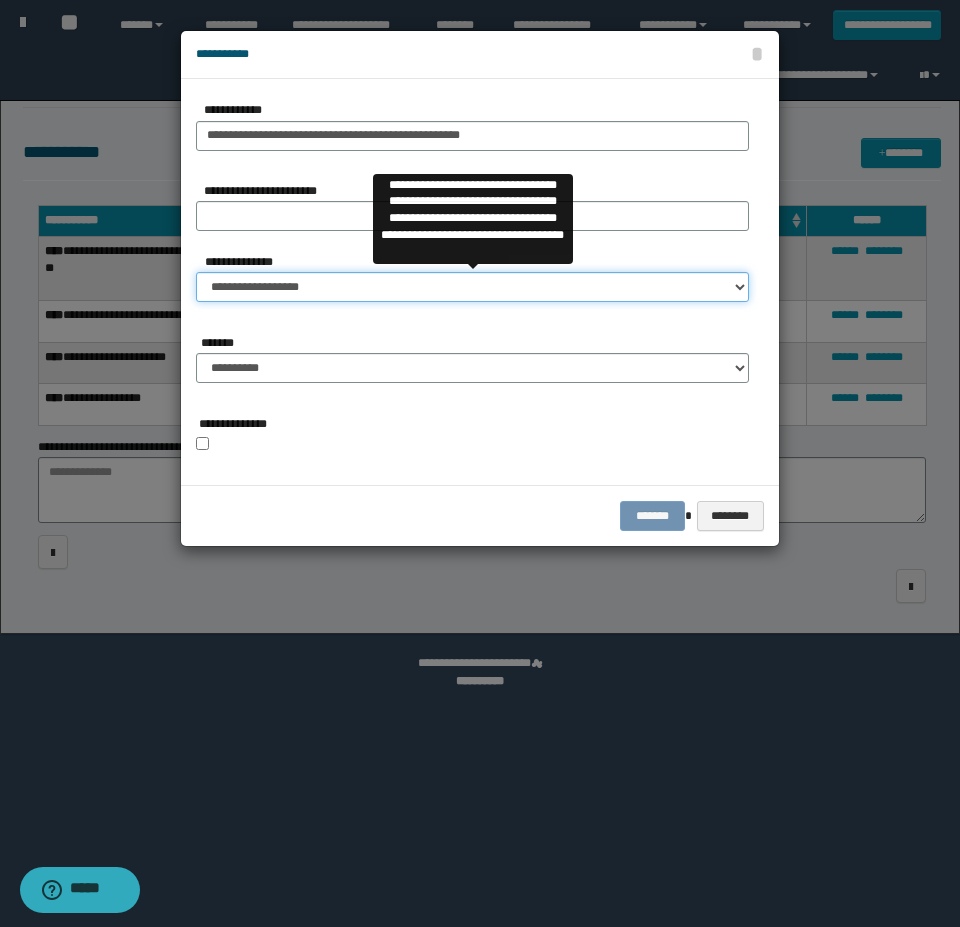click on "**********" at bounding box center [472, 287] 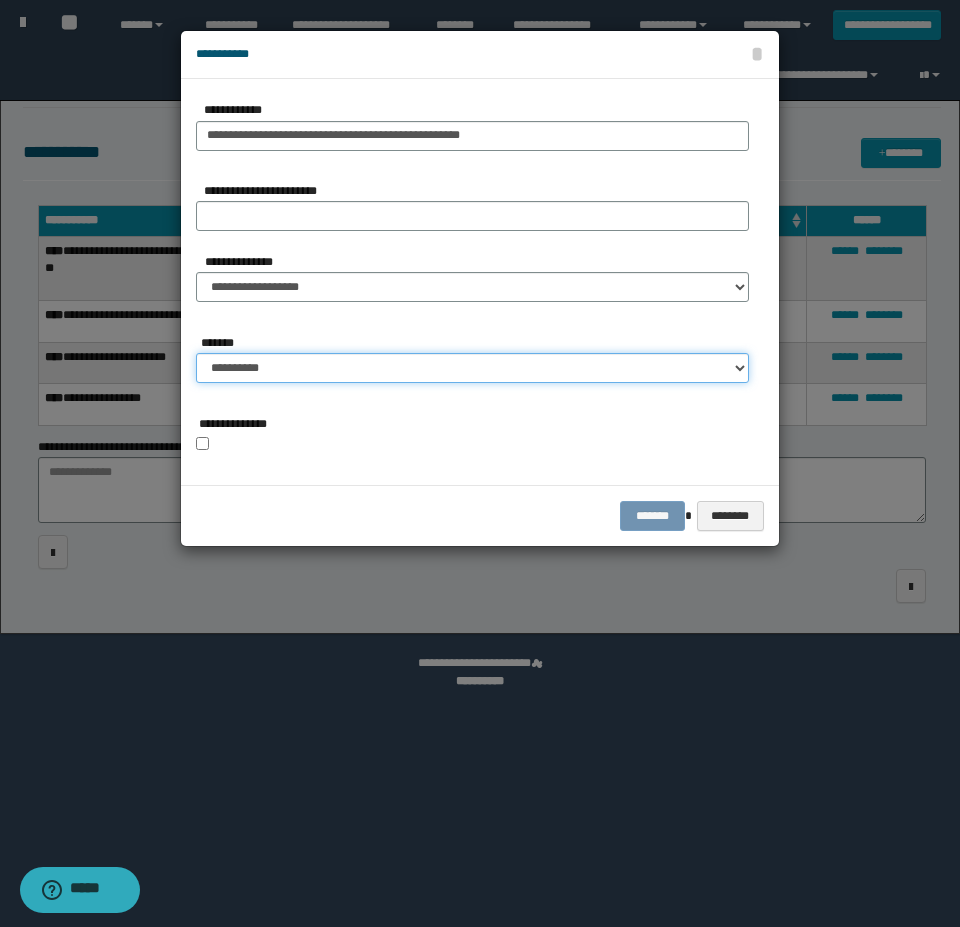 drag, startPoint x: 285, startPoint y: 365, endPoint x: 295, endPoint y: 382, distance: 19.723083 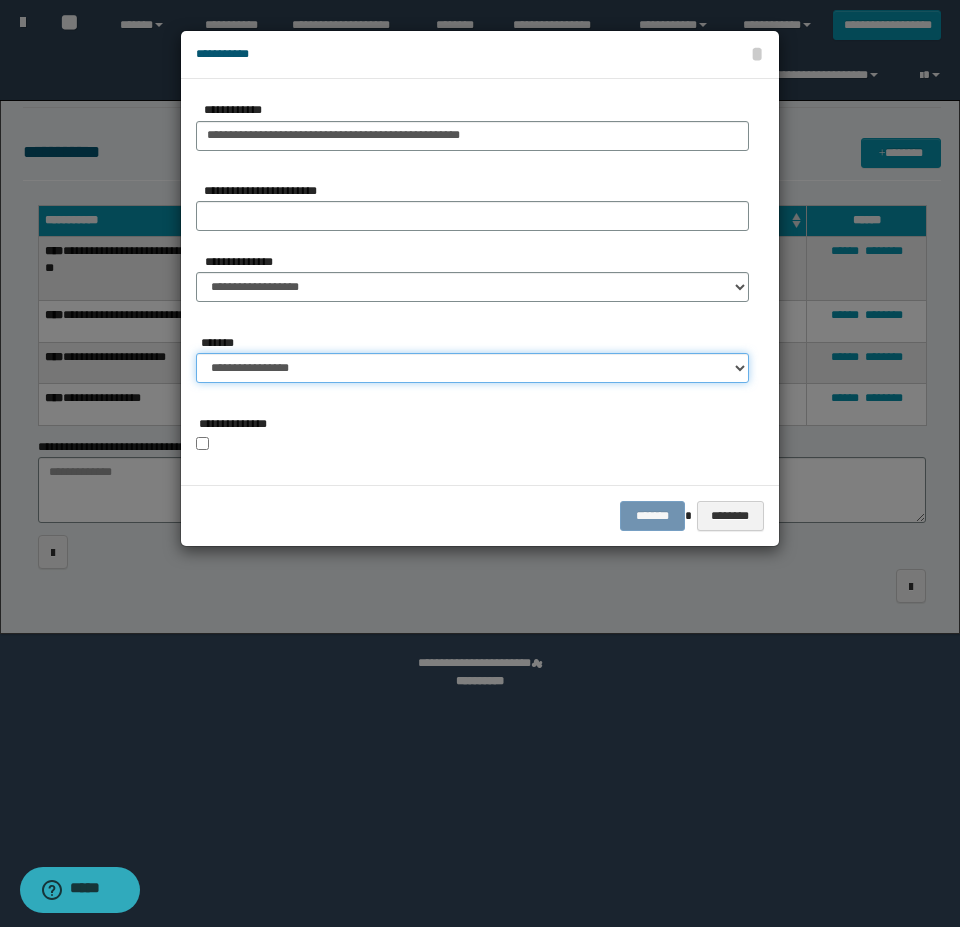 click on "**********" at bounding box center (472, 368) 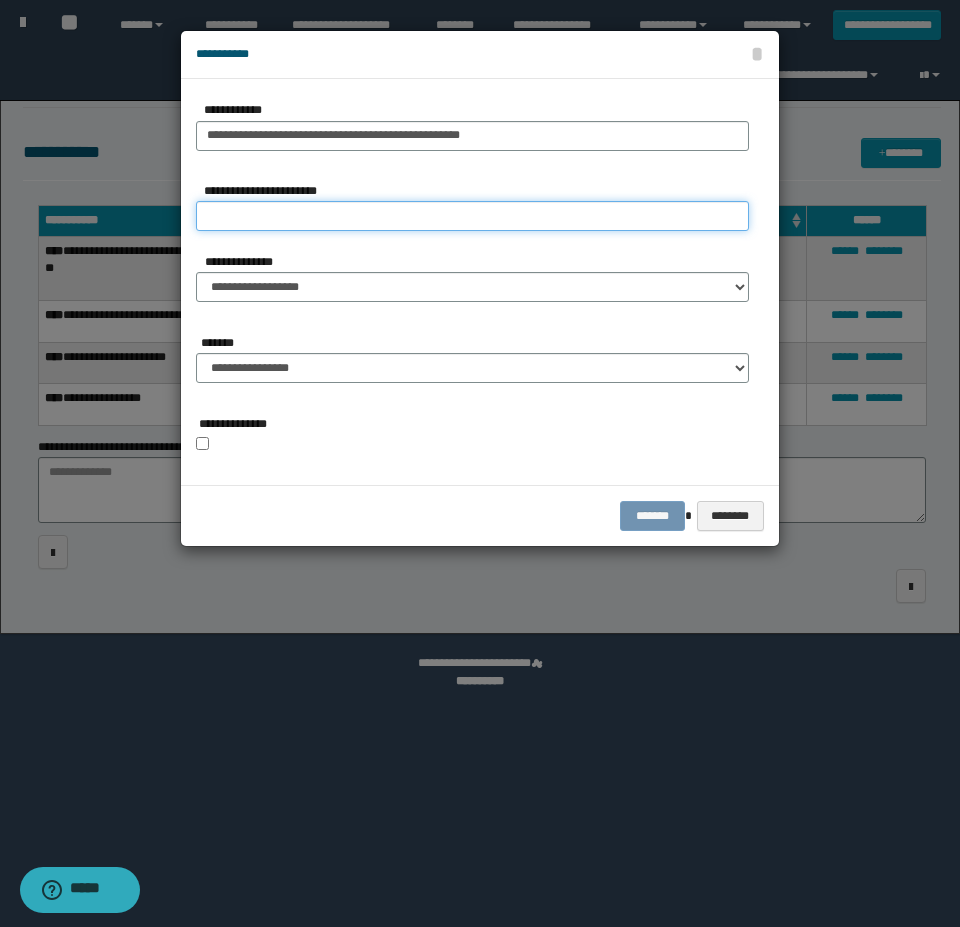 click on "**********" at bounding box center (472, 216) 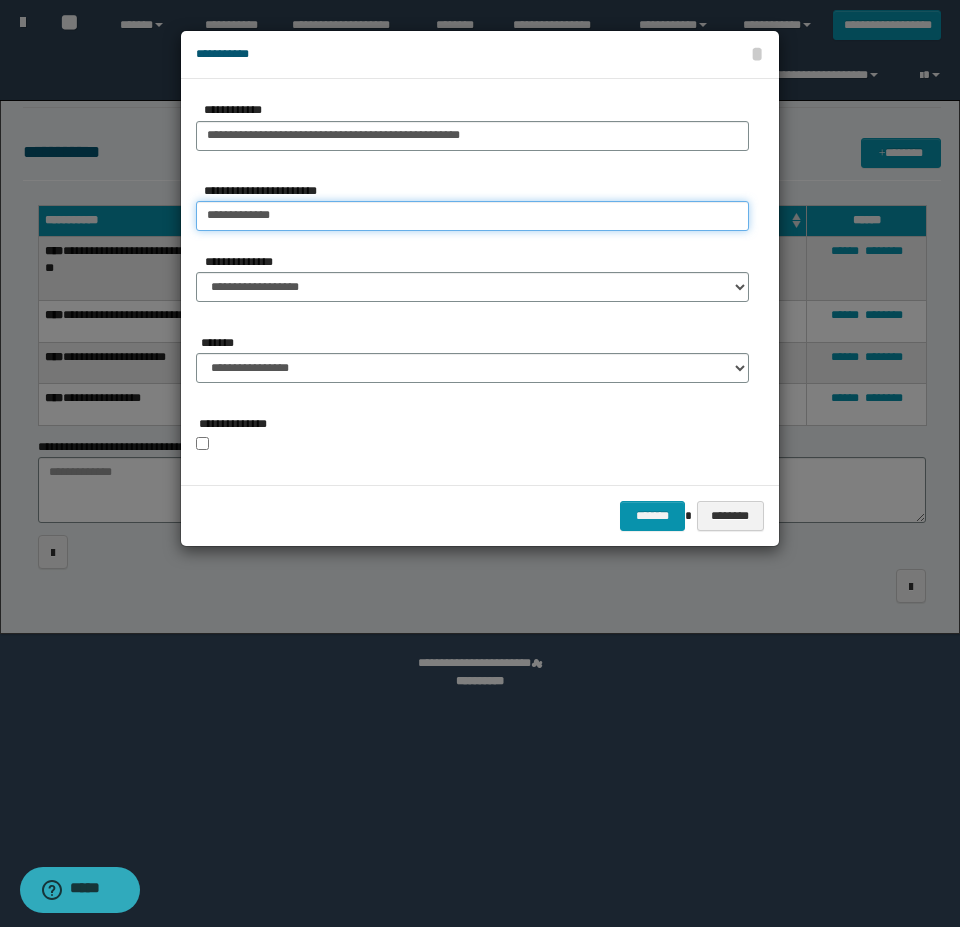 click on "**********" at bounding box center [472, 216] 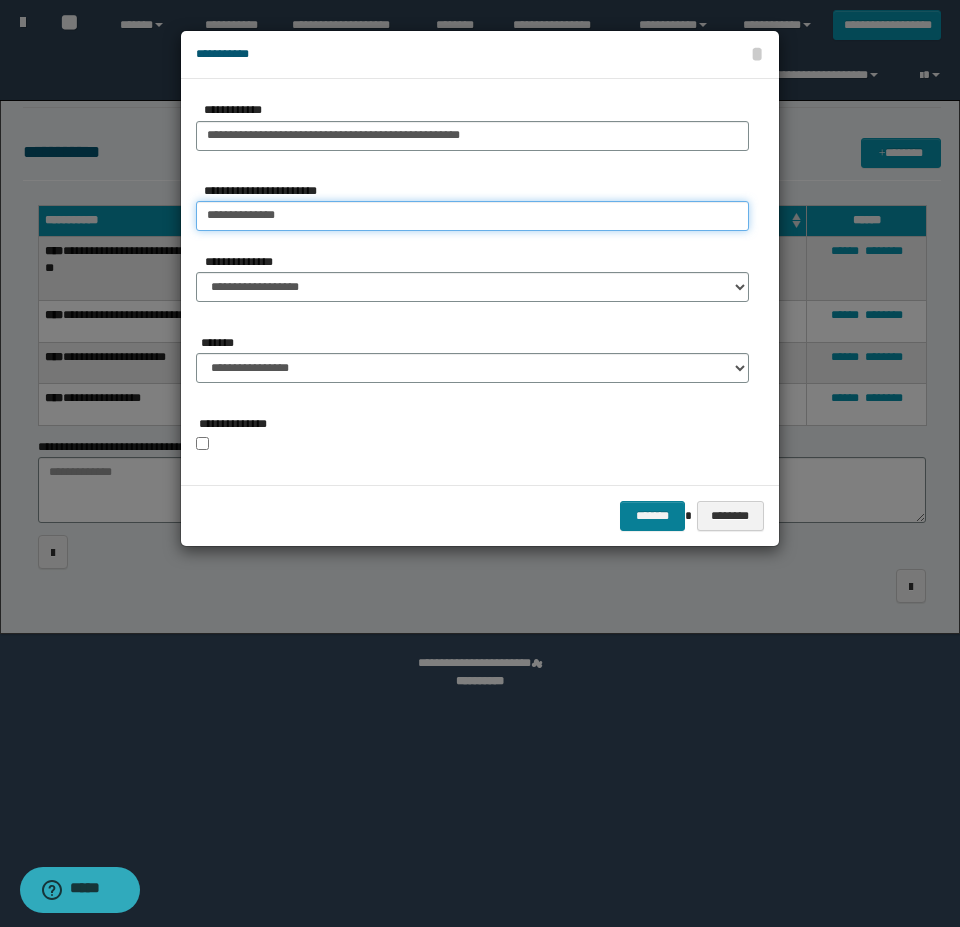 type on "**********" 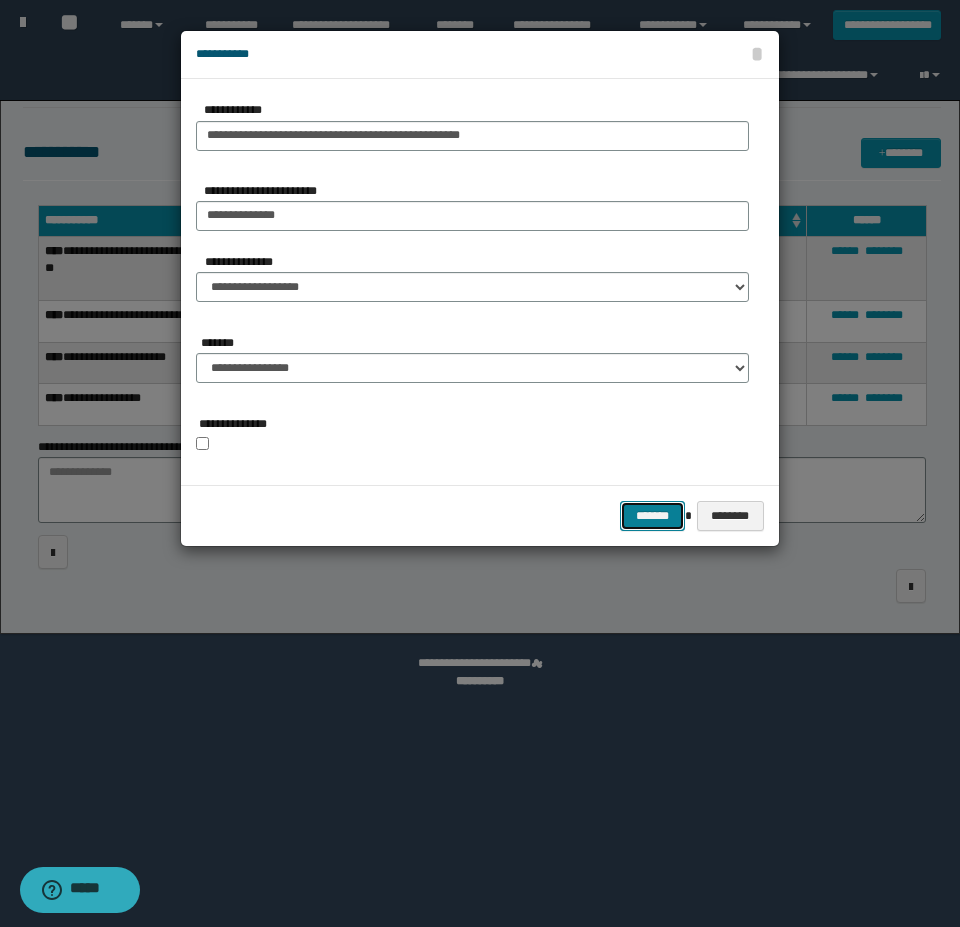 click on "*******" at bounding box center [652, 516] 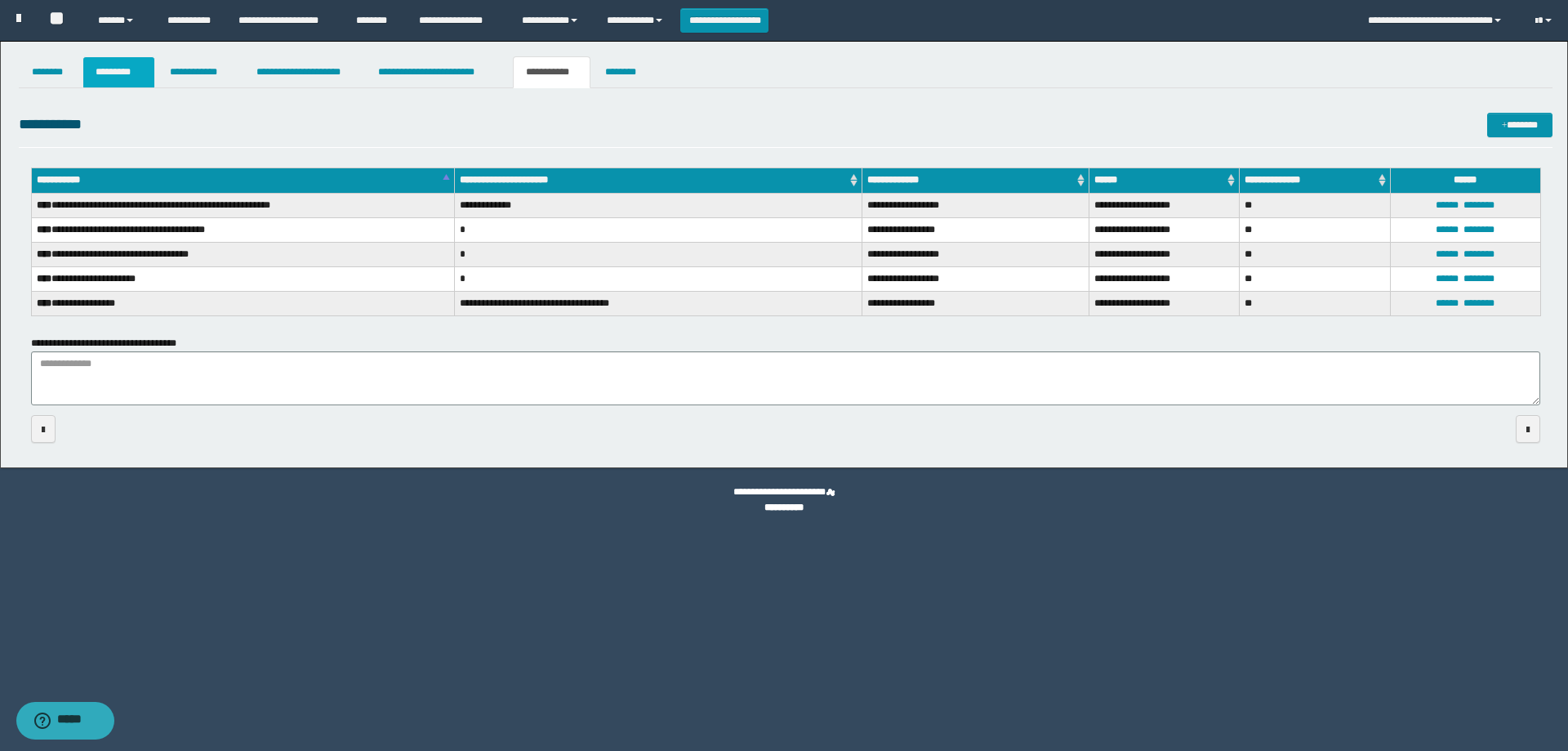 click on "*********" at bounding box center (118, 72) 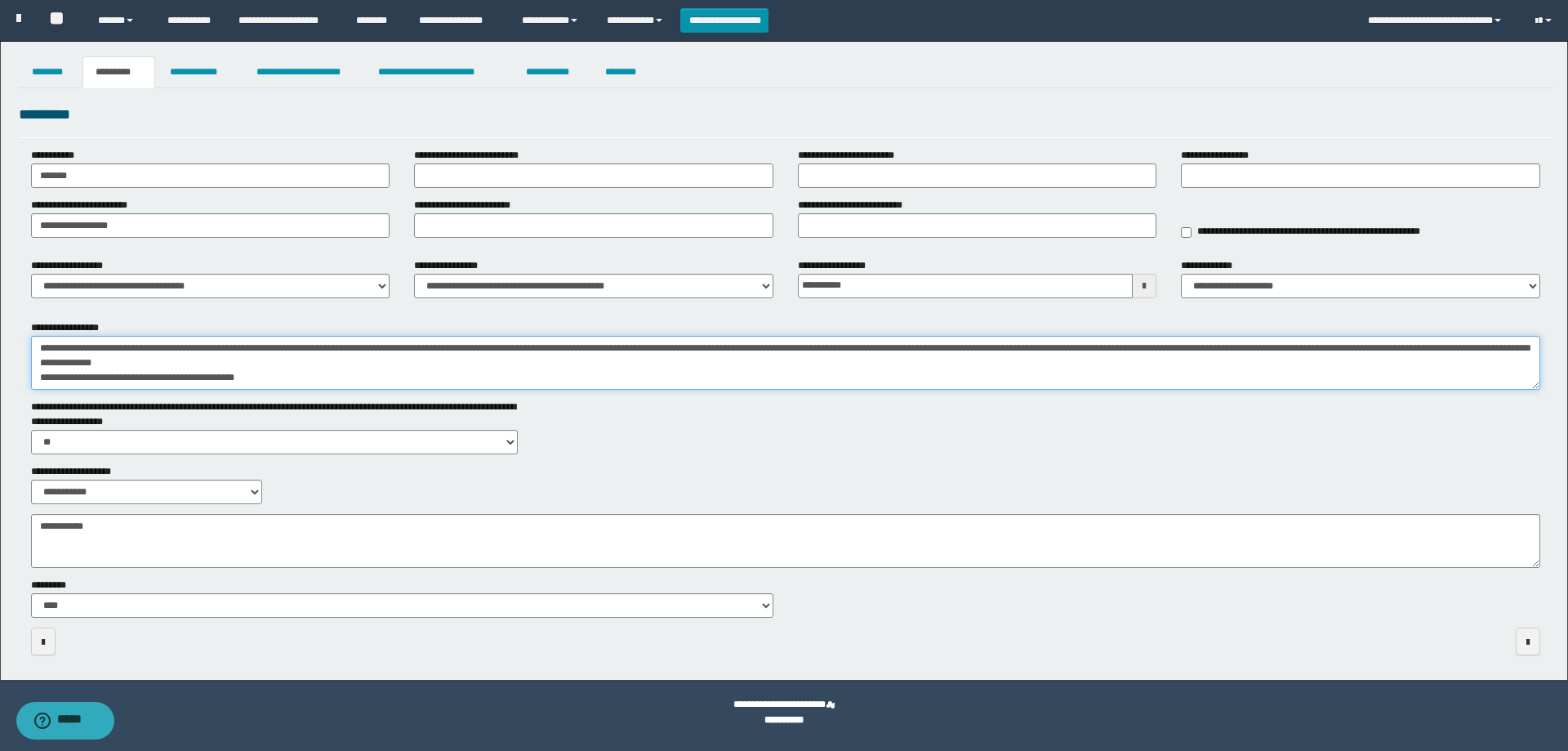 click on "**********" at bounding box center [786, 363] 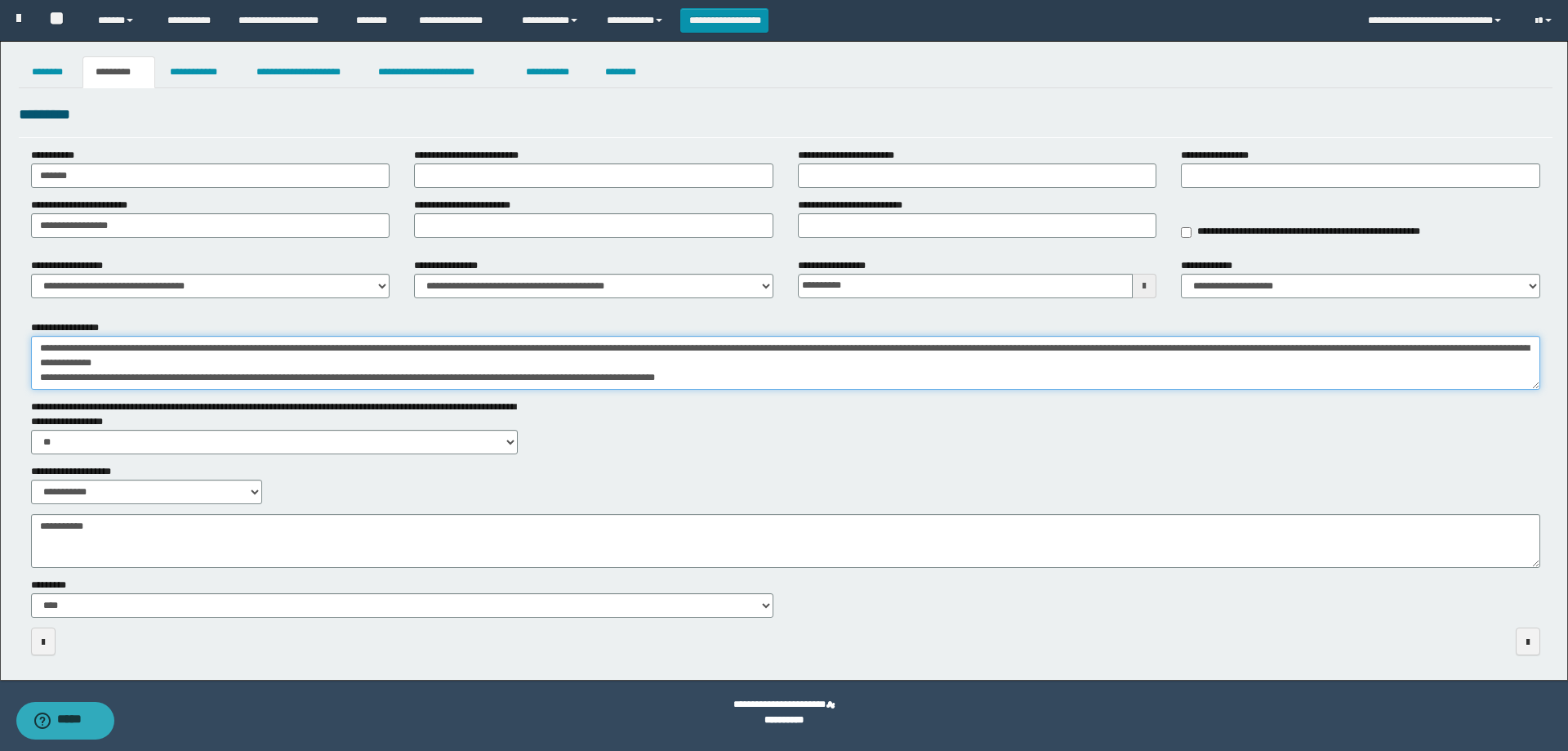 click on "**********" at bounding box center [786, 363] 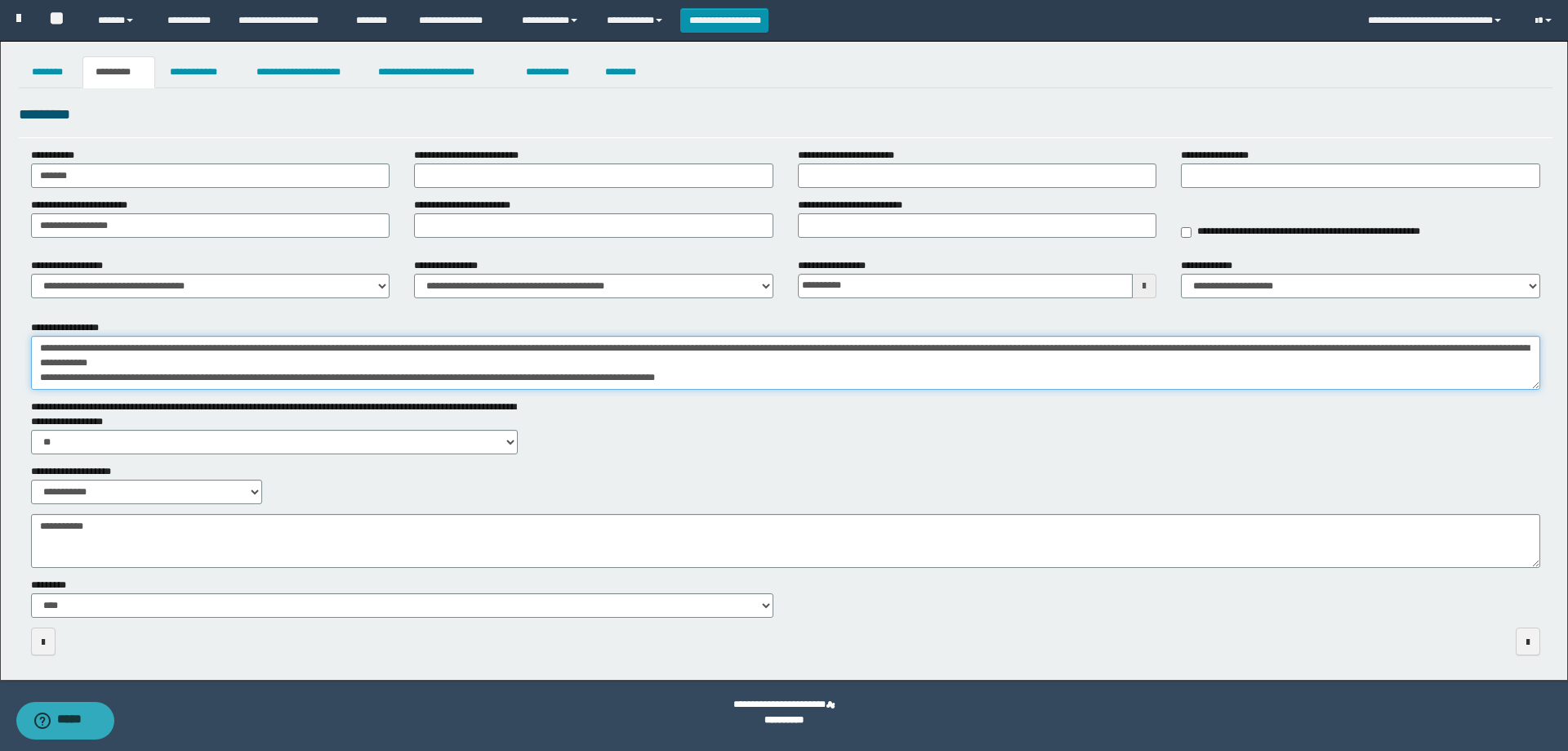 click on "**********" at bounding box center (786, 363) 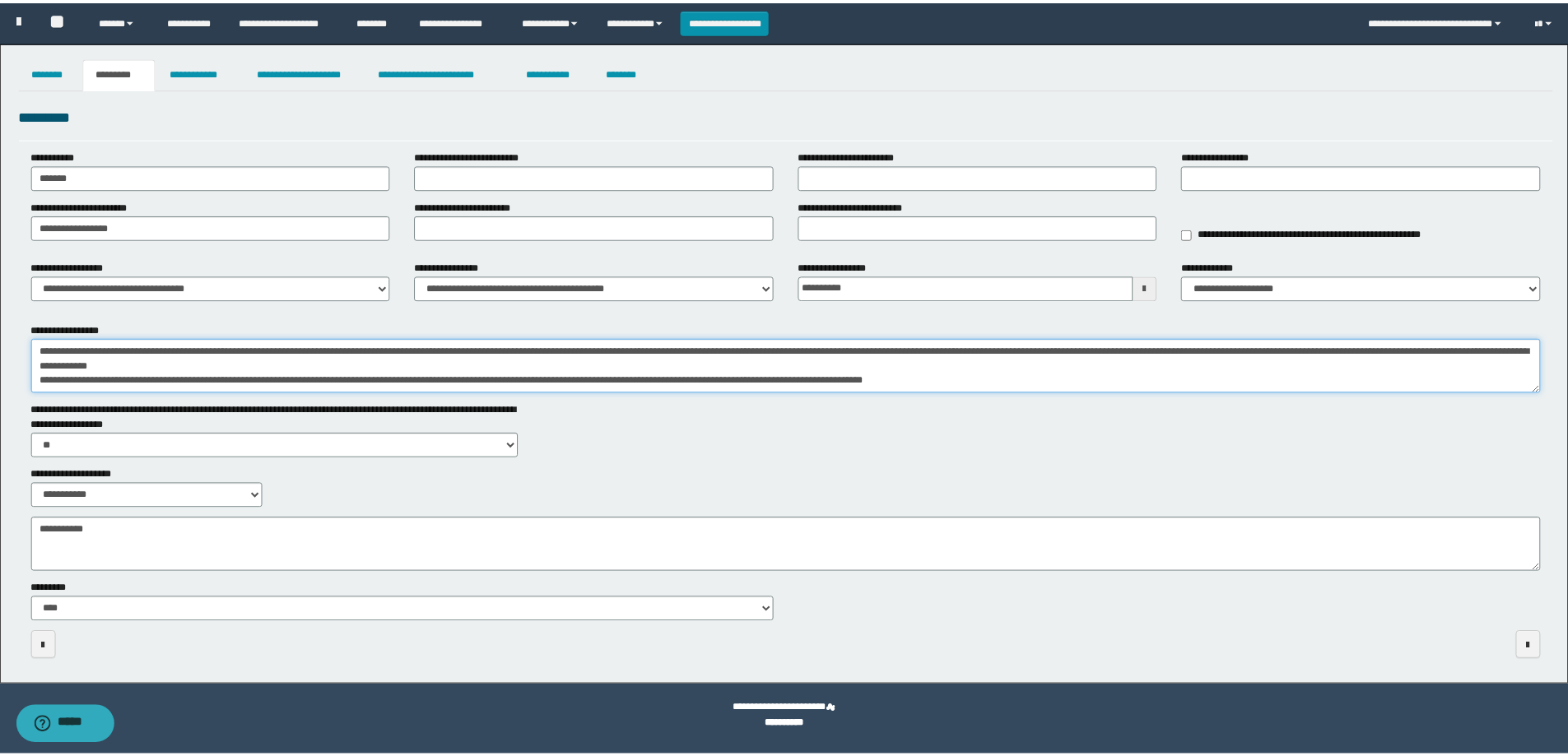 scroll, scrollTop: 10, scrollLeft: 0, axis: vertical 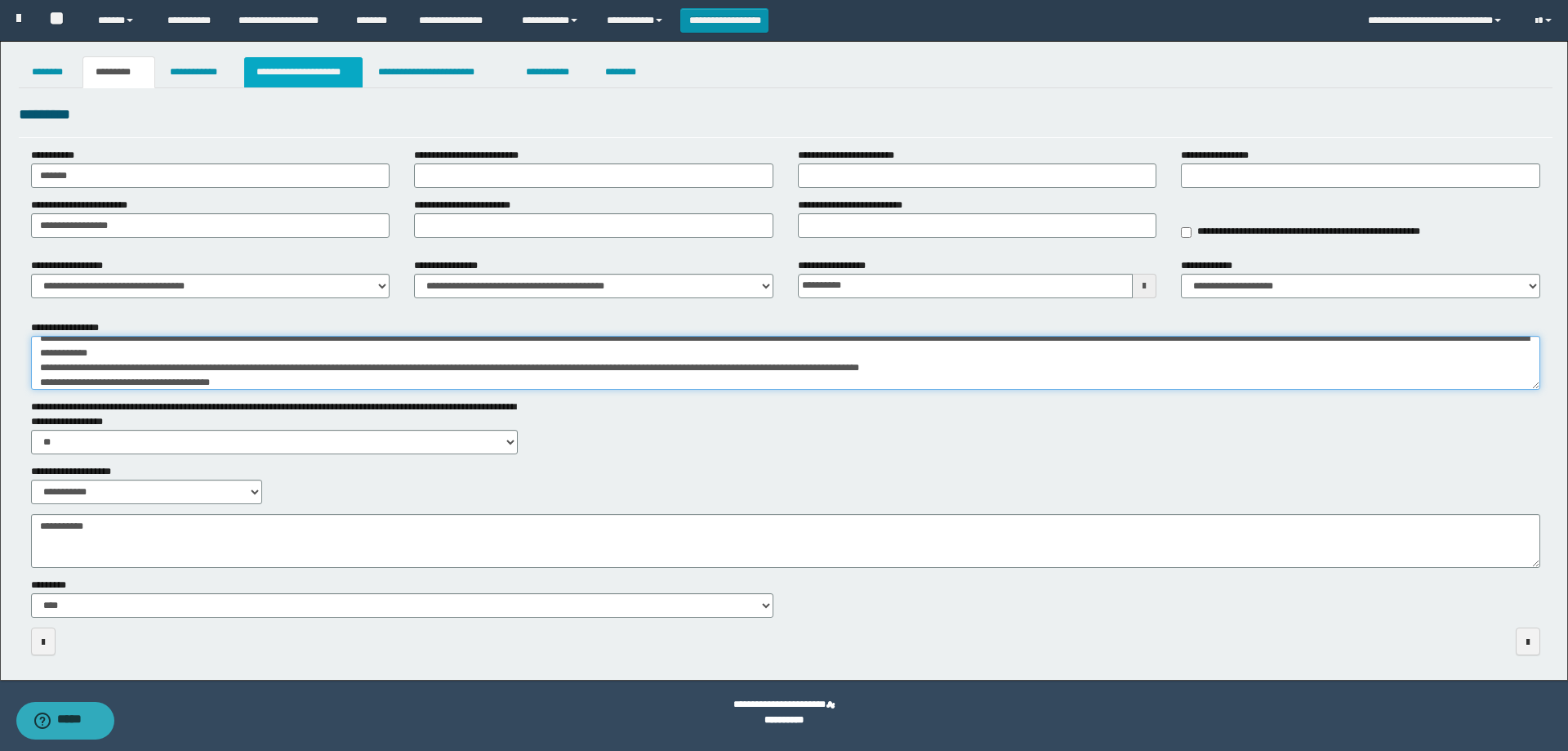type on "**********" 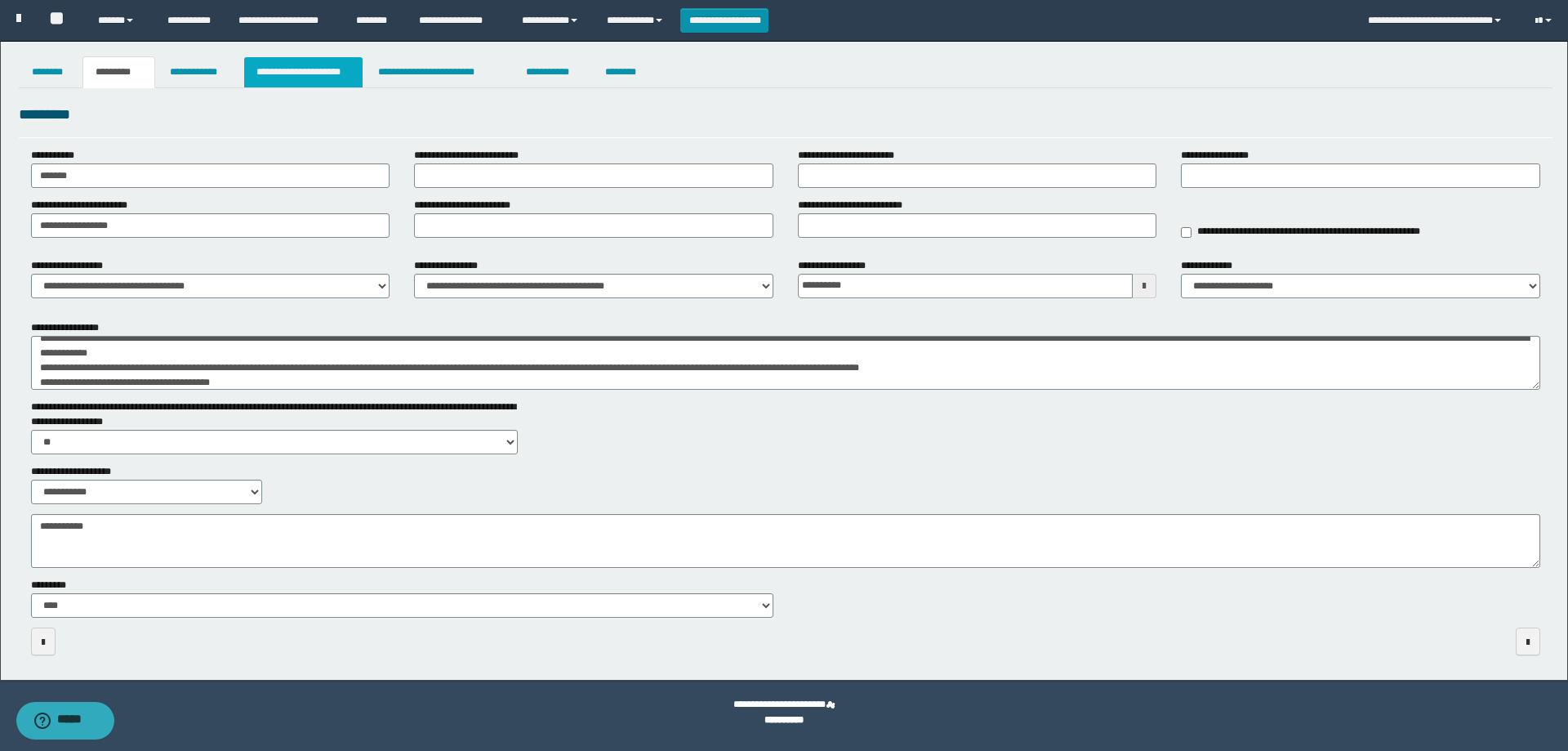 click on "**********" at bounding box center [303, 72] 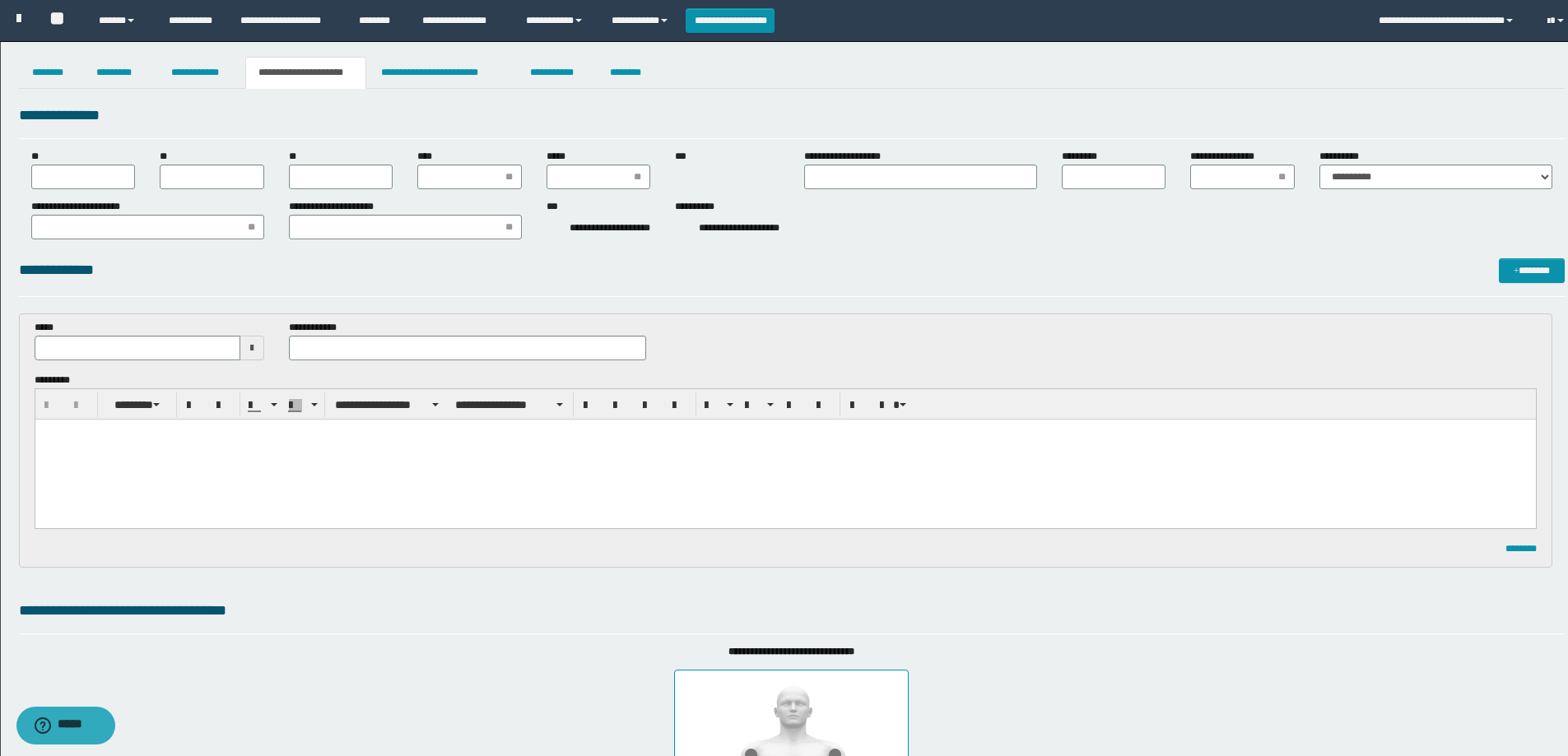 scroll, scrollTop: 0, scrollLeft: 0, axis: both 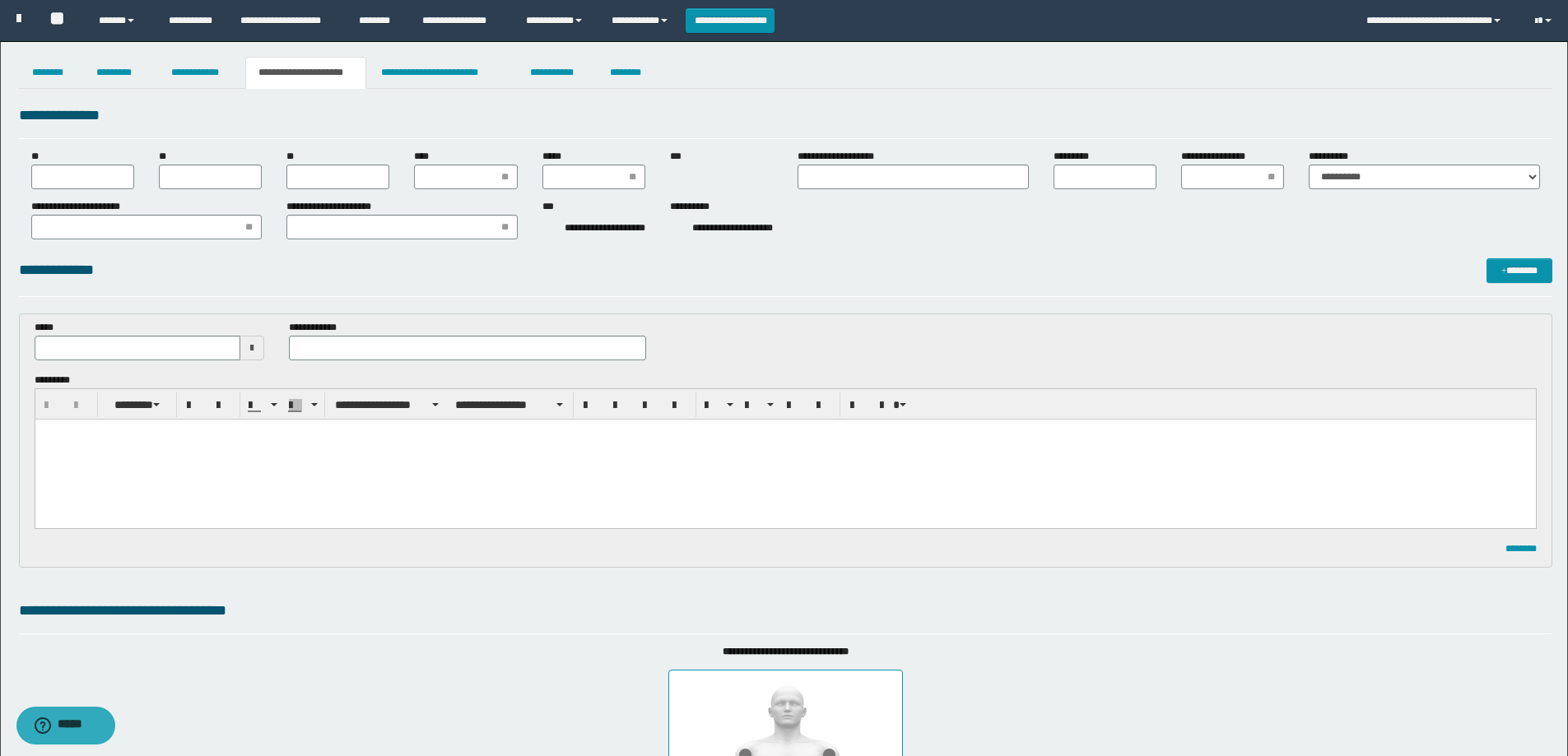 type 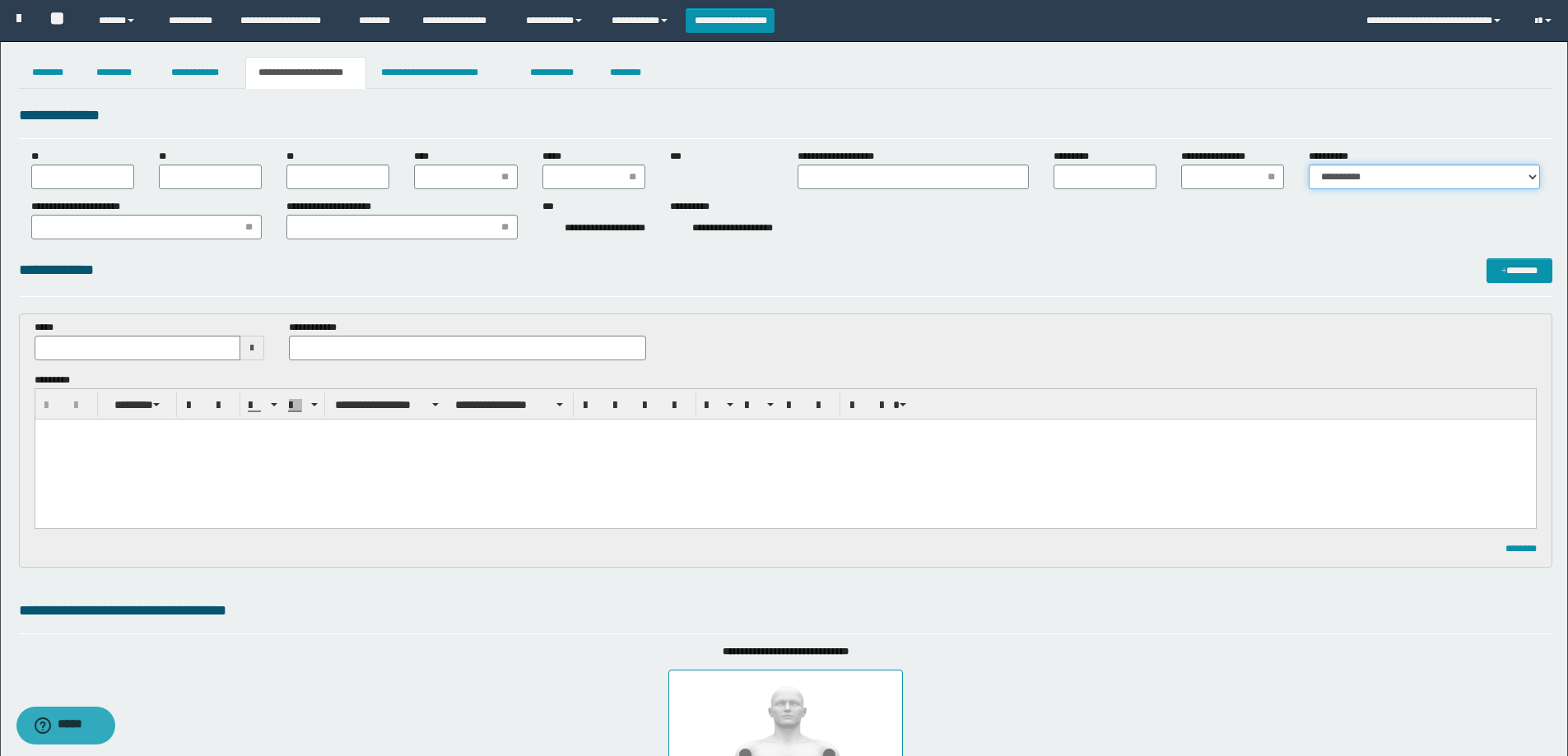 click on "**********" at bounding box center [1424, 177] 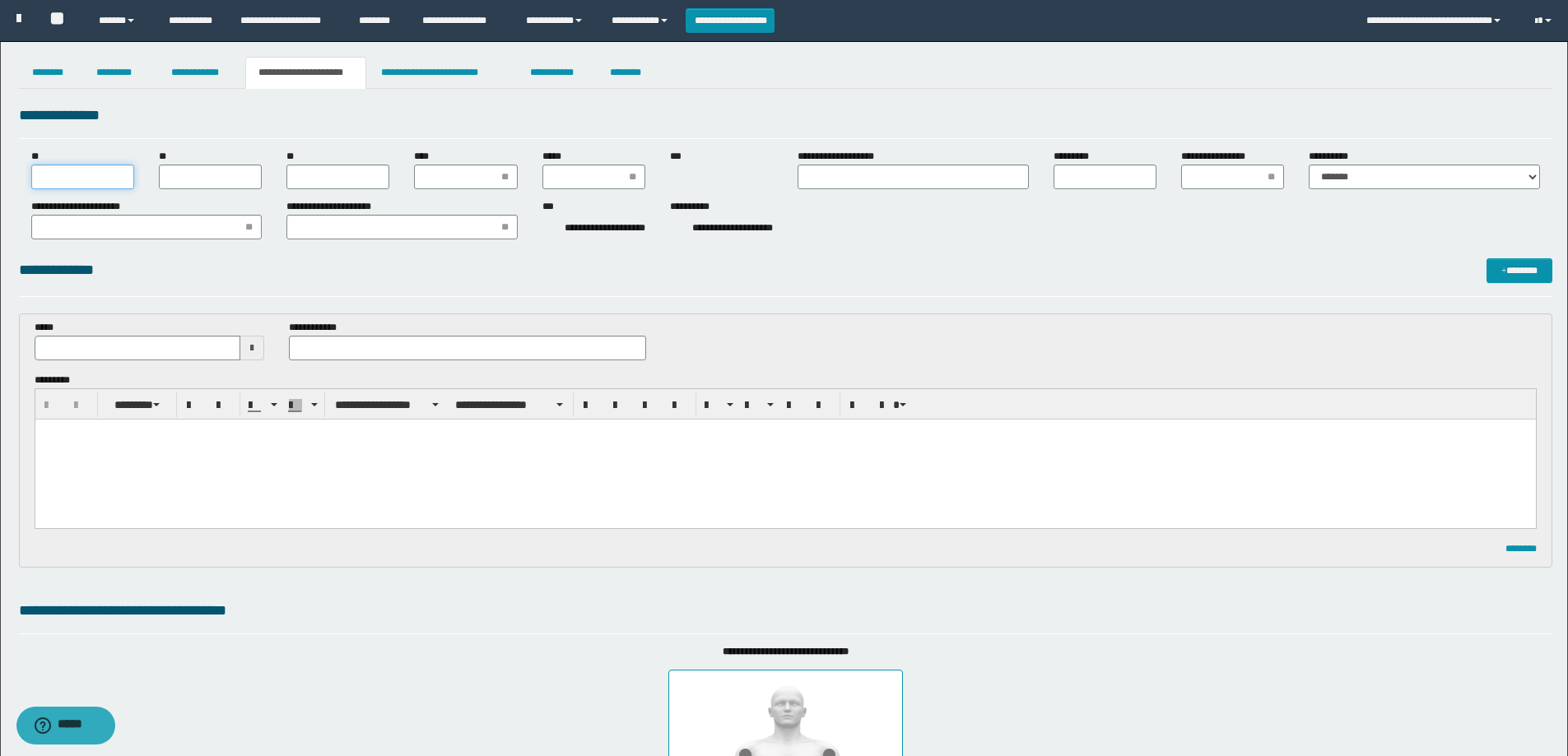 click on "**" at bounding box center [82, 177] 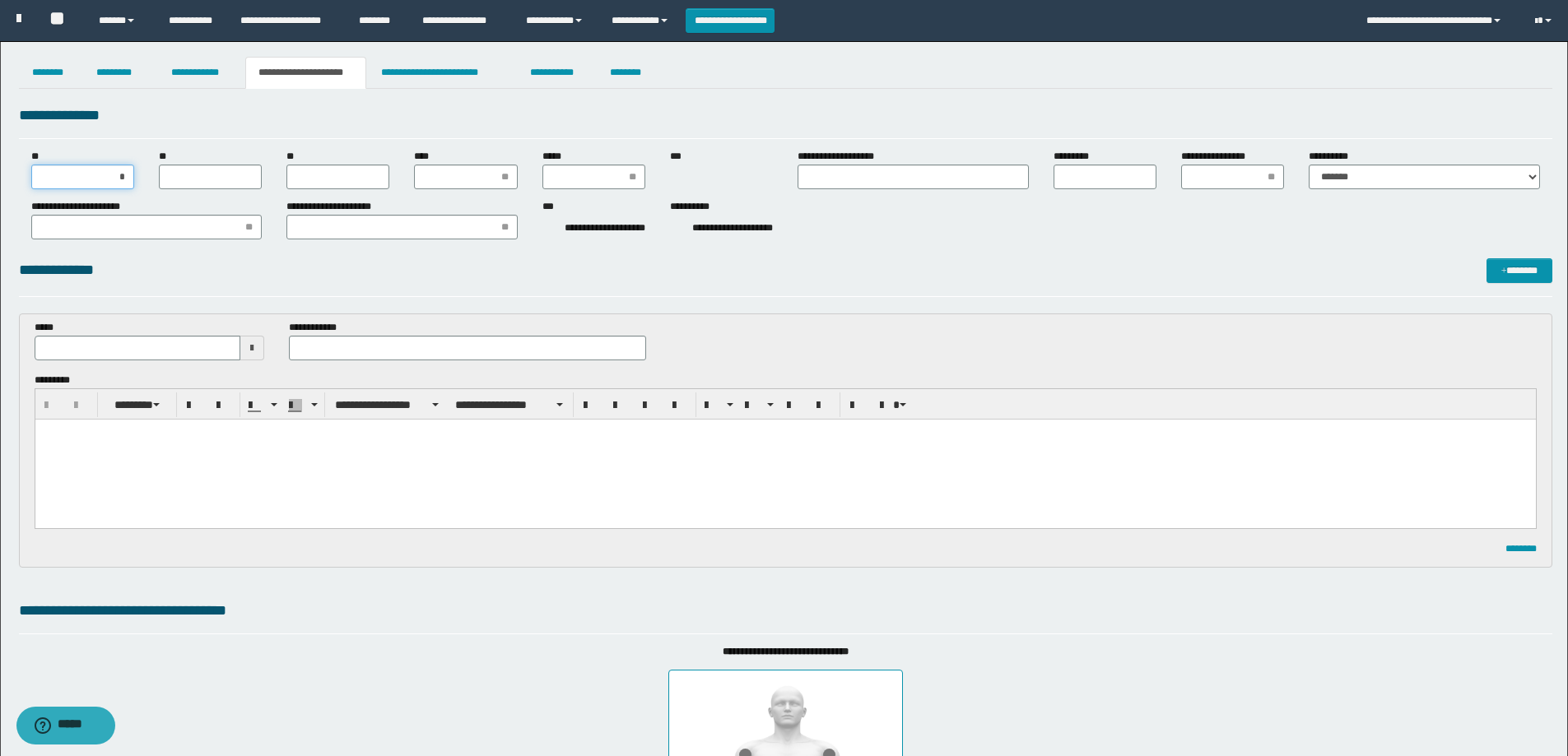 type on "**" 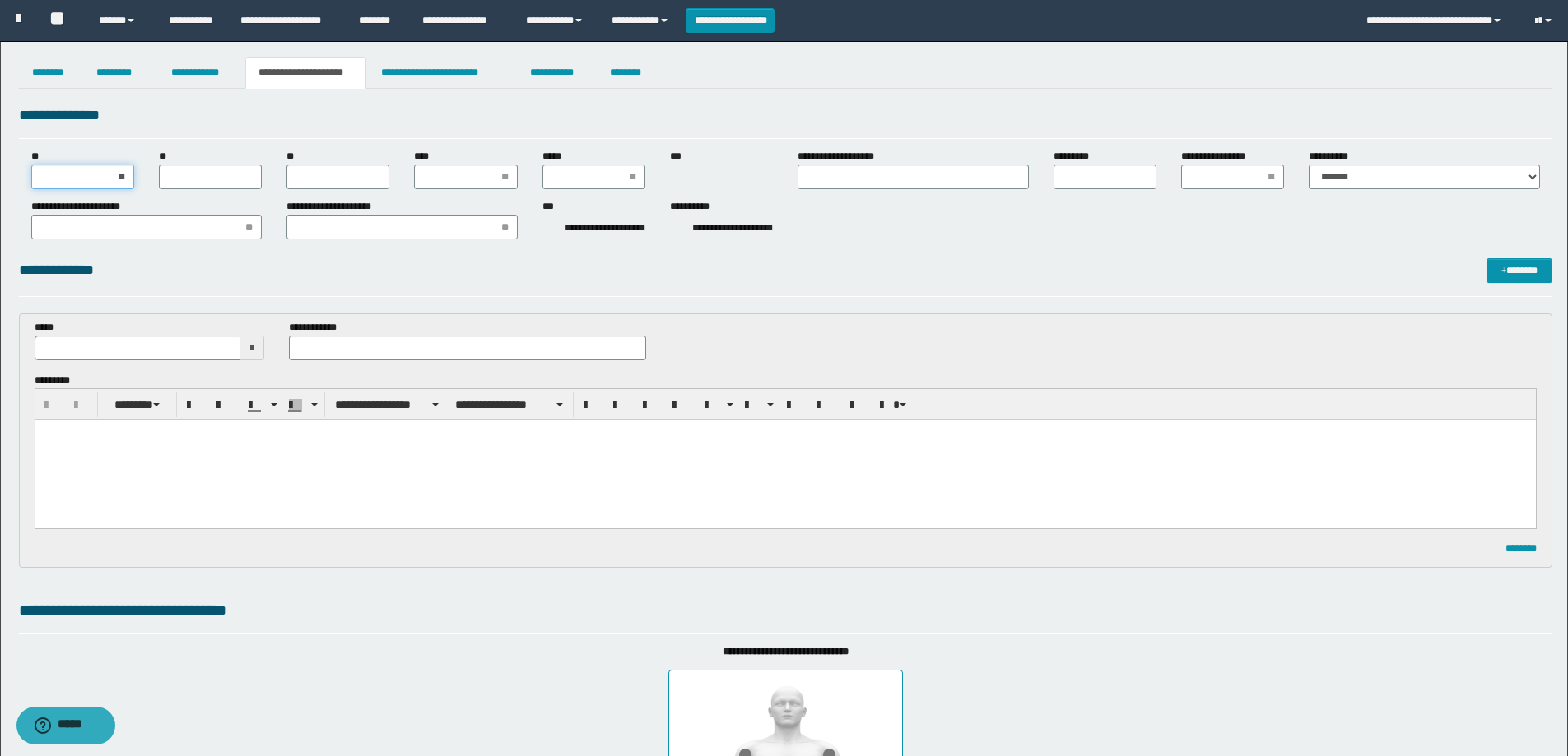 type 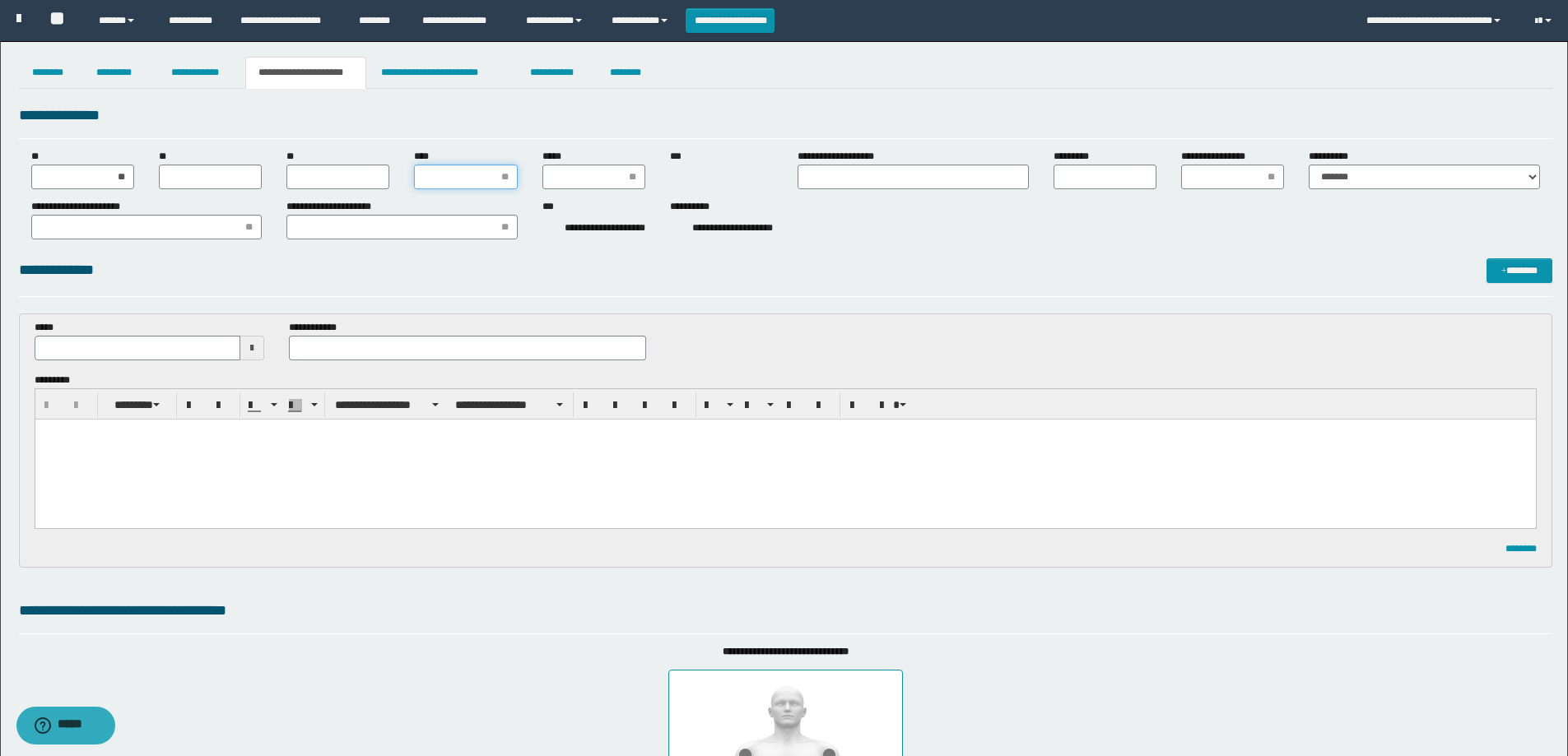 click on "****" at bounding box center [465, 177] 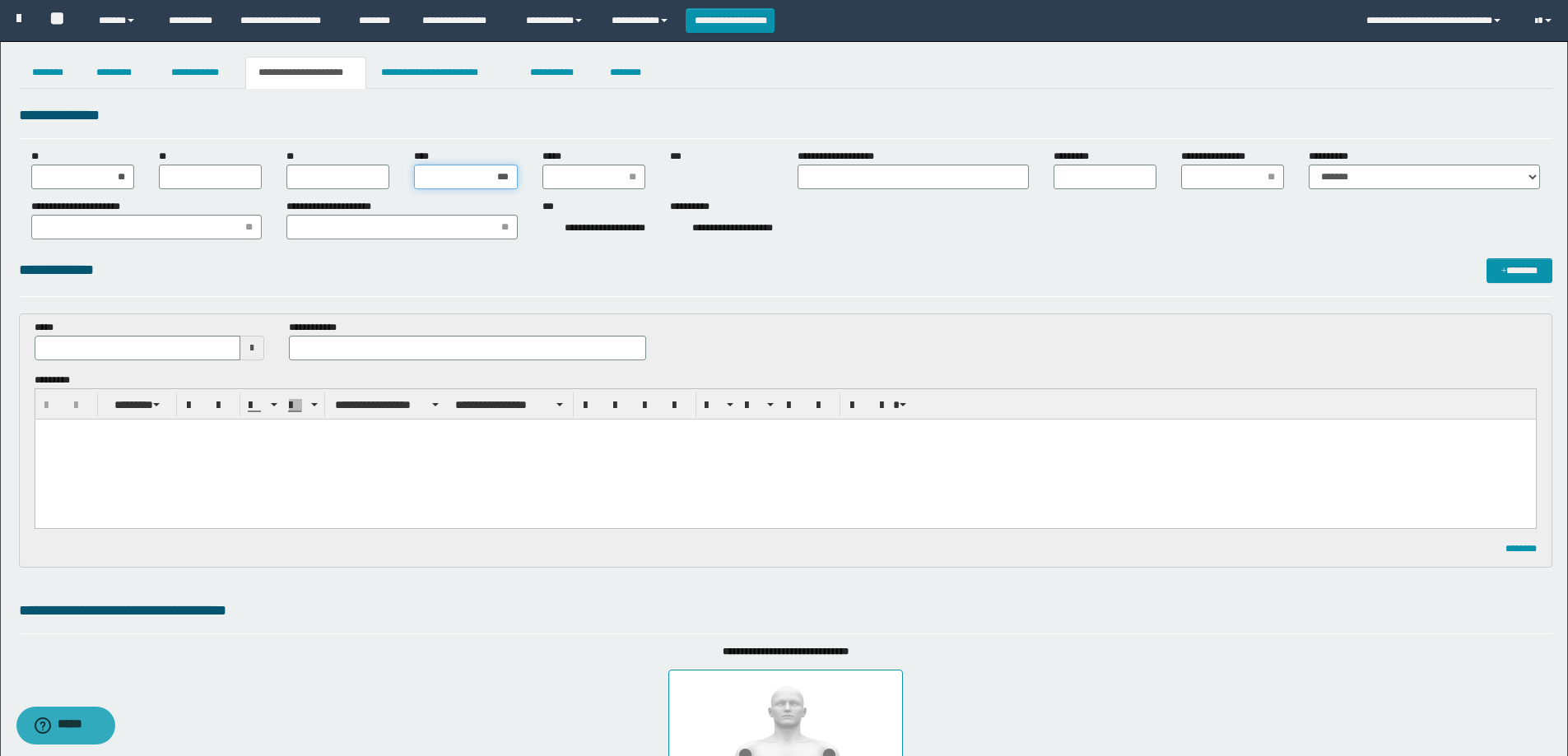 type on "****" 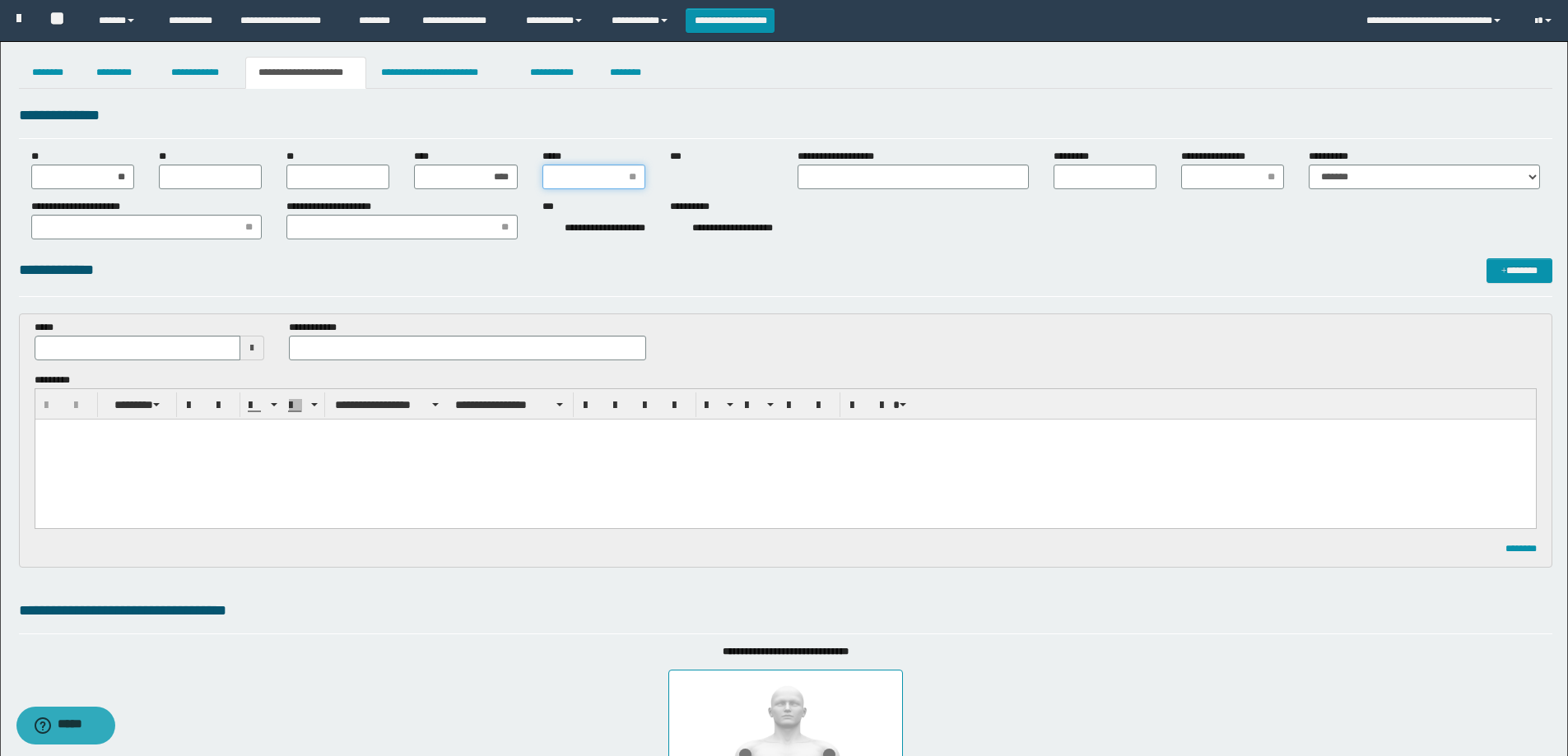 click on "*****" at bounding box center [593, 177] 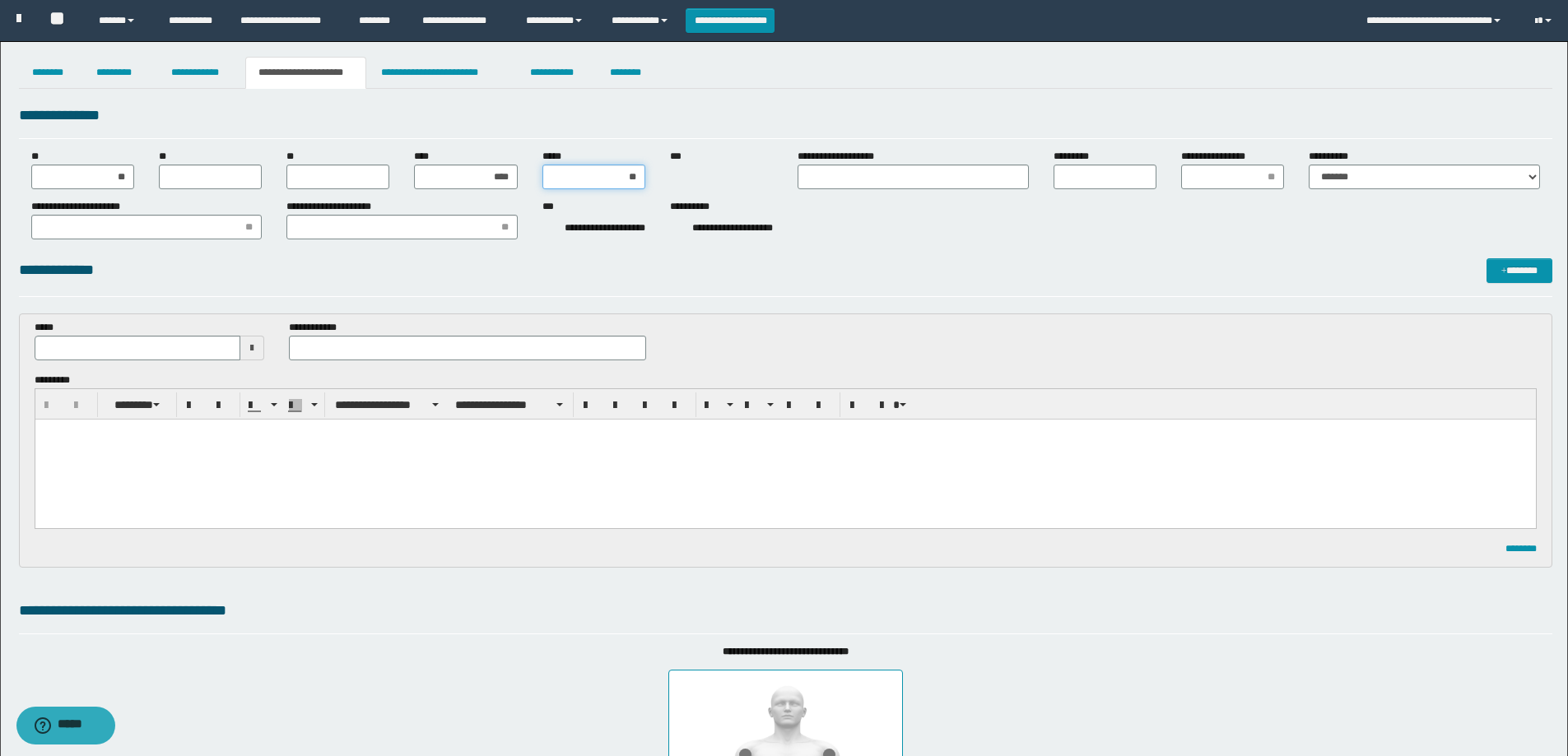 type on "***" 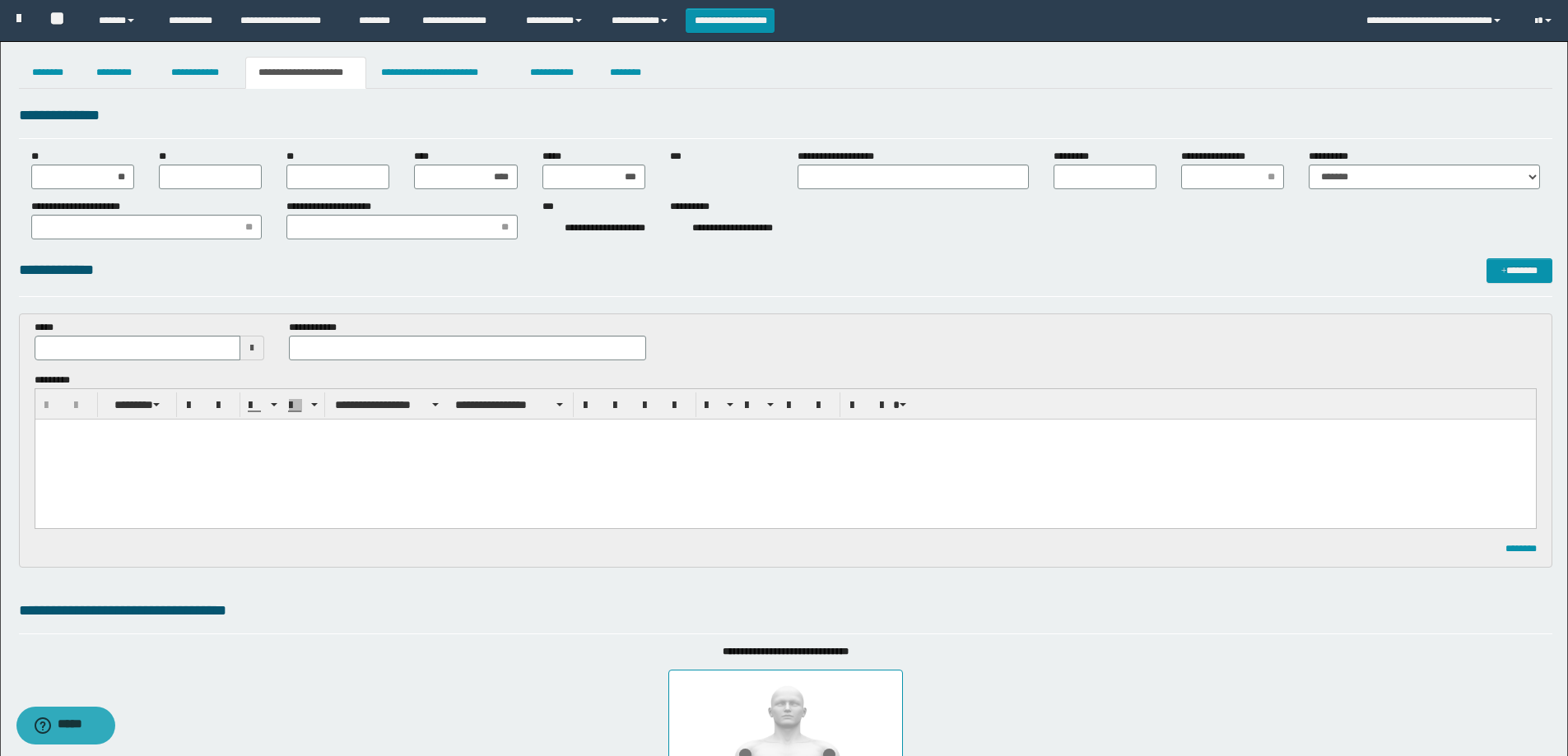 click at bounding box center (784, 453) 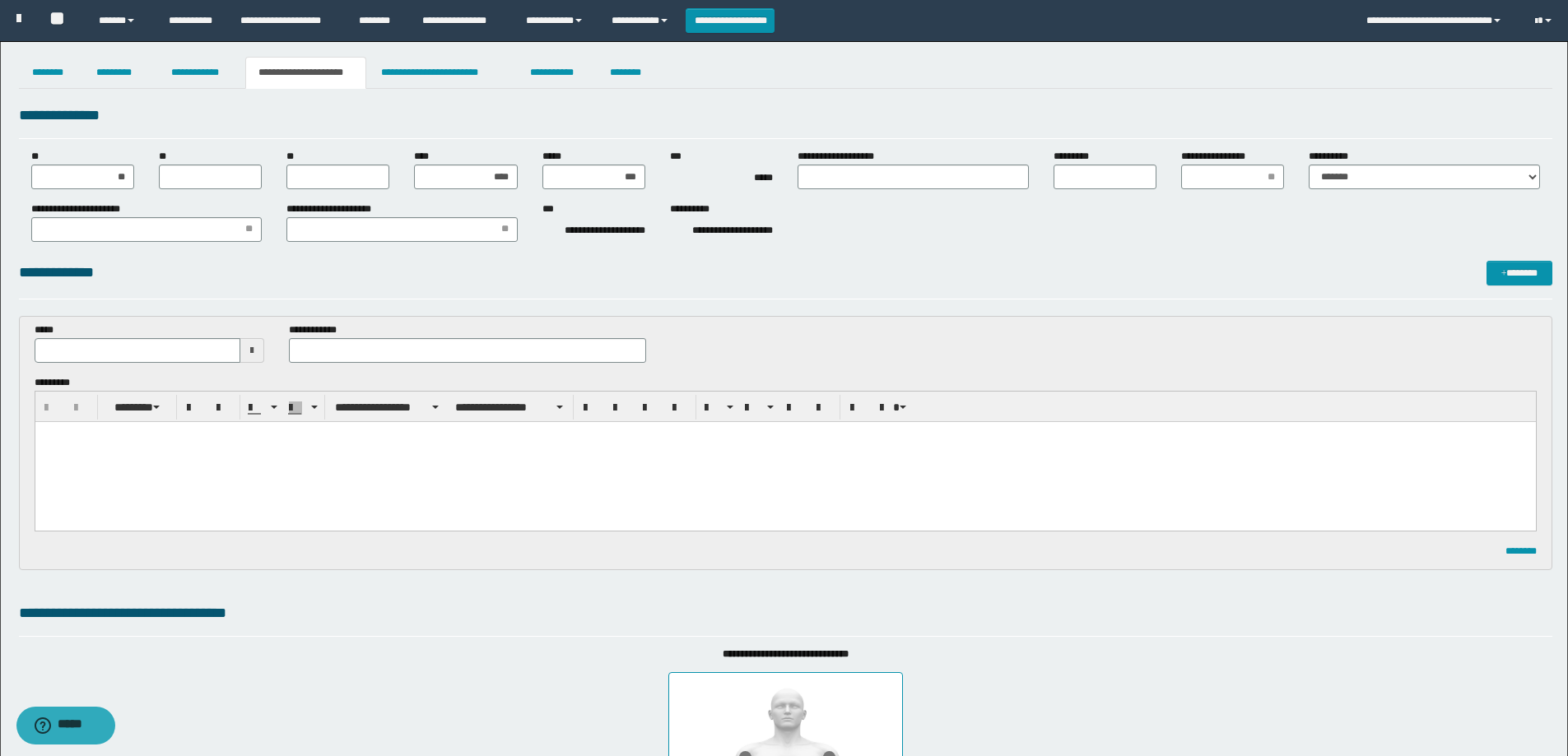type 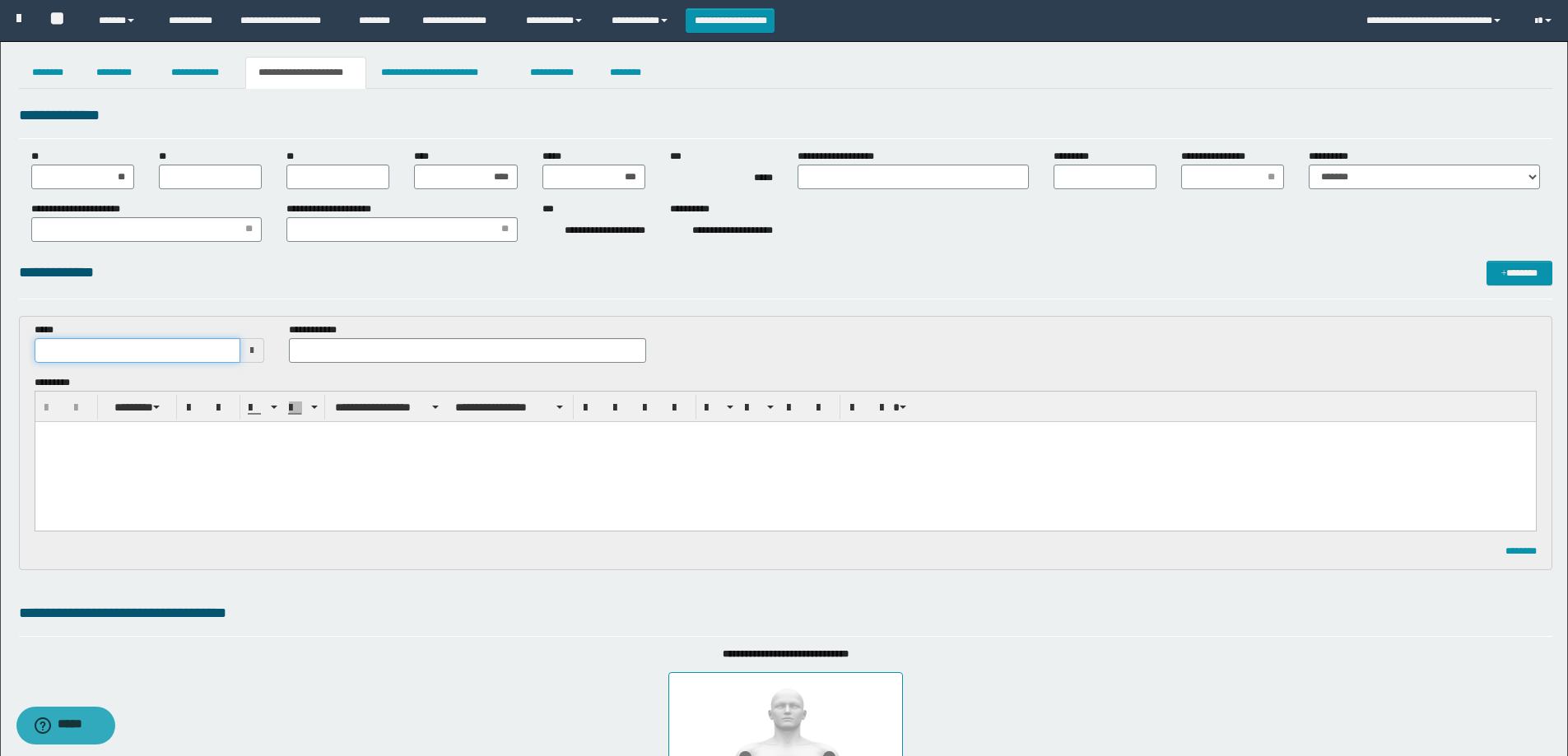 click at bounding box center (137, 350) 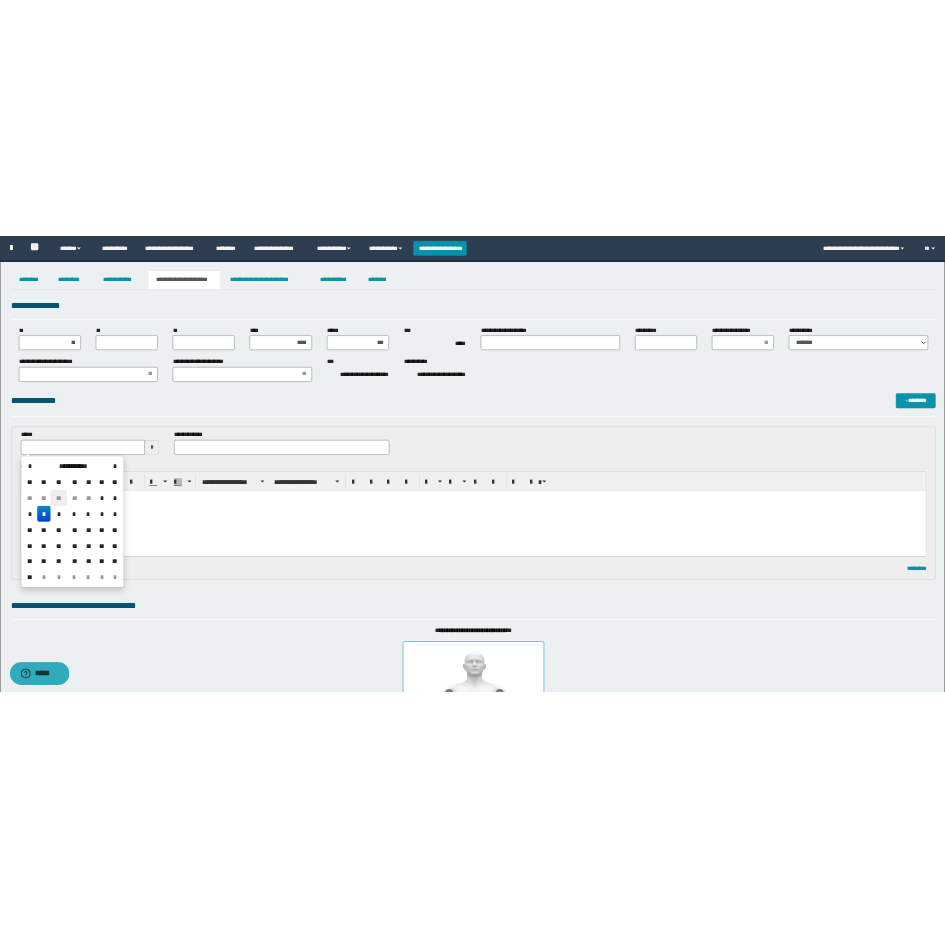 scroll, scrollTop: 0, scrollLeft: 0, axis: both 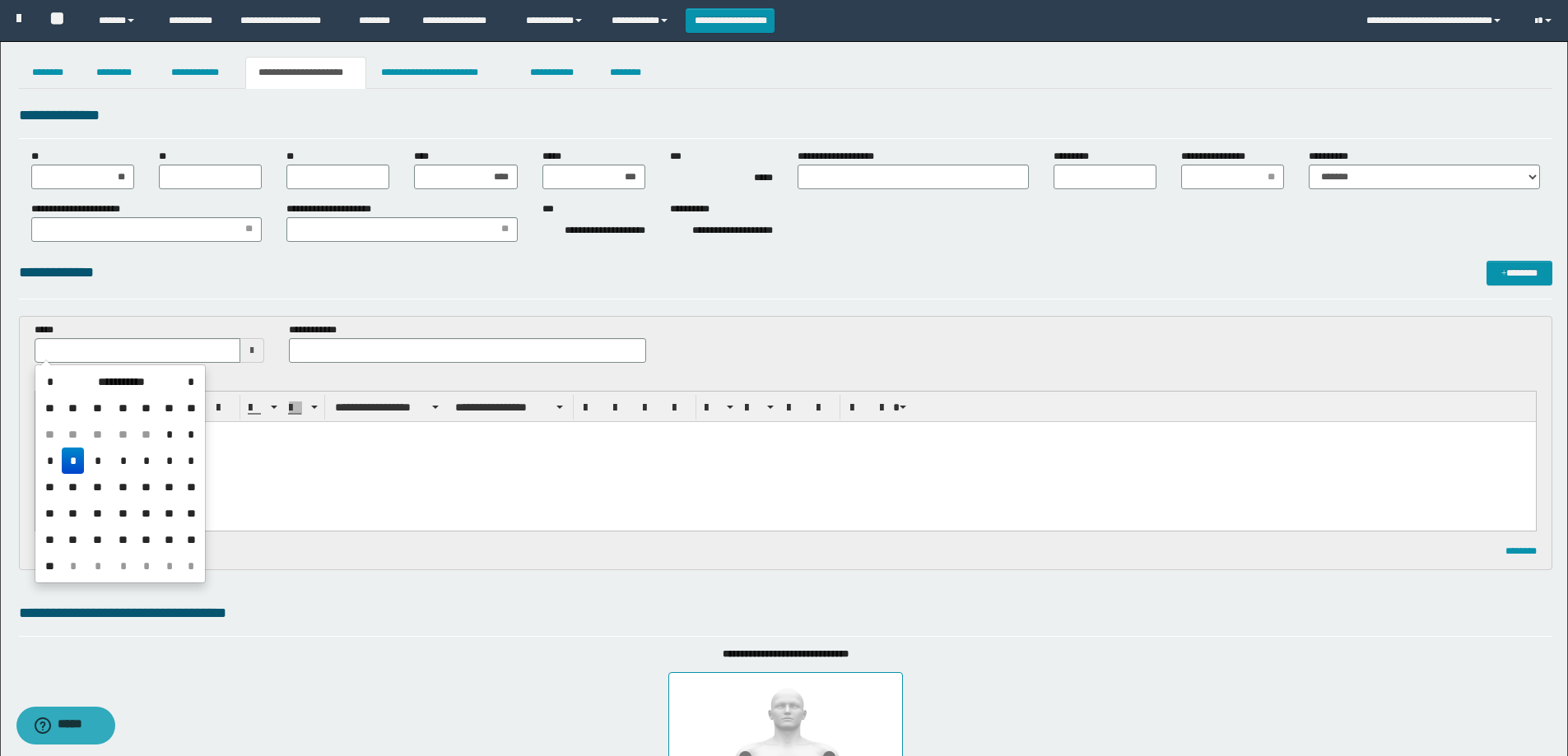 click on "*" at bounding box center [73, 461] 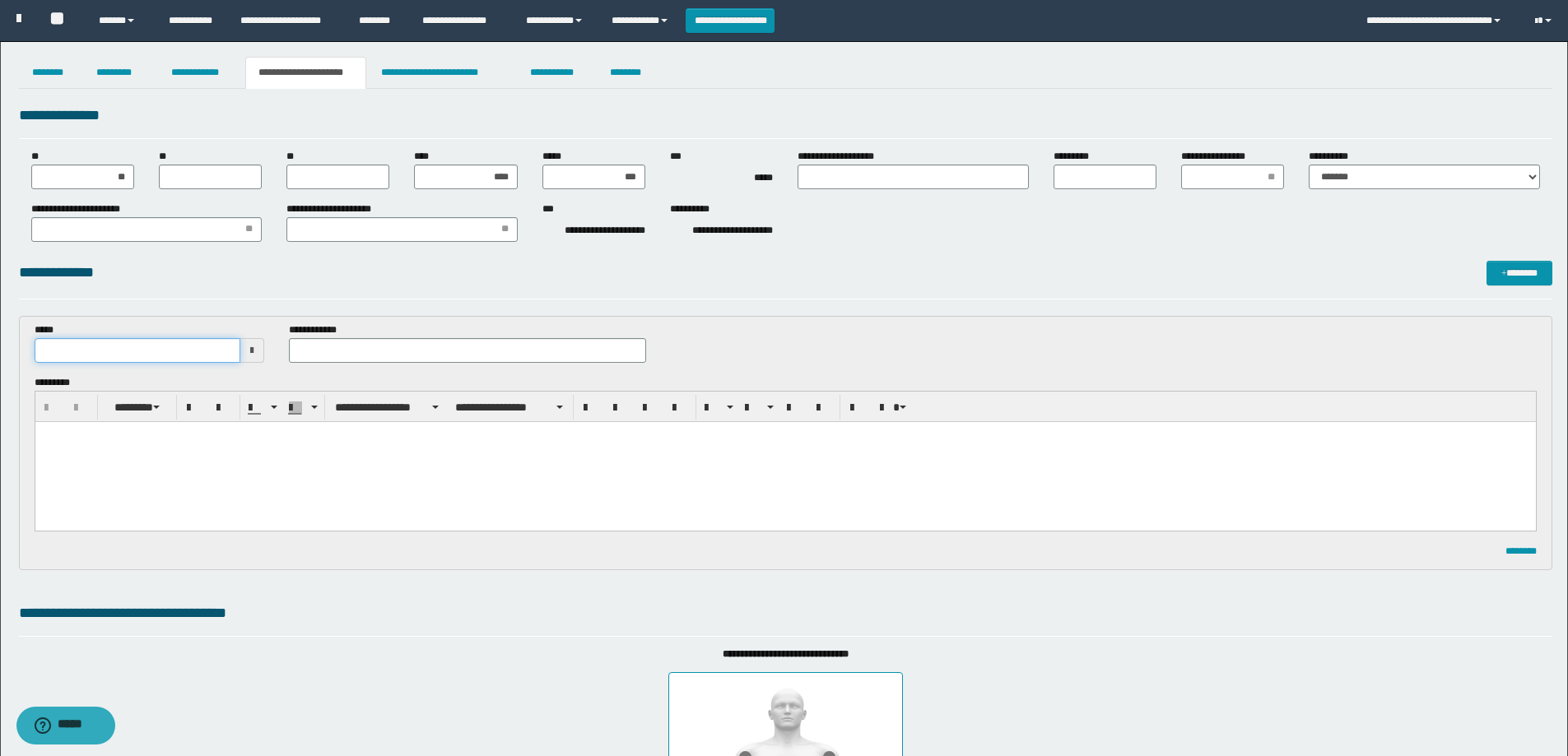 click at bounding box center (137, 350) 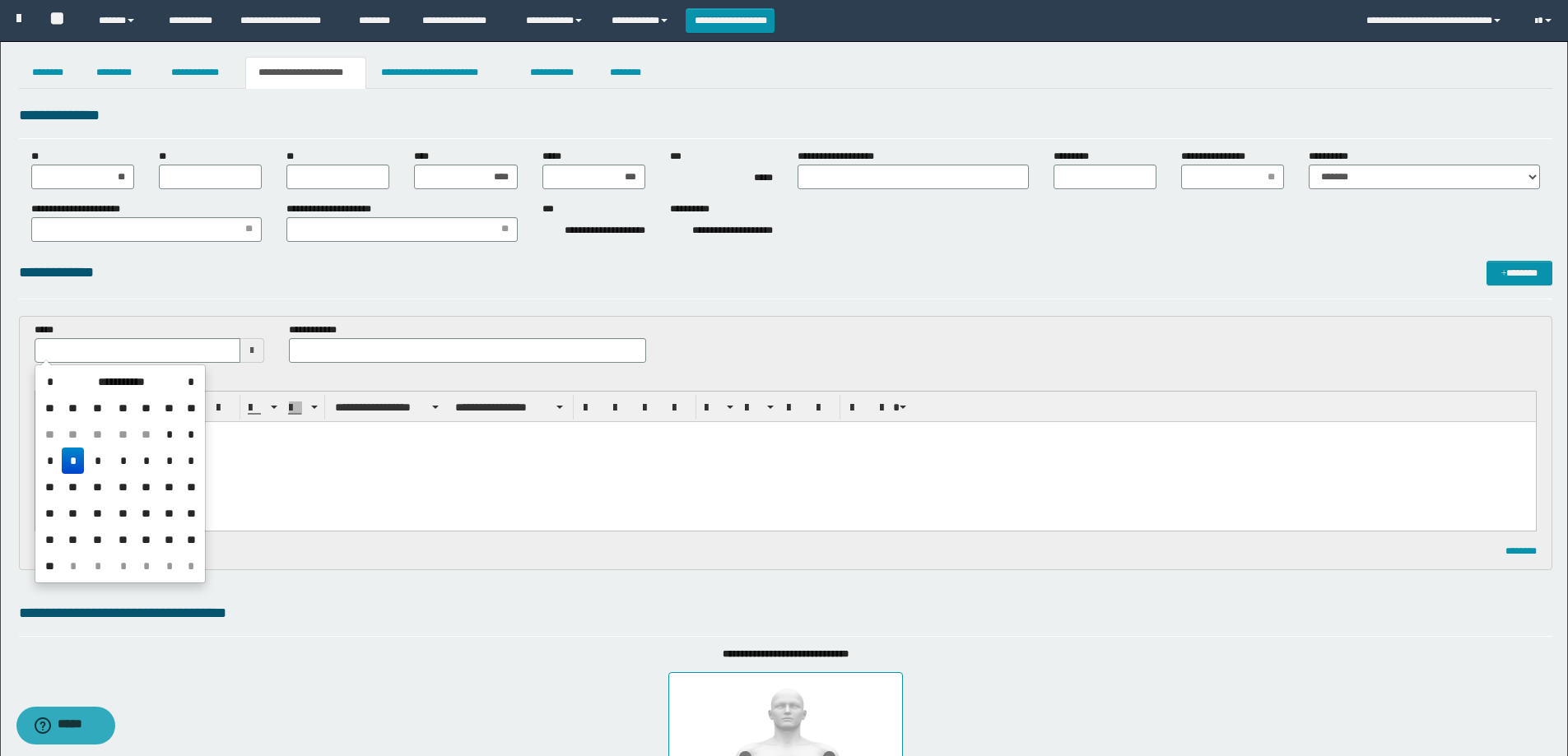 drag, startPoint x: 64, startPoint y: 457, endPoint x: 76, endPoint y: 2, distance: 455.1582 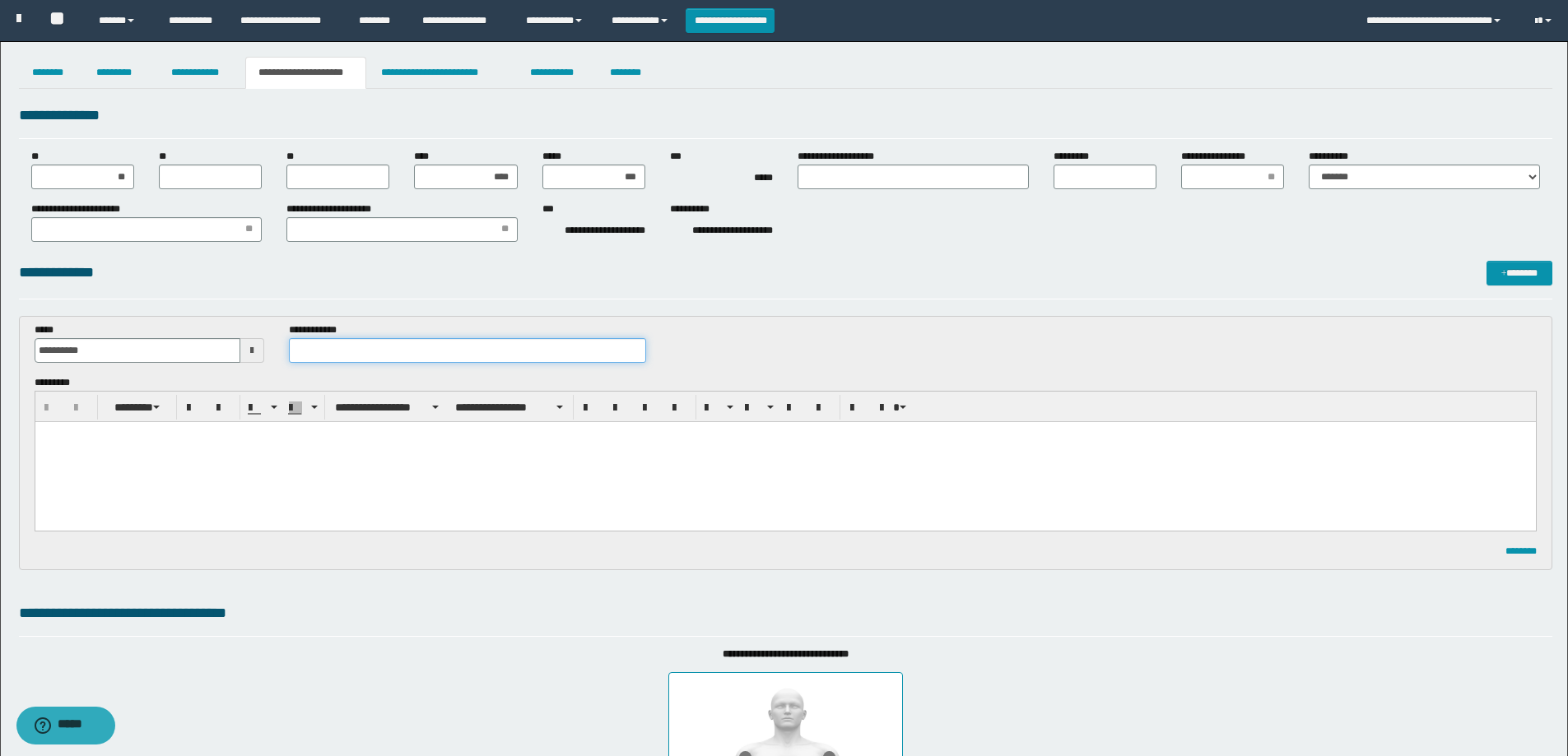 click at bounding box center (468, 350) 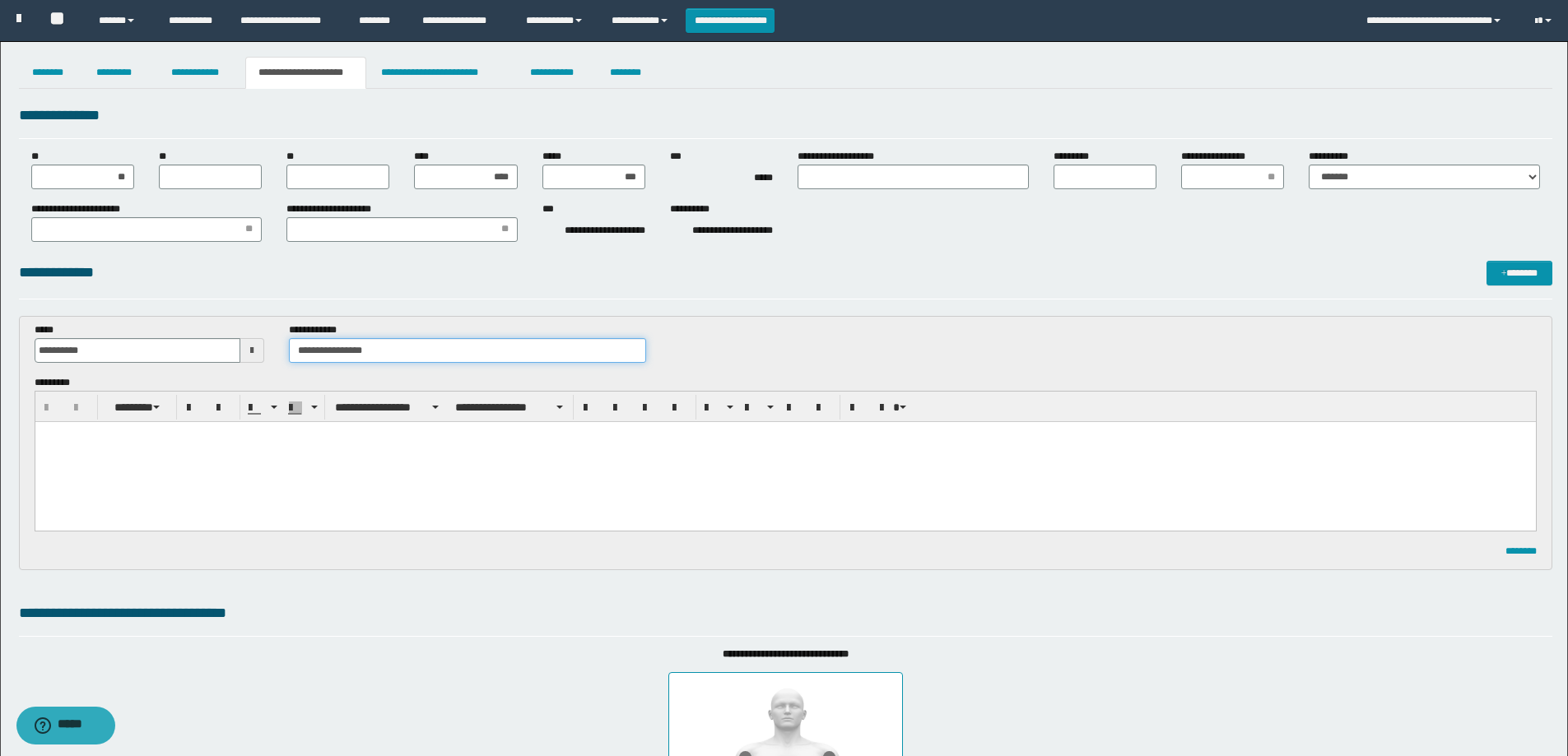 type on "**********" 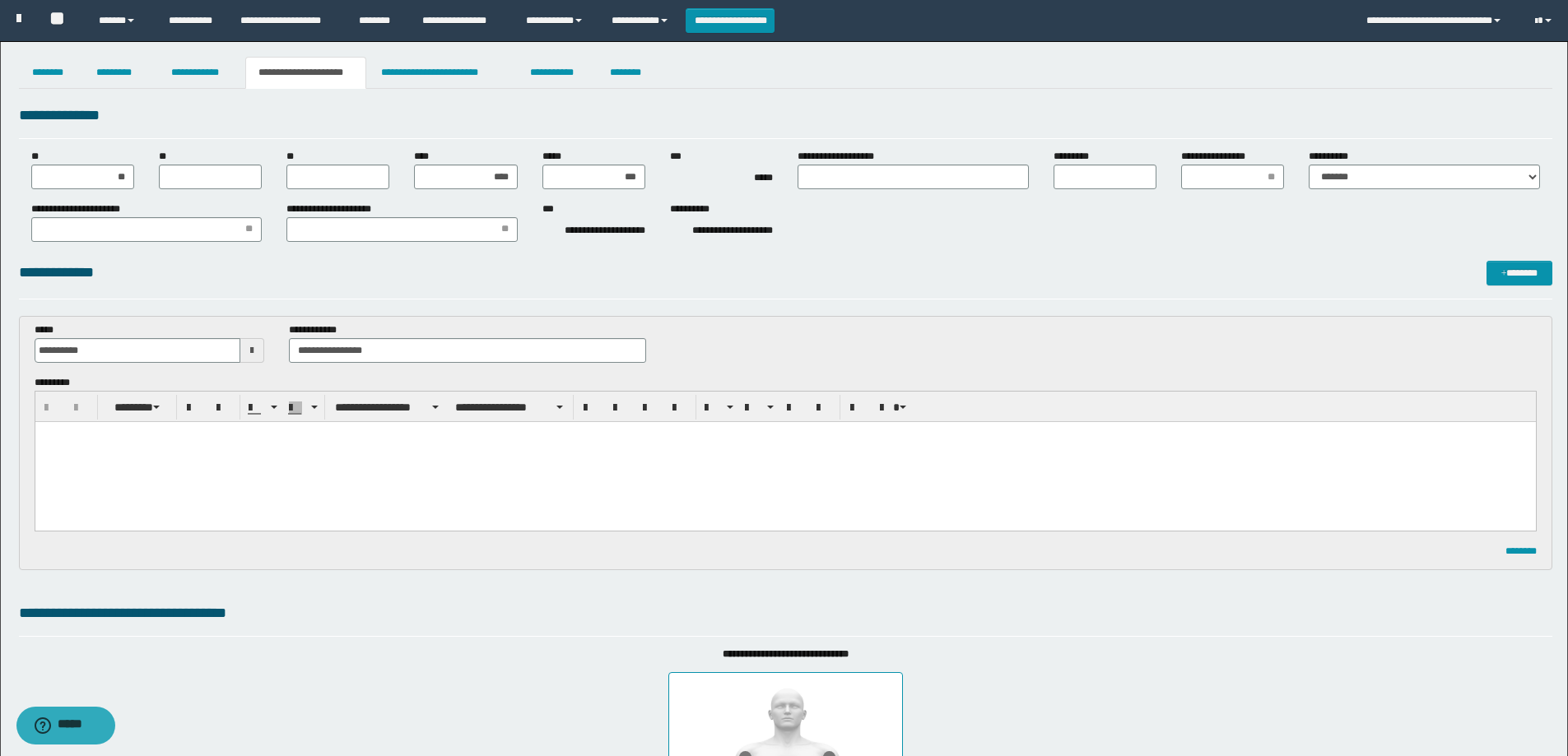 click at bounding box center [784, 455] 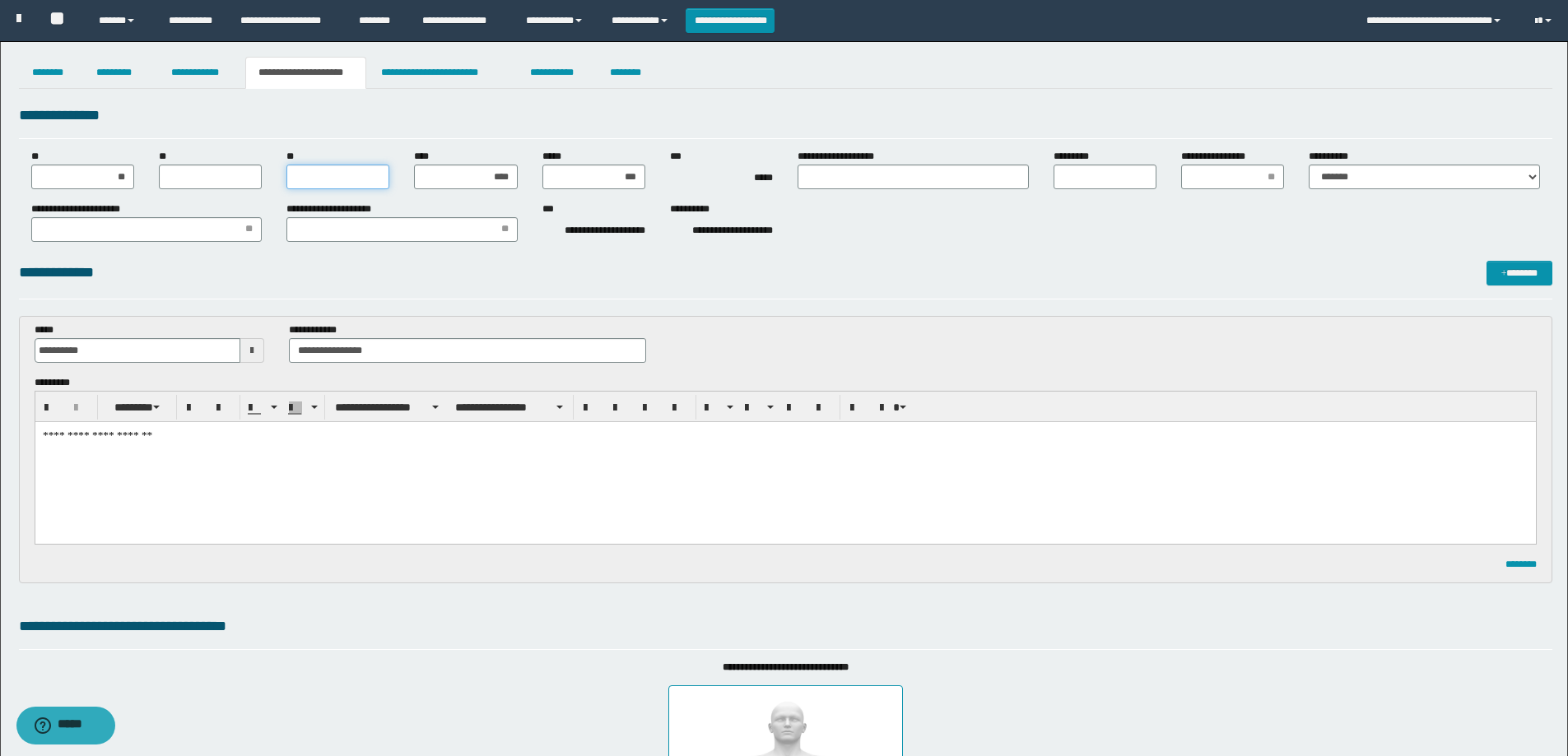 click on "**" at bounding box center (337, 177) 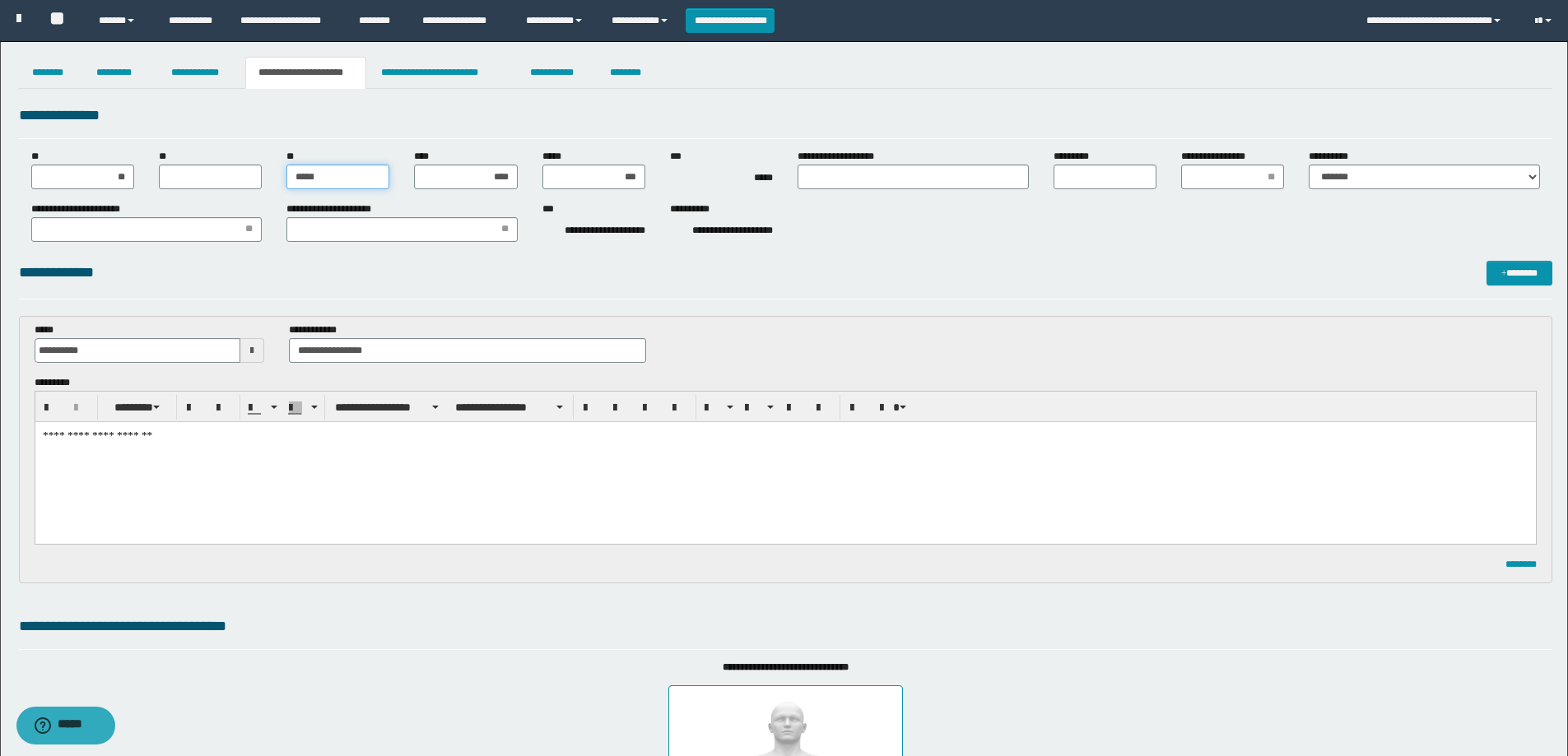 type on "******" 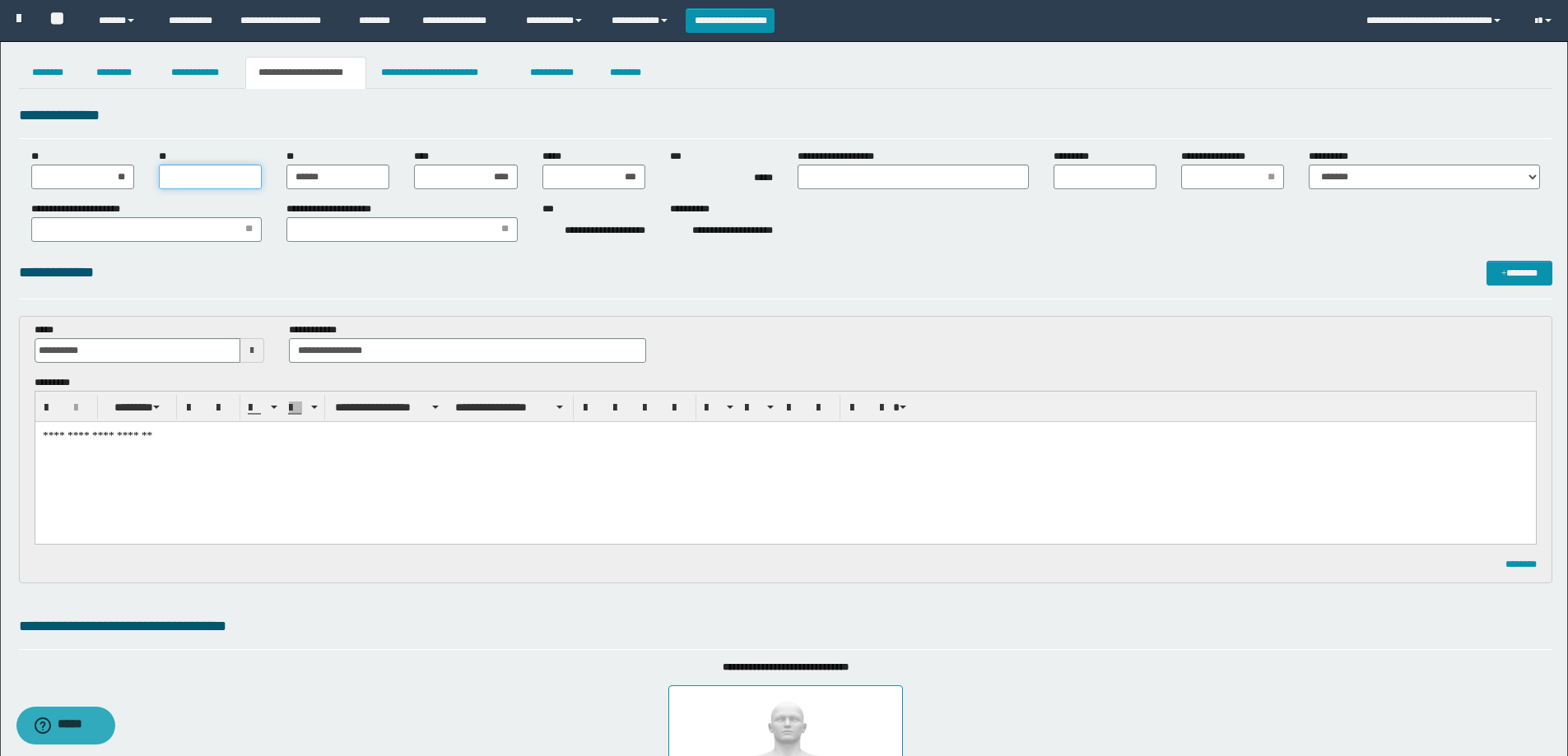 click on "**" at bounding box center (210, 177) 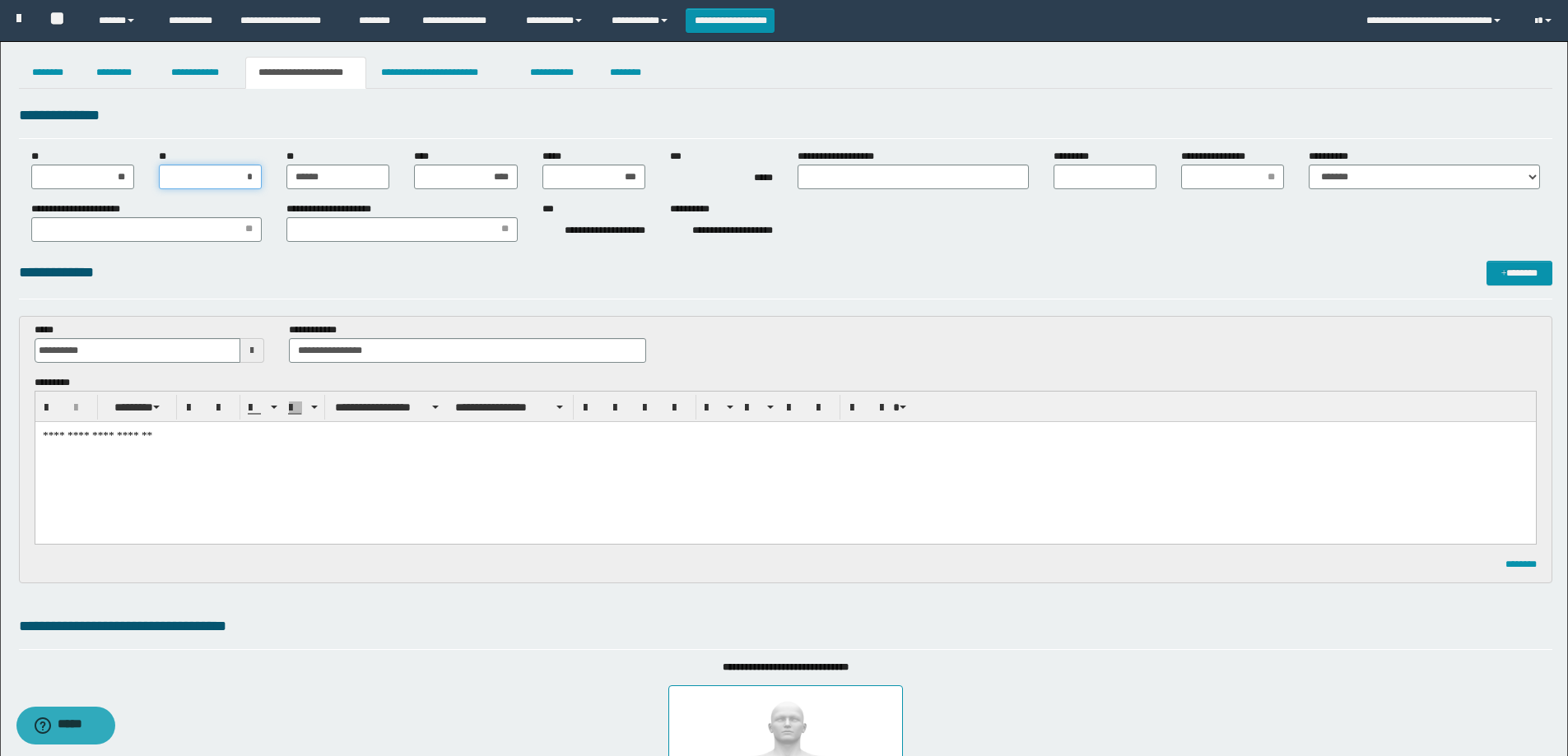 type on "**" 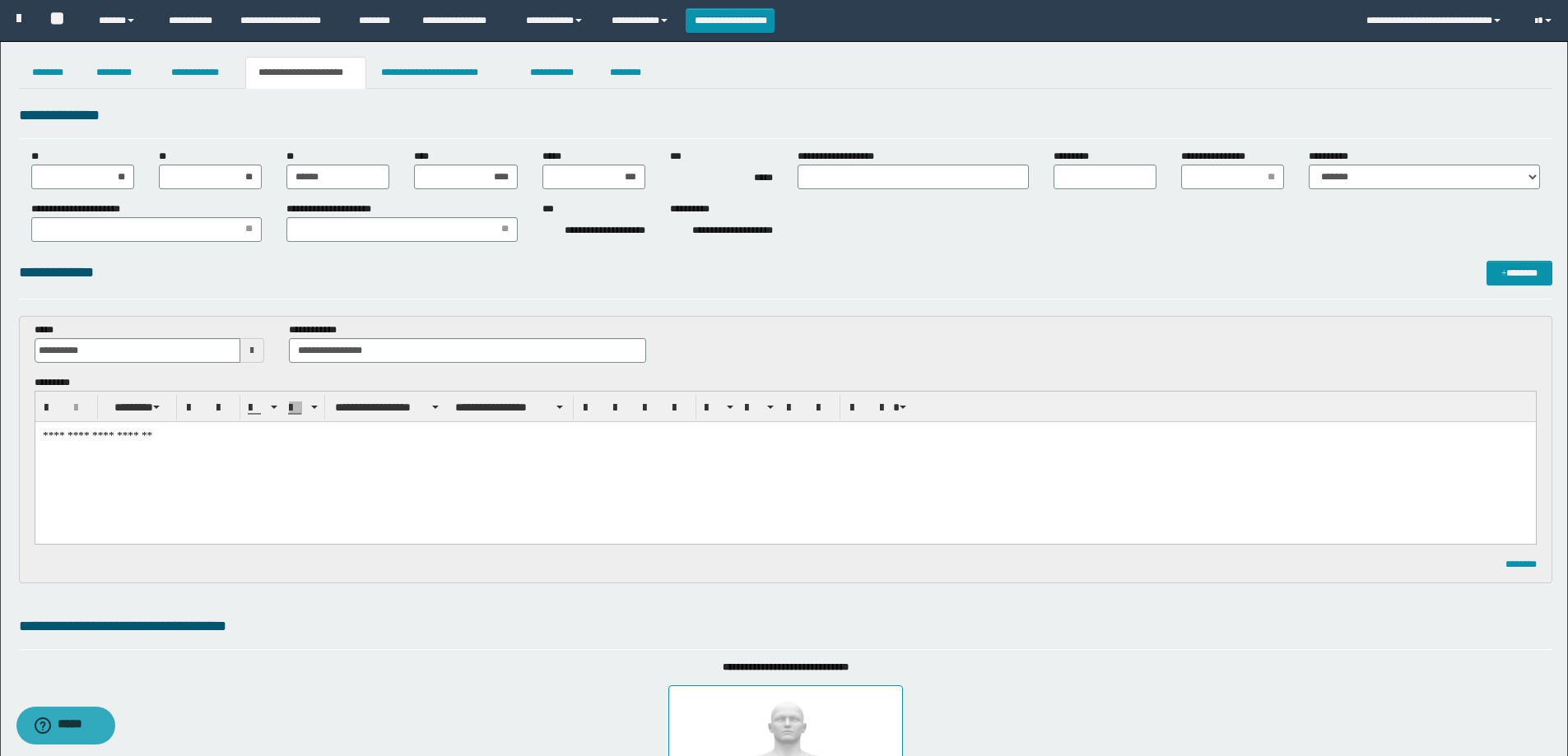 click on "**********" at bounding box center [785, 272] 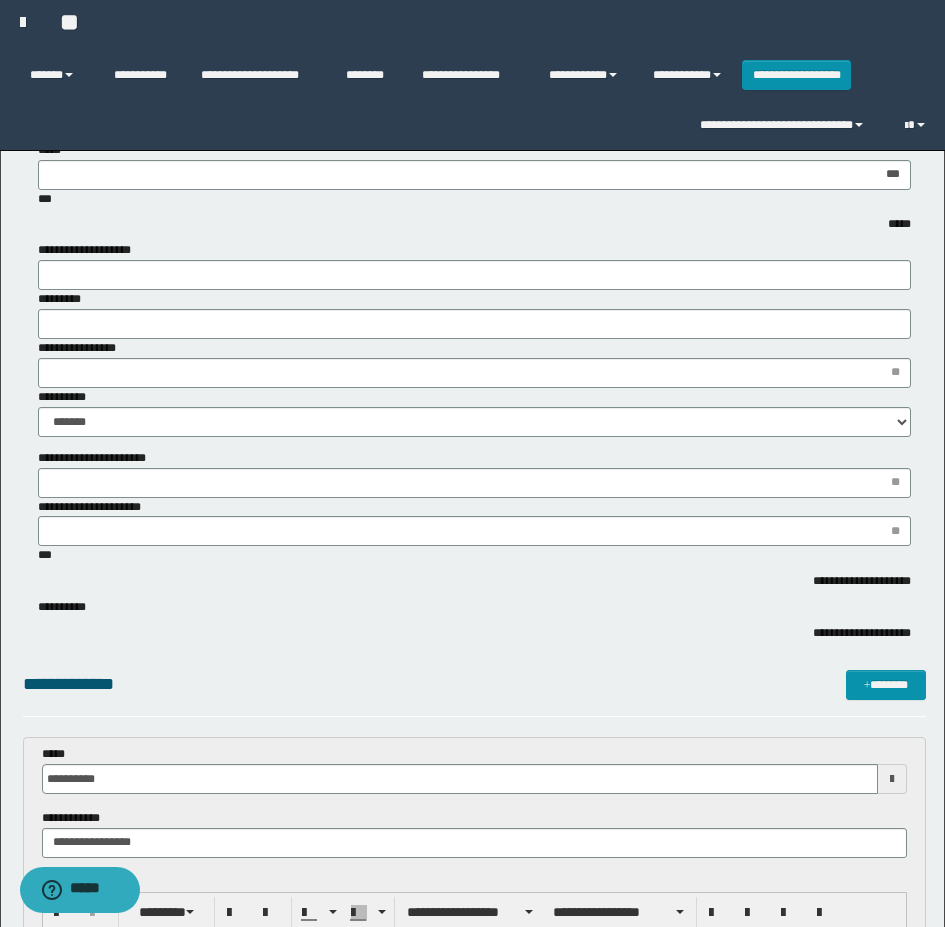 scroll, scrollTop: 200, scrollLeft: 0, axis: vertical 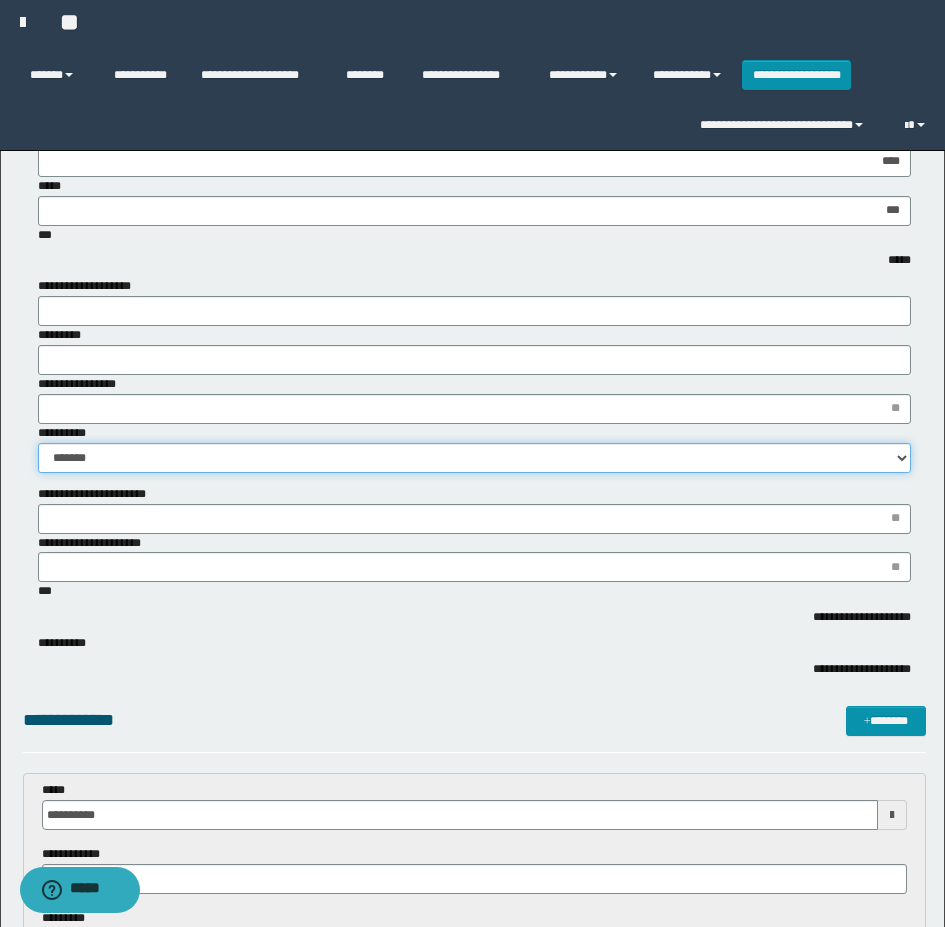 click on "**********" at bounding box center (474, 458) 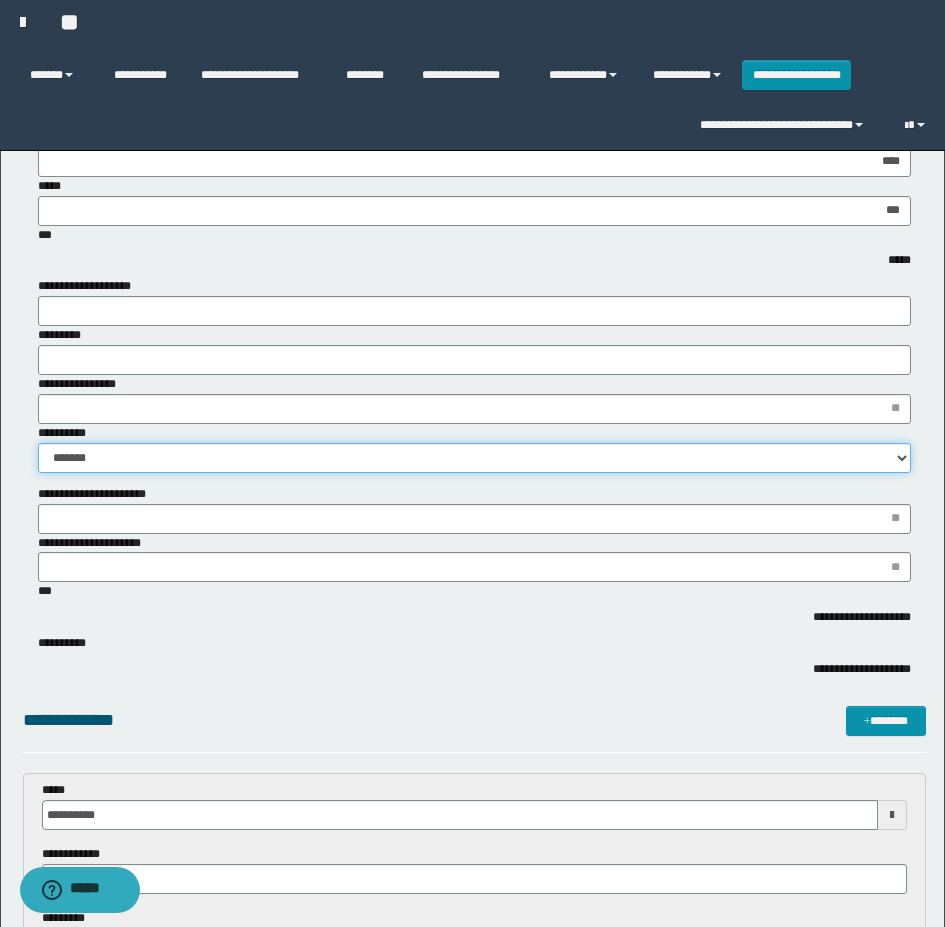 select on "*" 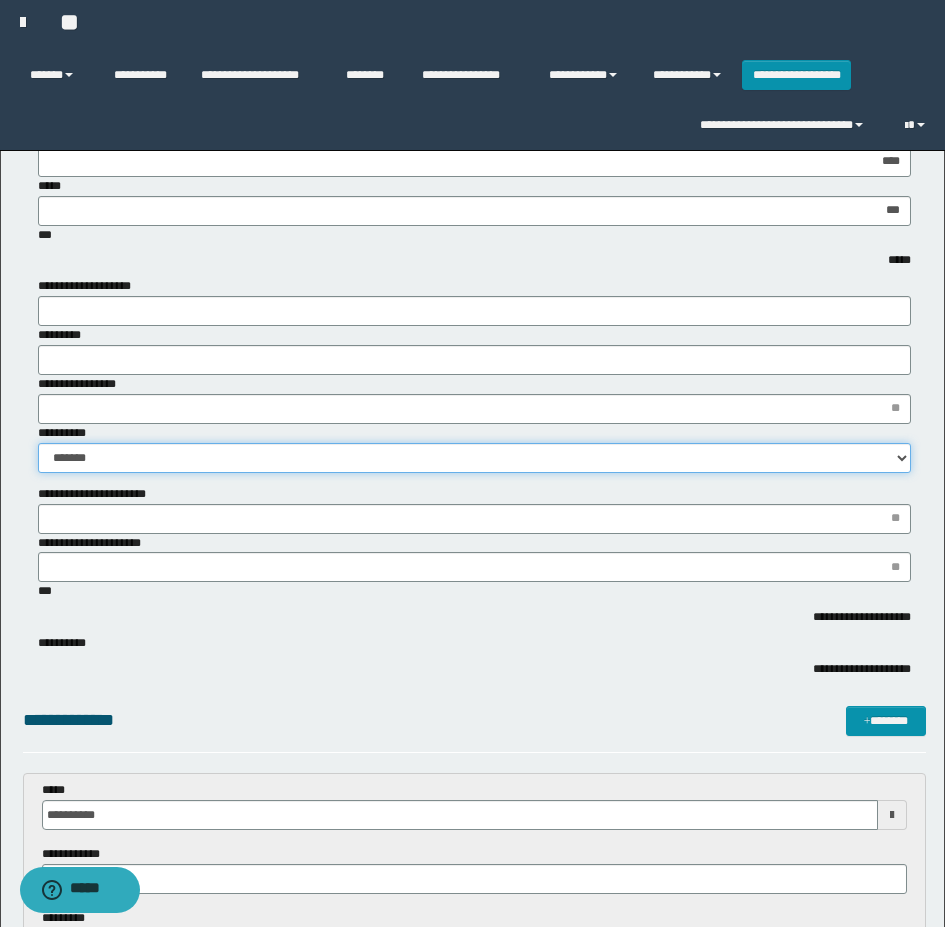 click on "**********" at bounding box center (474, 458) 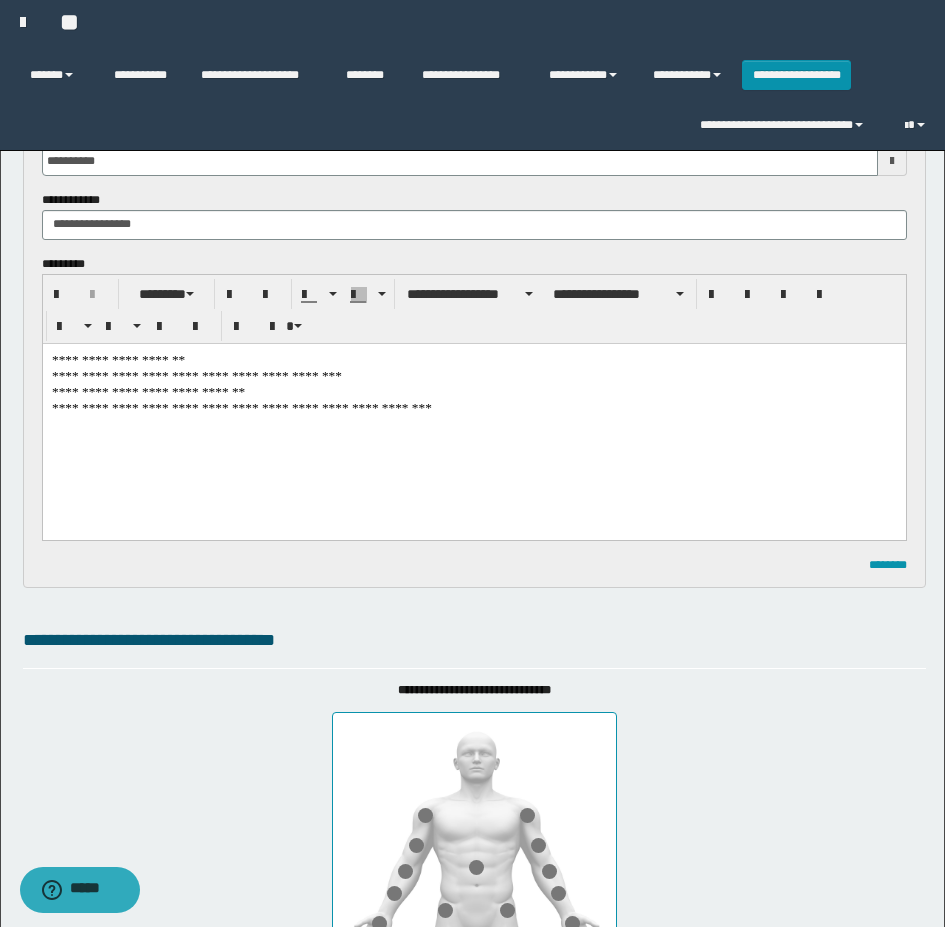 scroll, scrollTop: 900, scrollLeft: 0, axis: vertical 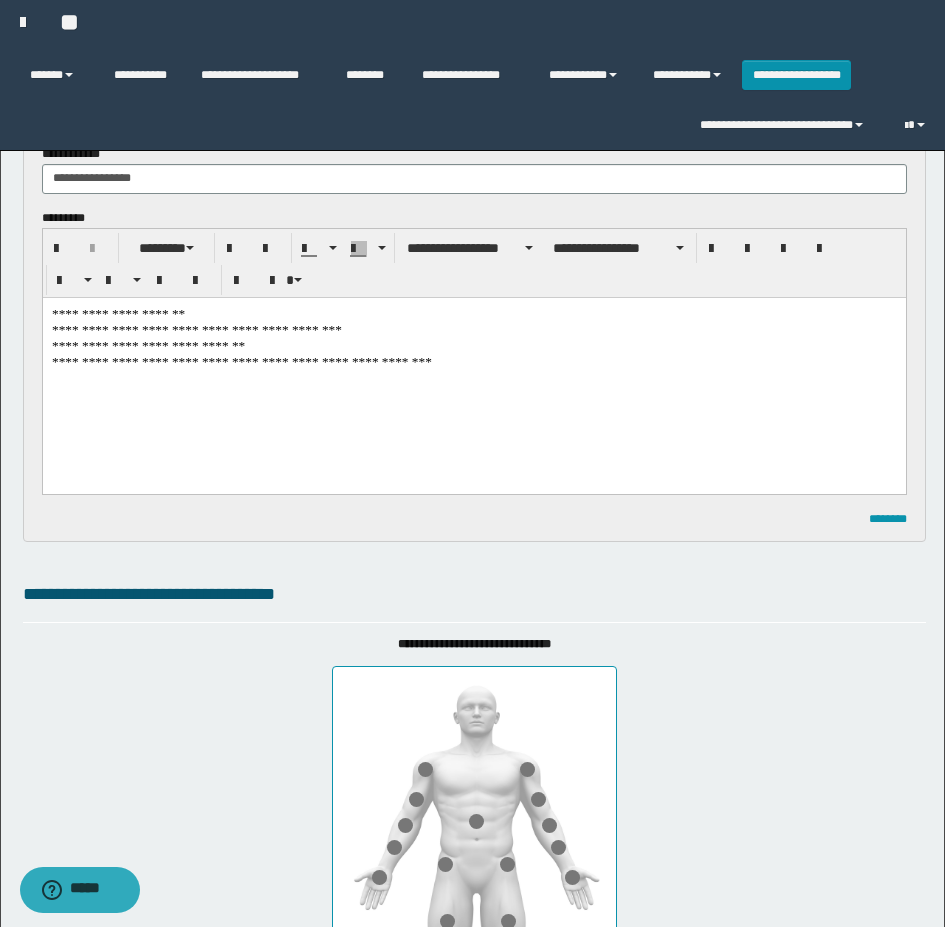 click on "**********" at bounding box center (473, 370) 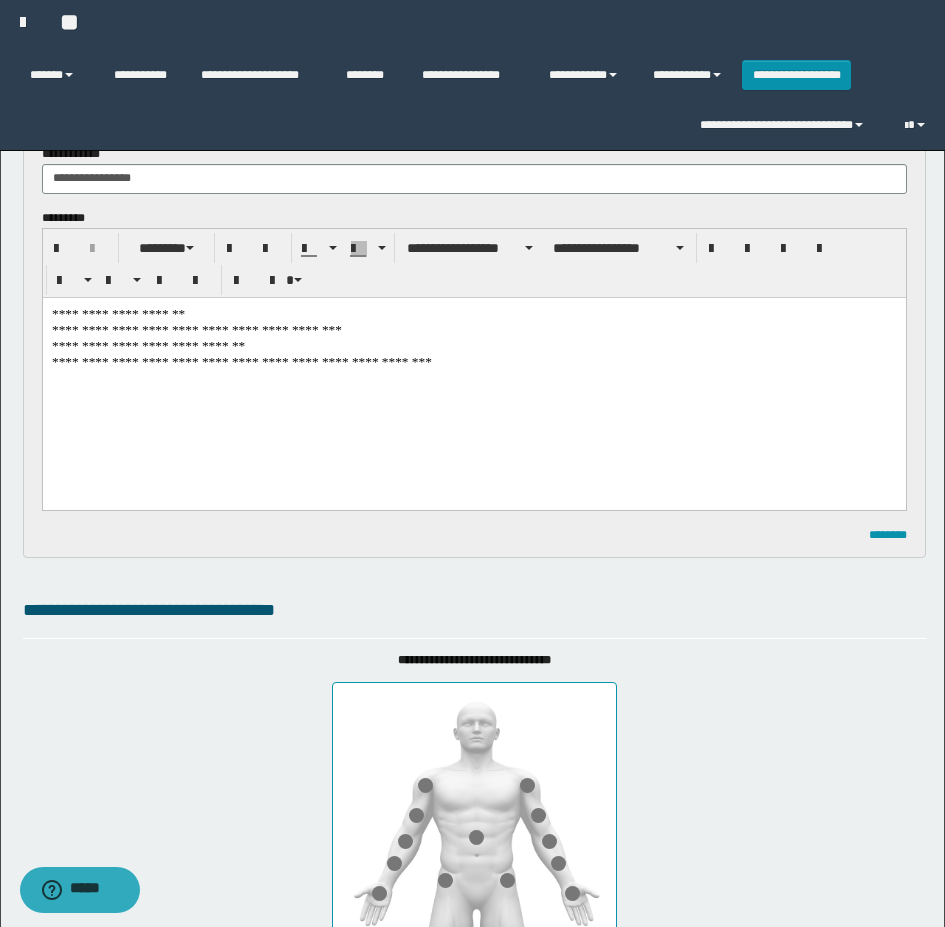 click on "**********" at bounding box center [473, 378] 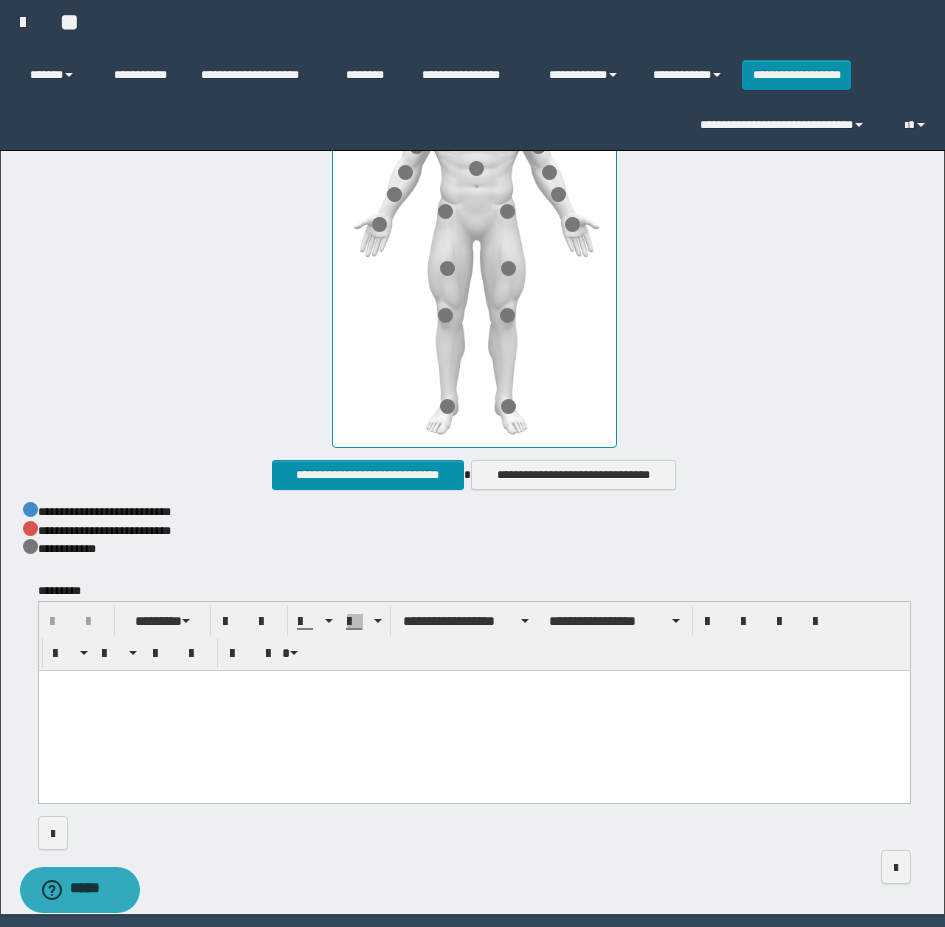 scroll, scrollTop: 1651, scrollLeft: 0, axis: vertical 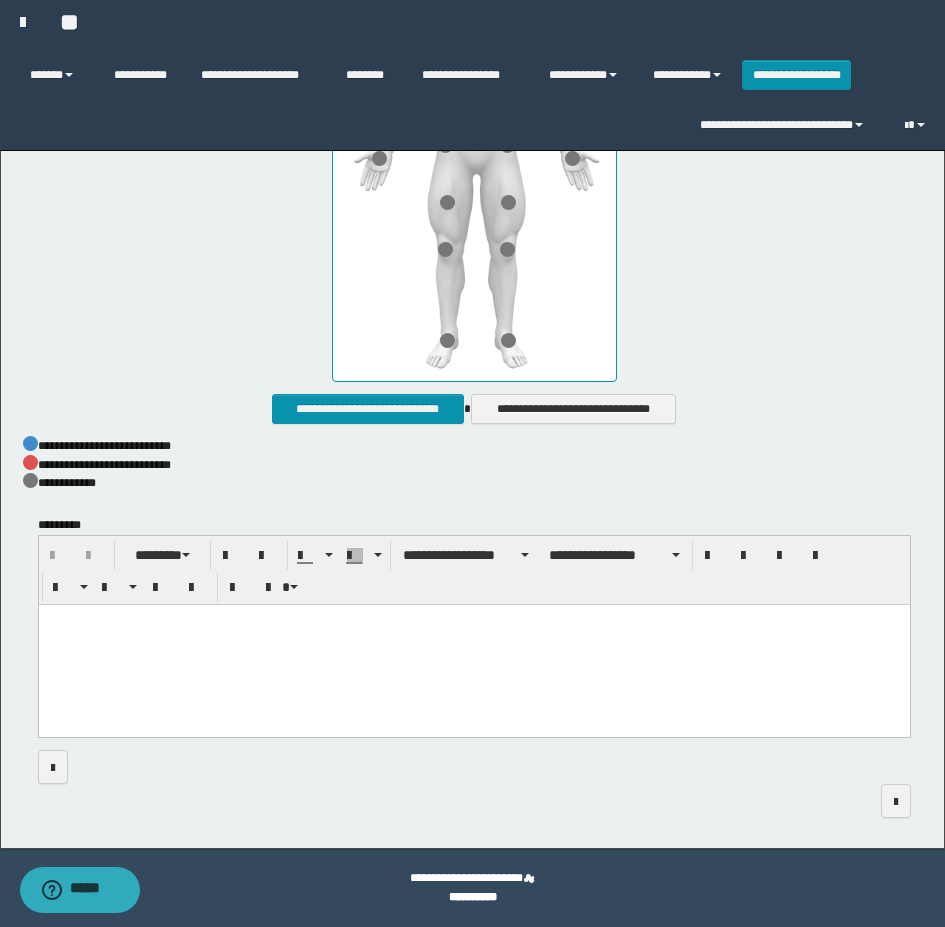 click at bounding box center [473, 646] 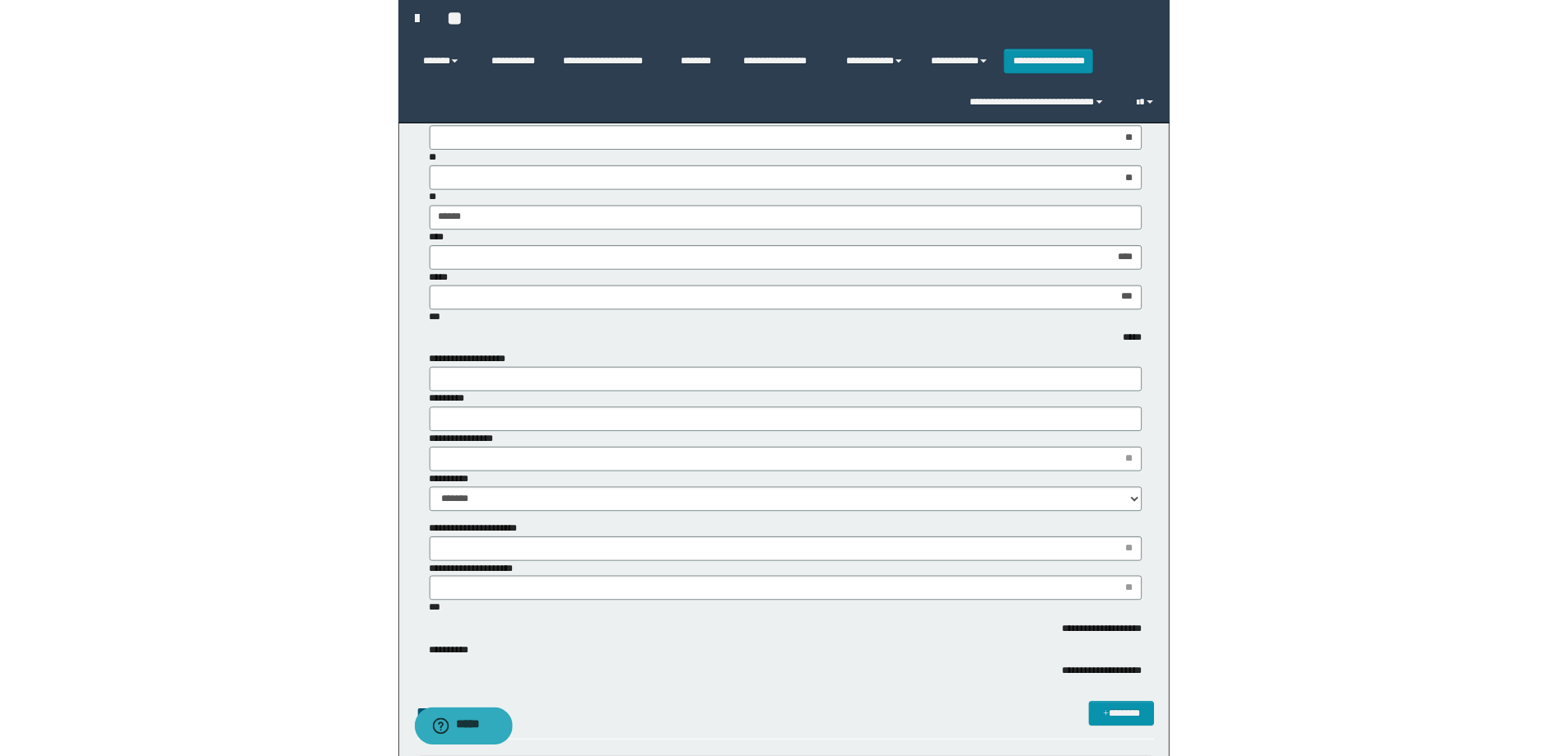 scroll, scrollTop: 0, scrollLeft: 0, axis: both 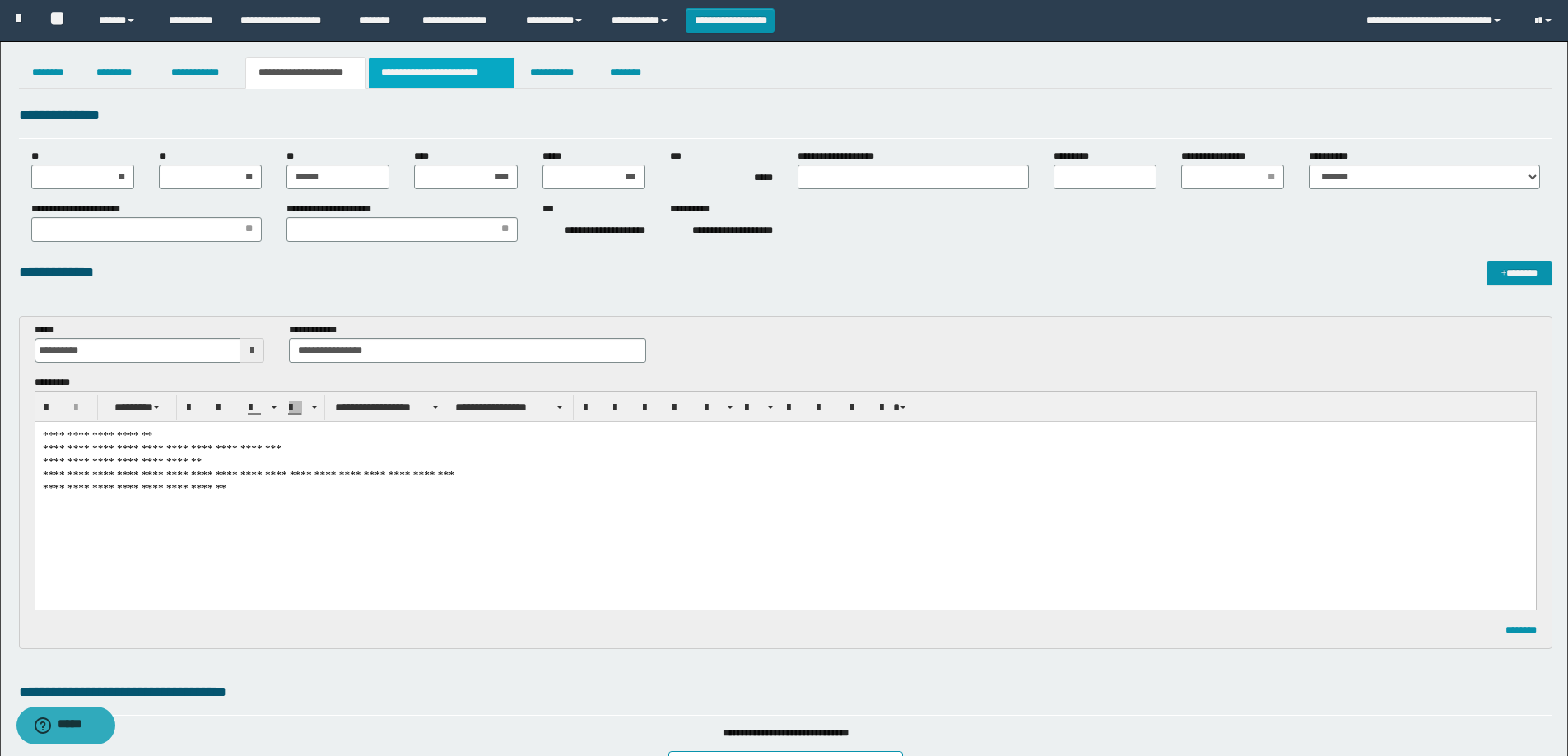 click on "**********" at bounding box center [442, 72] 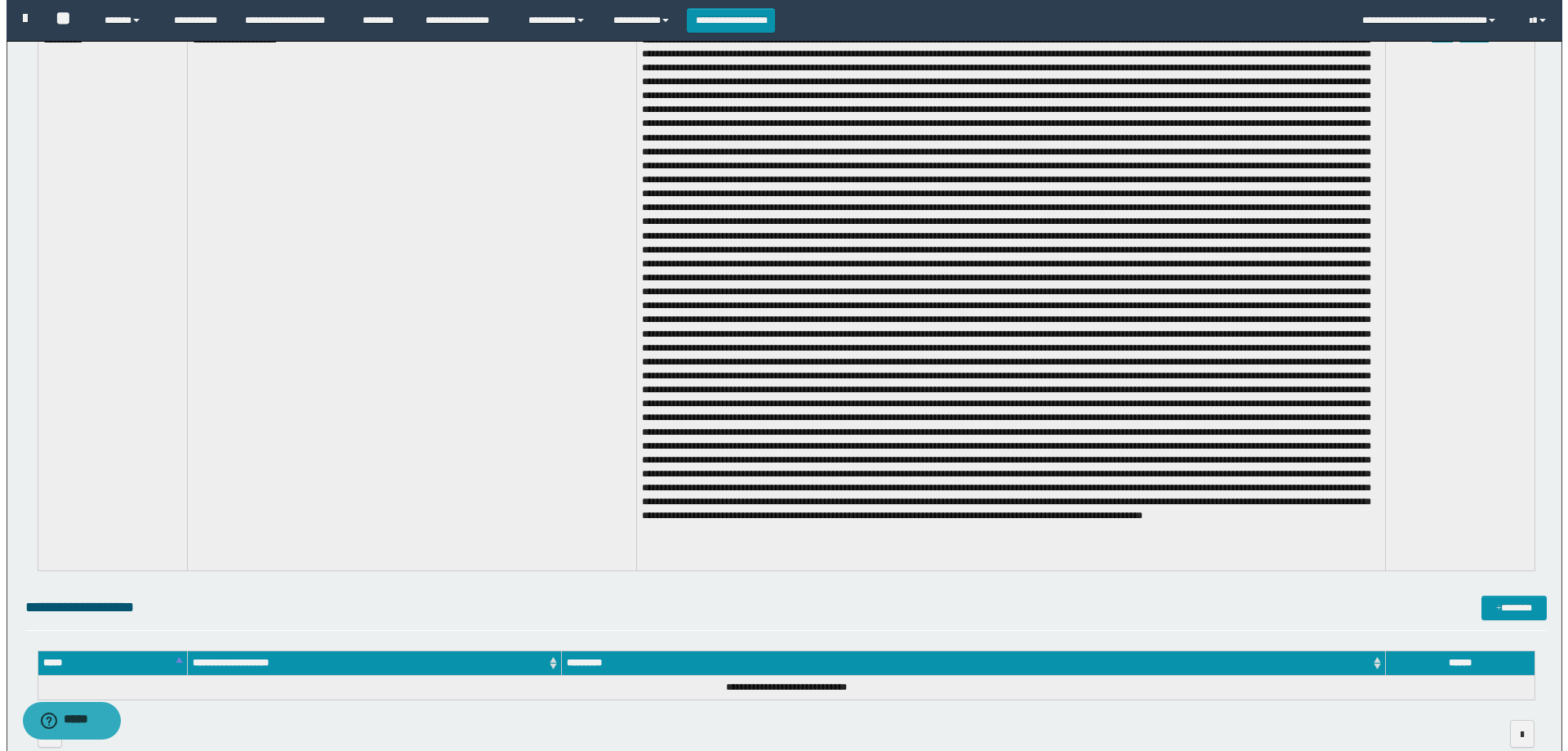 scroll, scrollTop: 0, scrollLeft: 0, axis: both 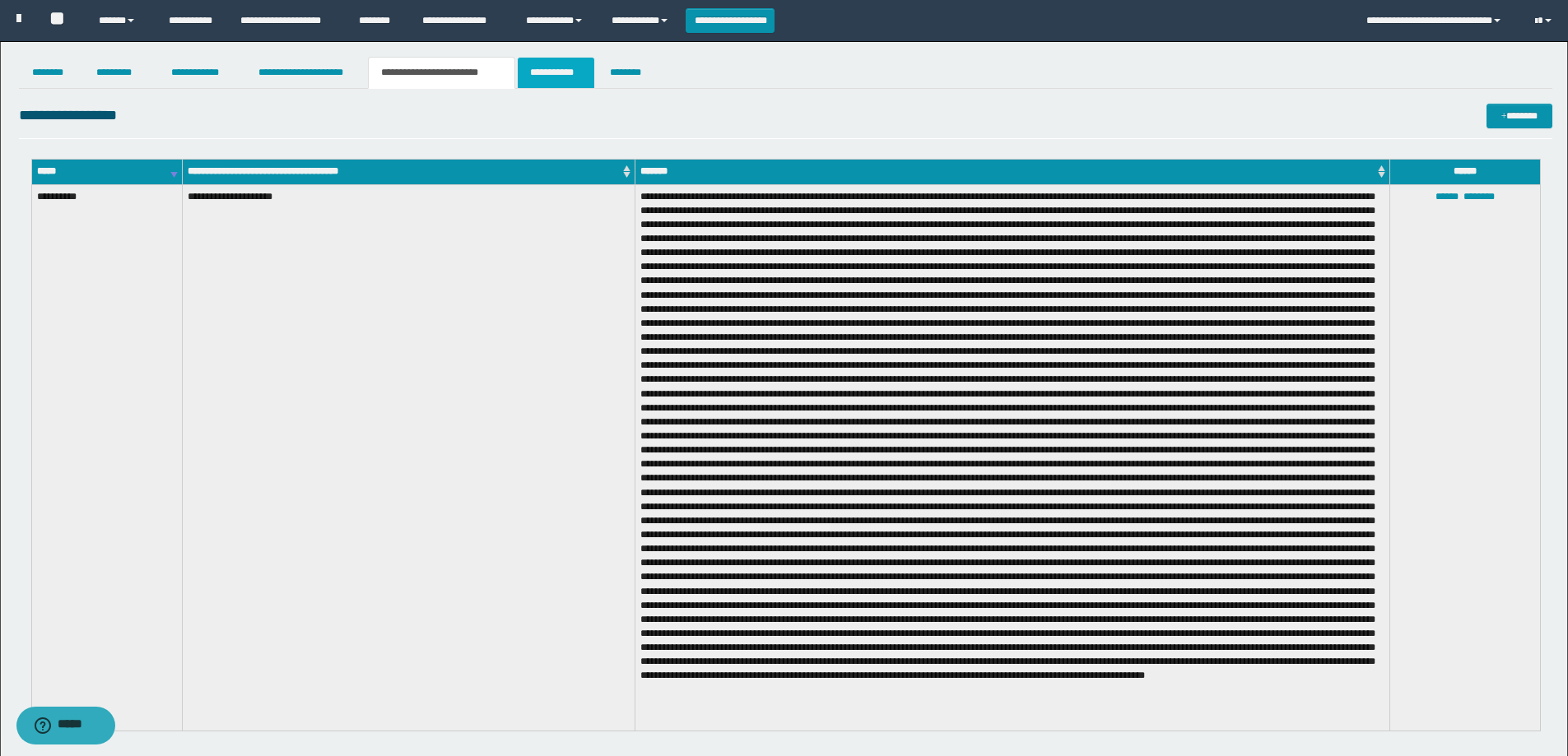 click on "**********" at bounding box center [556, 72] 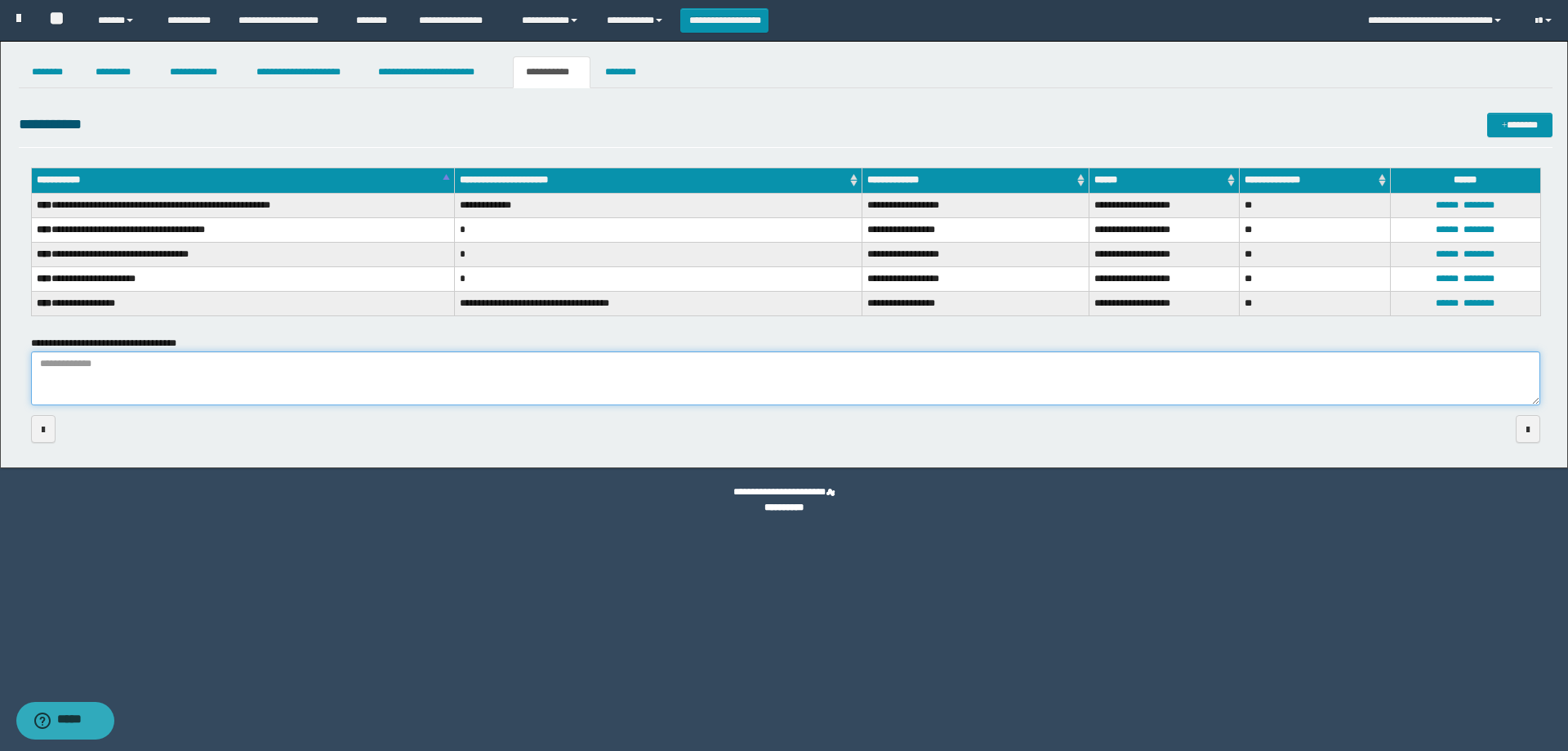 click on "**********" at bounding box center (786, 378) 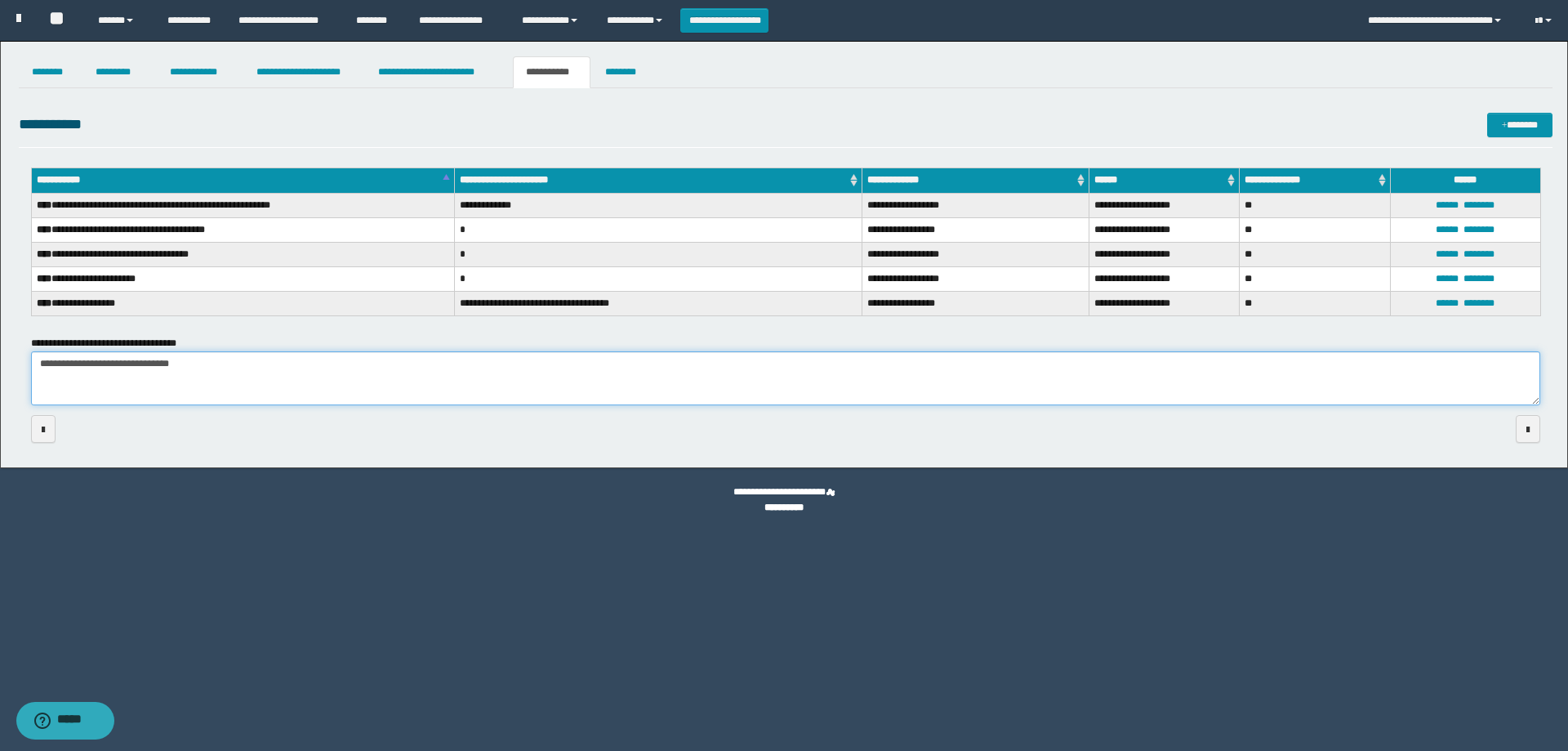 click on "**********" at bounding box center (786, 378) 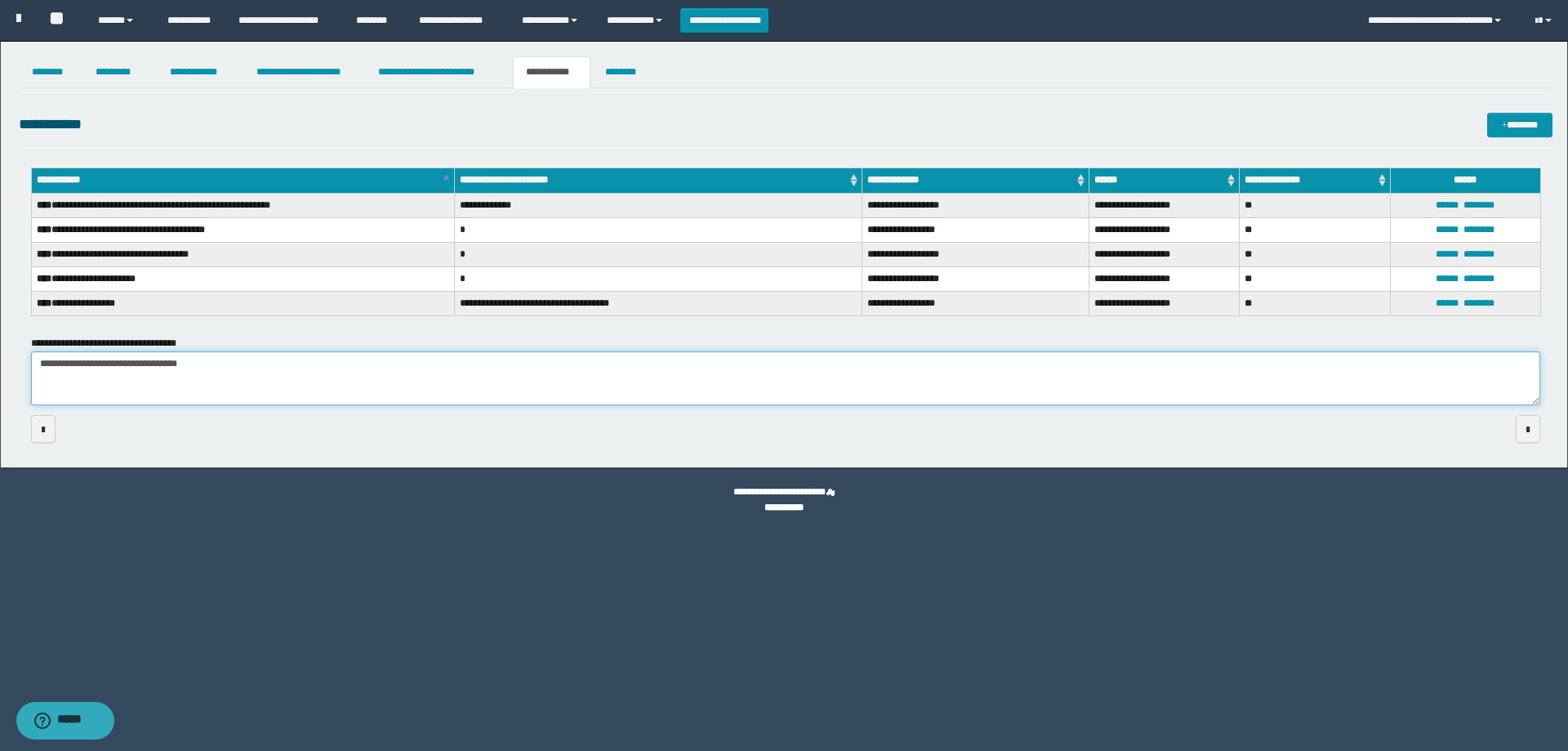 click on "**********" at bounding box center (786, 378) 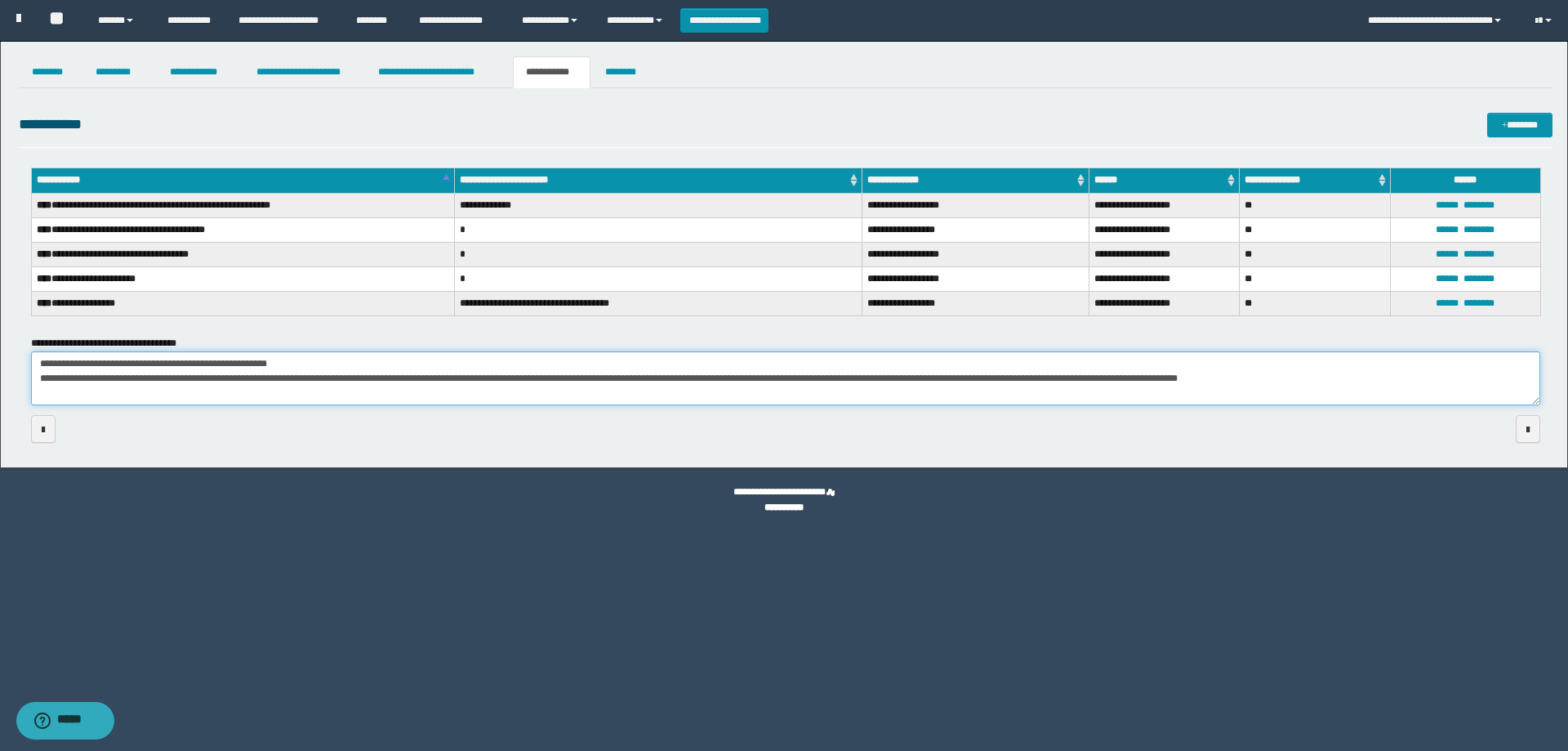 drag, startPoint x: 216, startPoint y: 364, endPoint x: 363, endPoint y: 360, distance: 147.05441 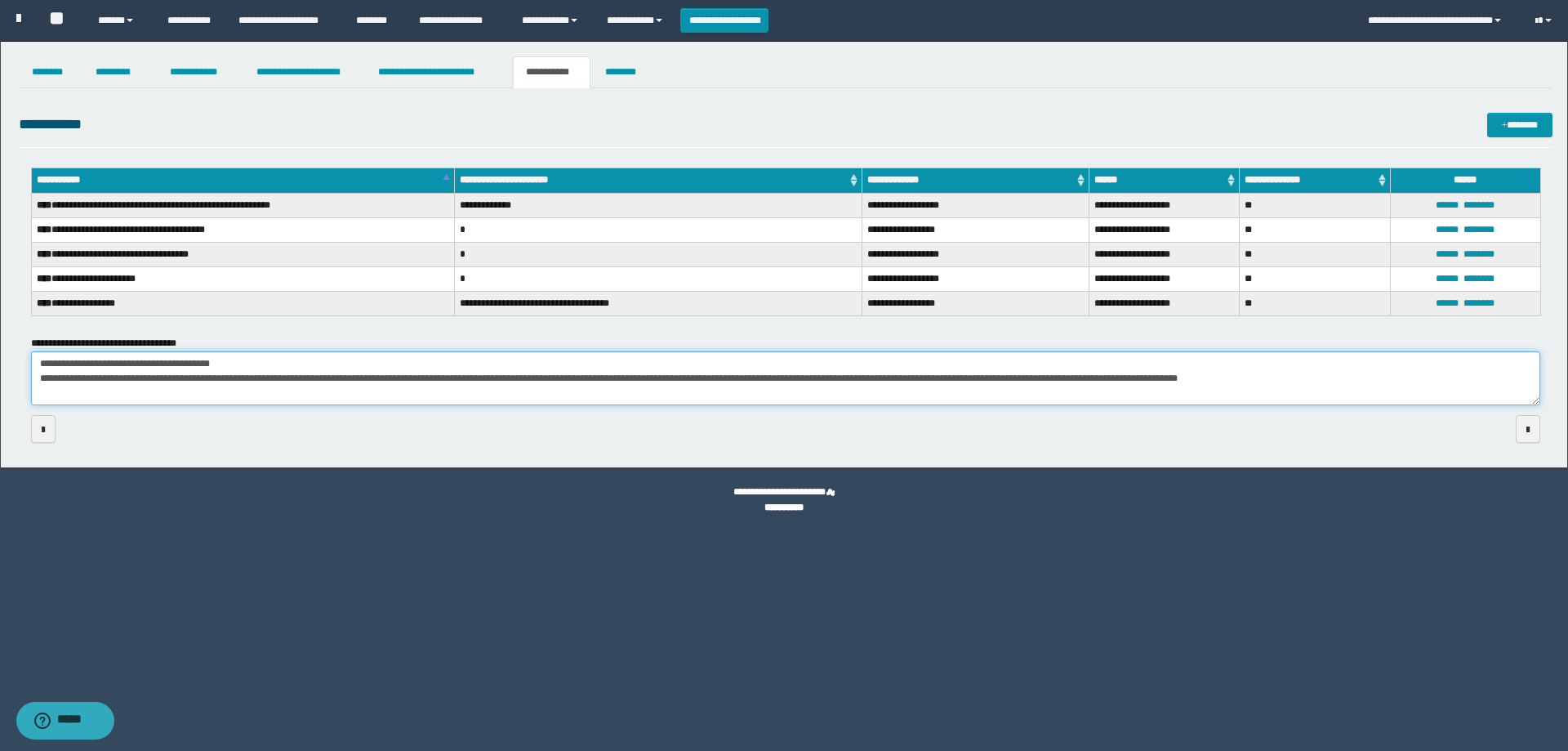 drag, startPoint x: 96, startPoint y: 376, endPoint x: 25, endPoint y: 364, distance: 72.00694 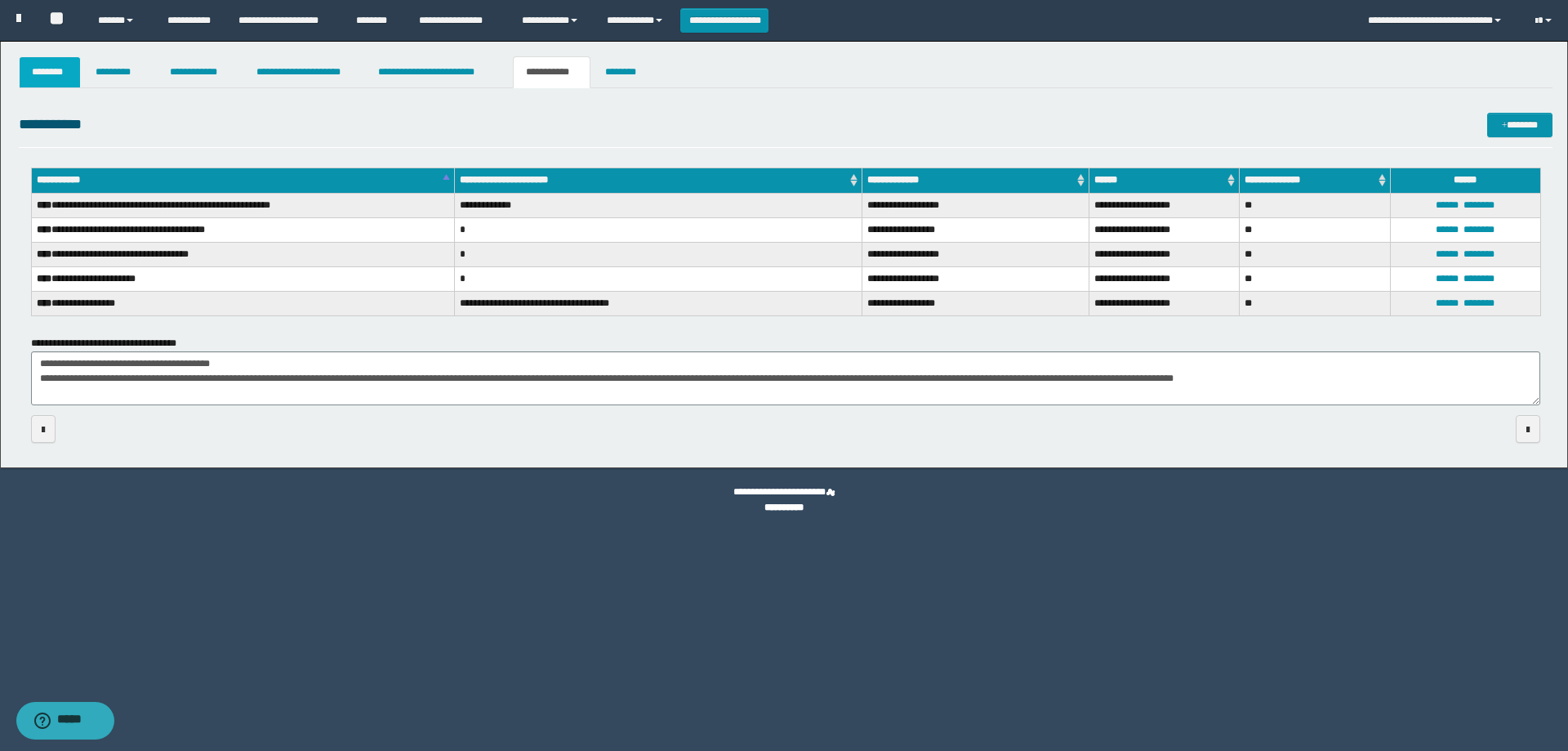 click on "********" at bounding box center (50, 72) 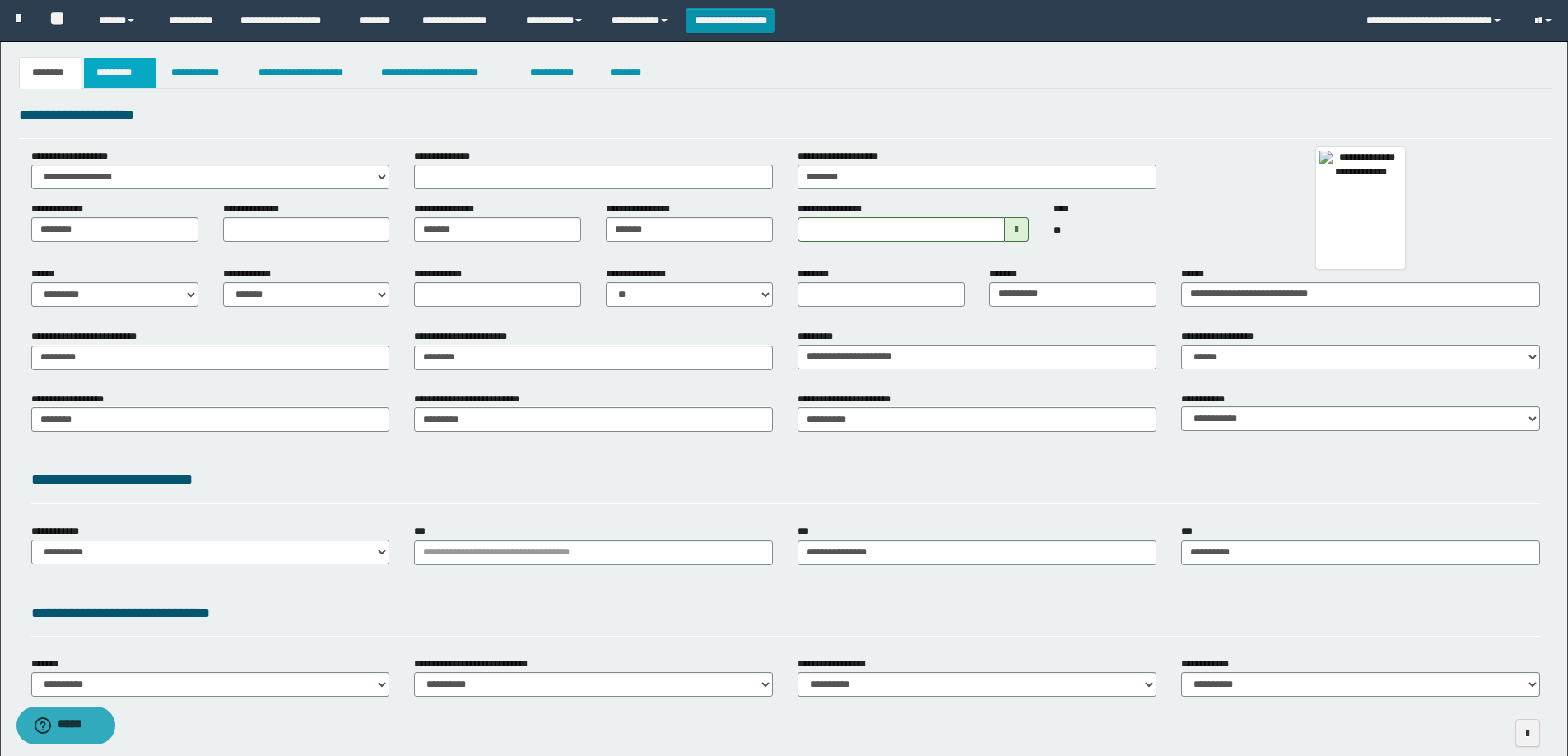 click on "*********" at bounding box center (119, 72) 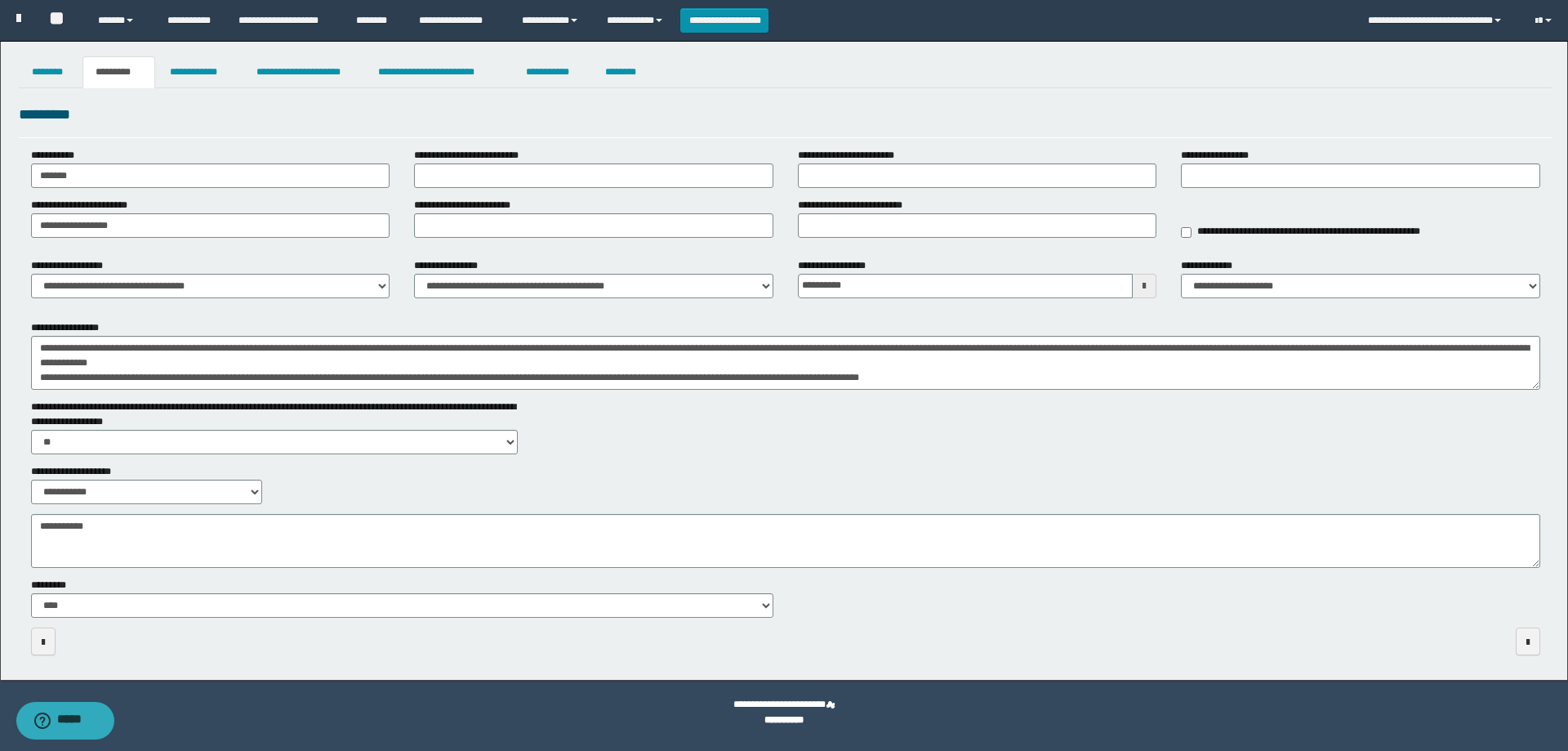 scroll, scrollTop: 15, scrollLeft: 0, axis: vertical 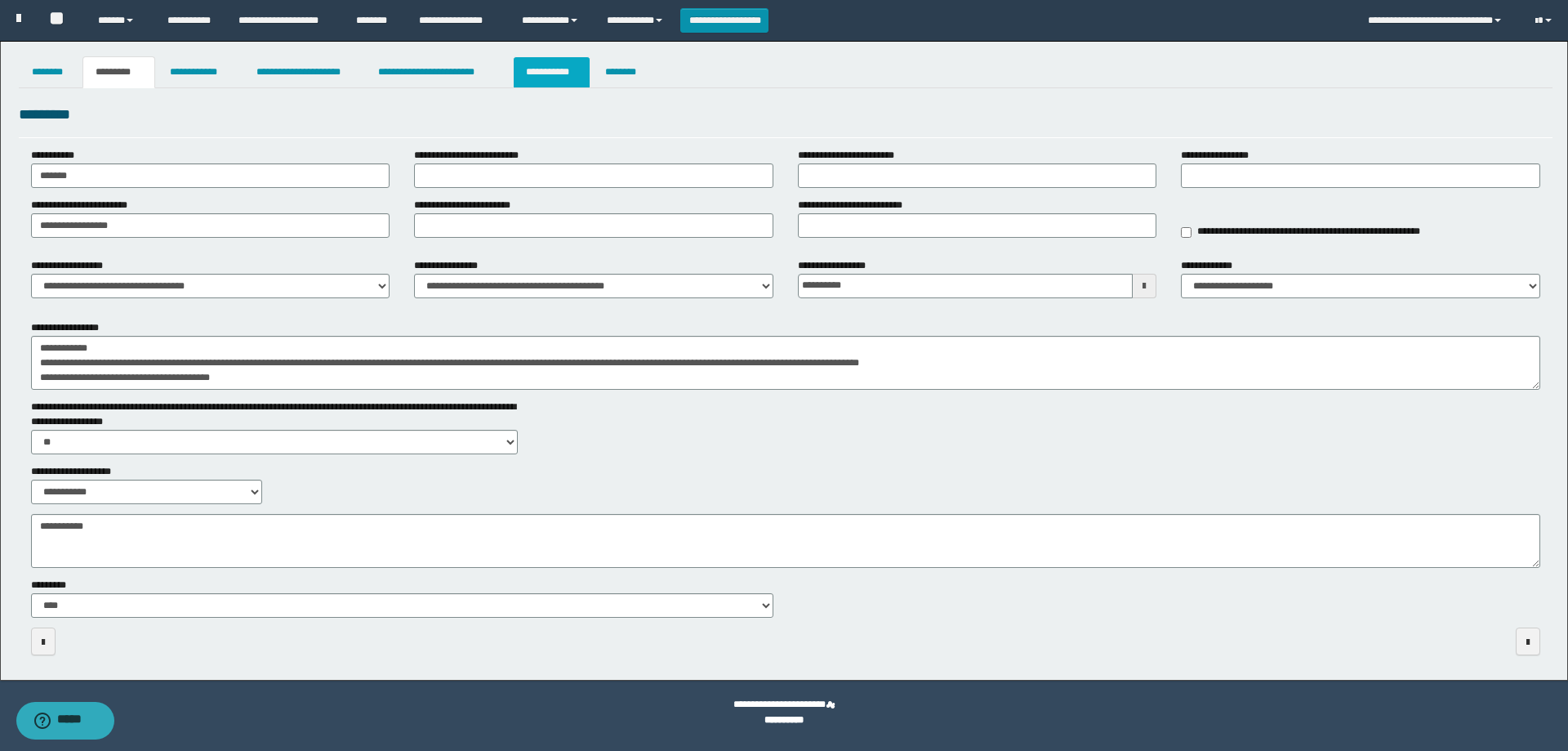 click on "**********" at bounding box center (551, 72) 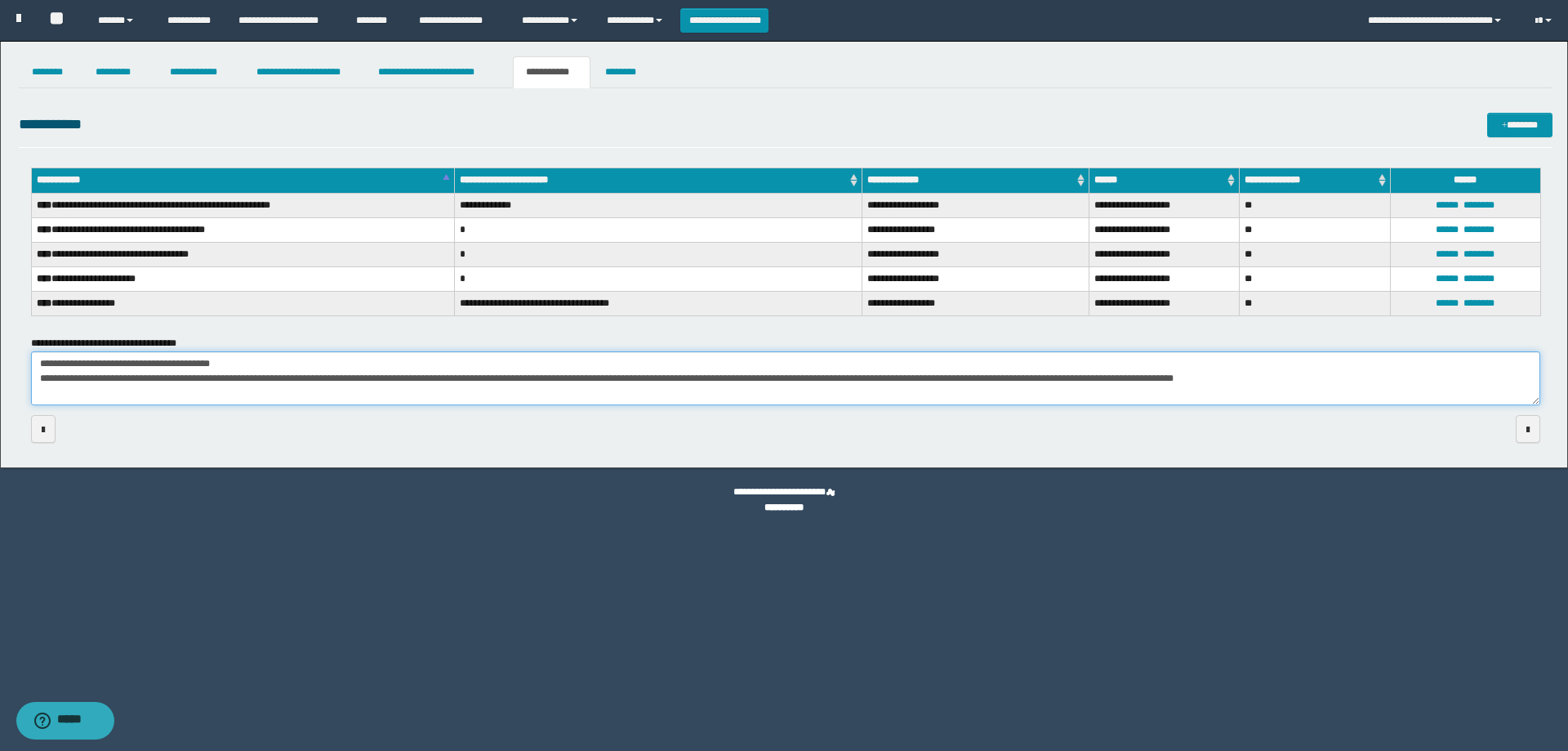 click on "**********" at bounding box center (786, 378) 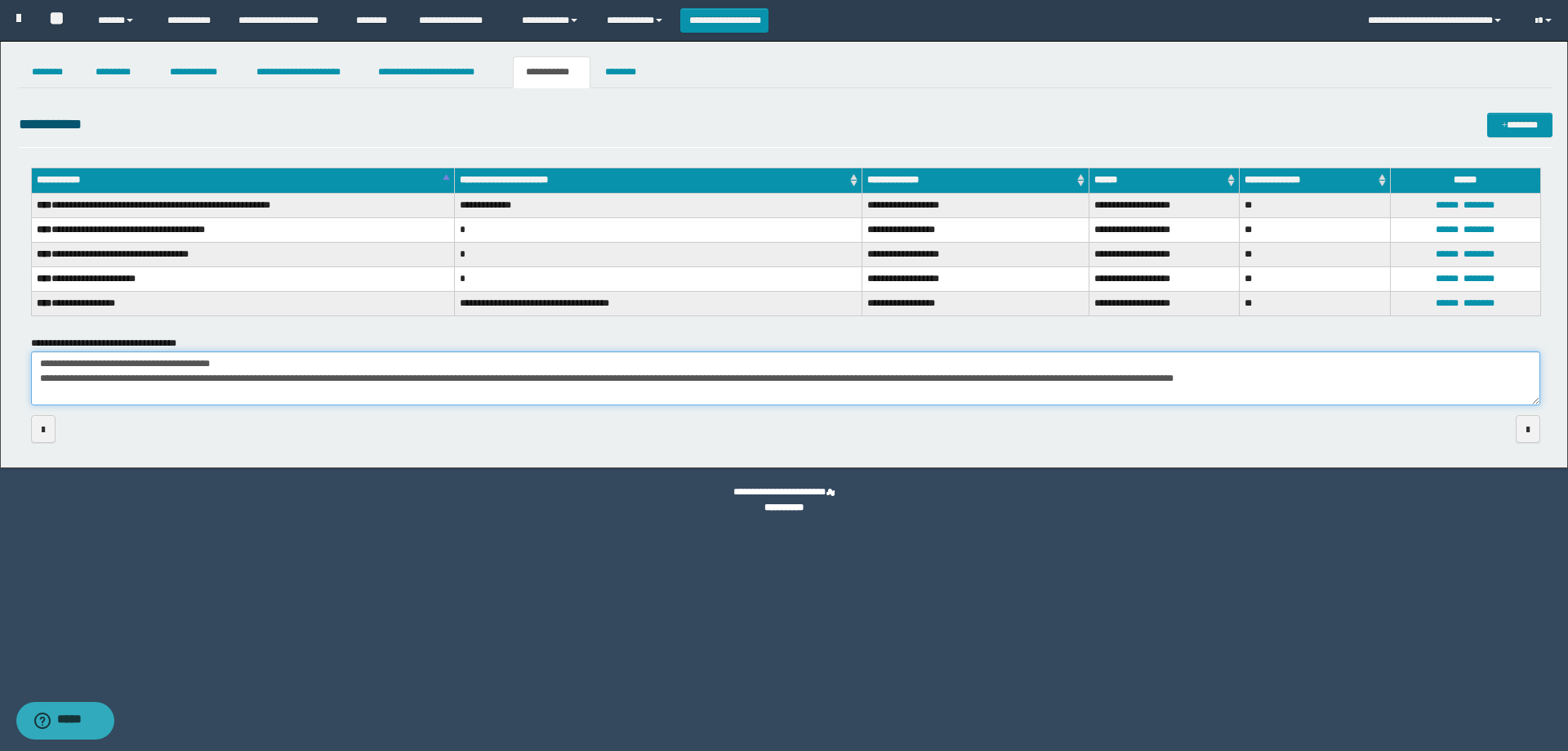 click on "**********" at bounding box center (786, 378) 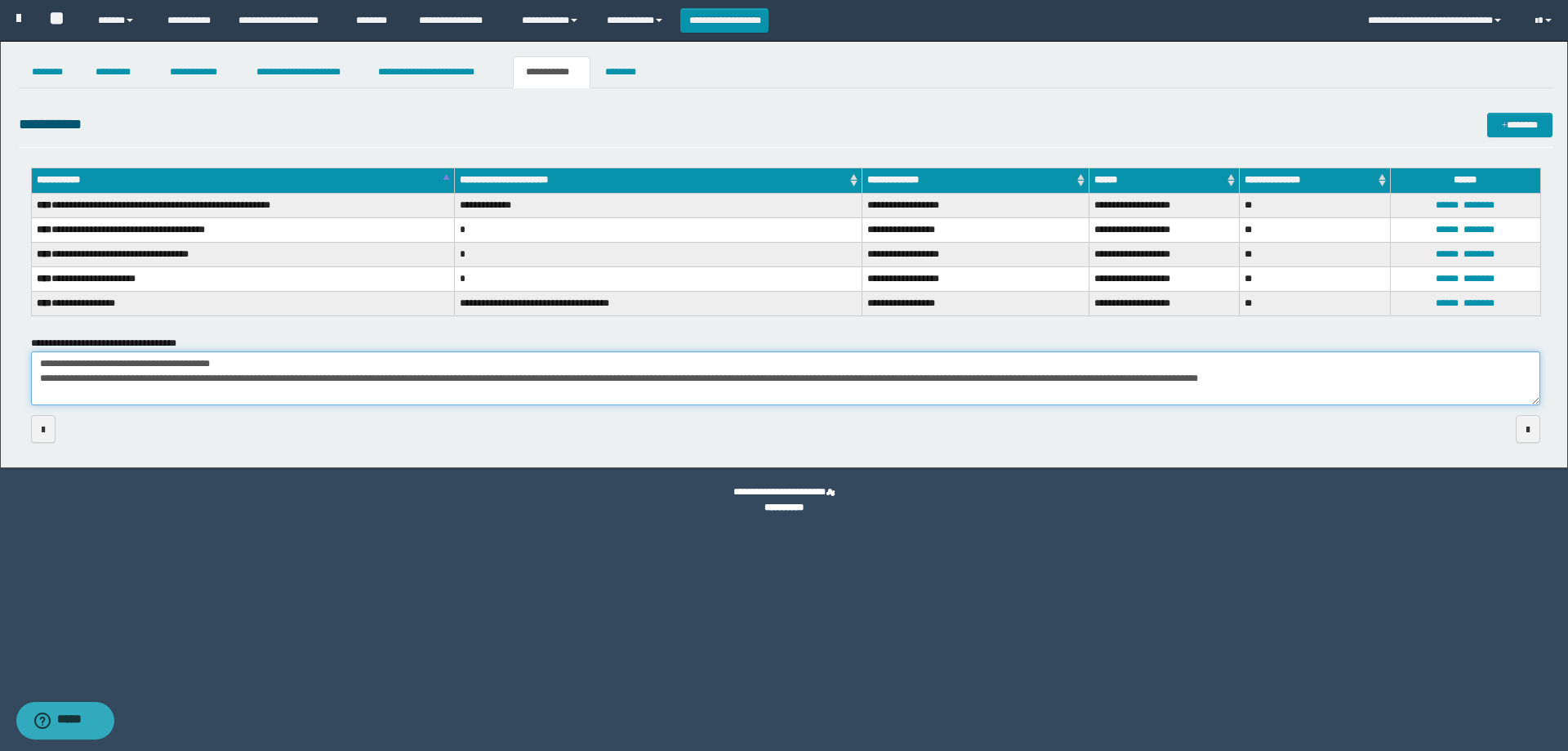 click on "**********" at bounding box center (786, 378) 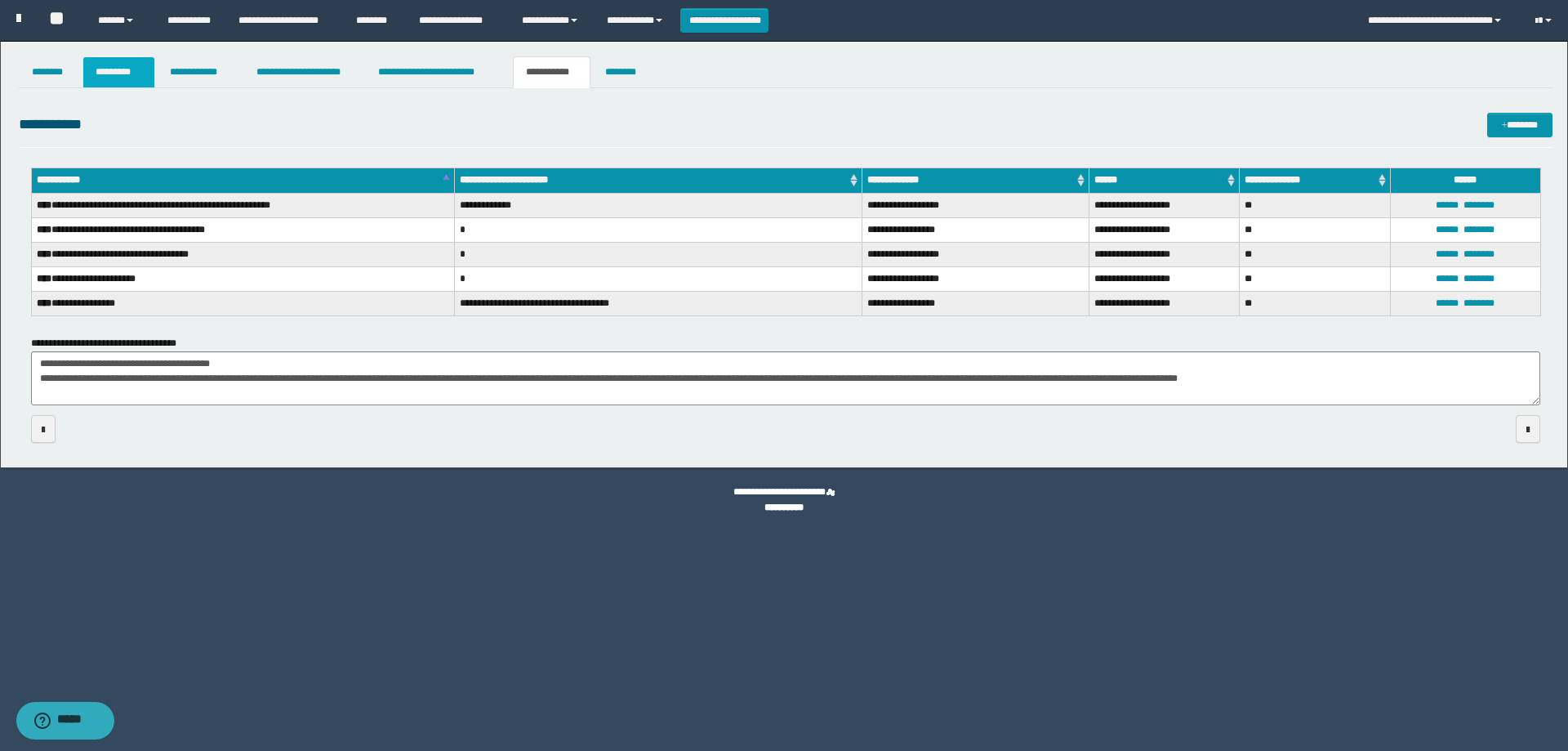 click on "*********" at bounding box center [118, 72] 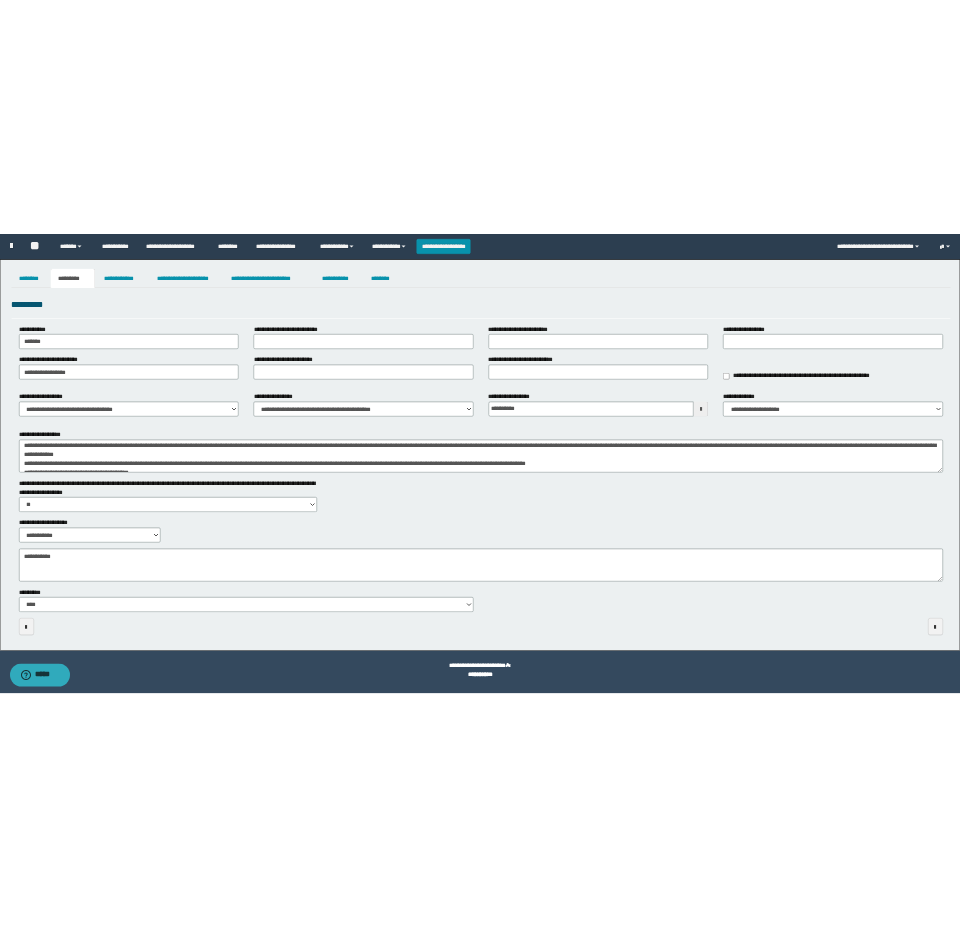 scroll, scrollTop: 0, scrollLeft: 0, axis: both 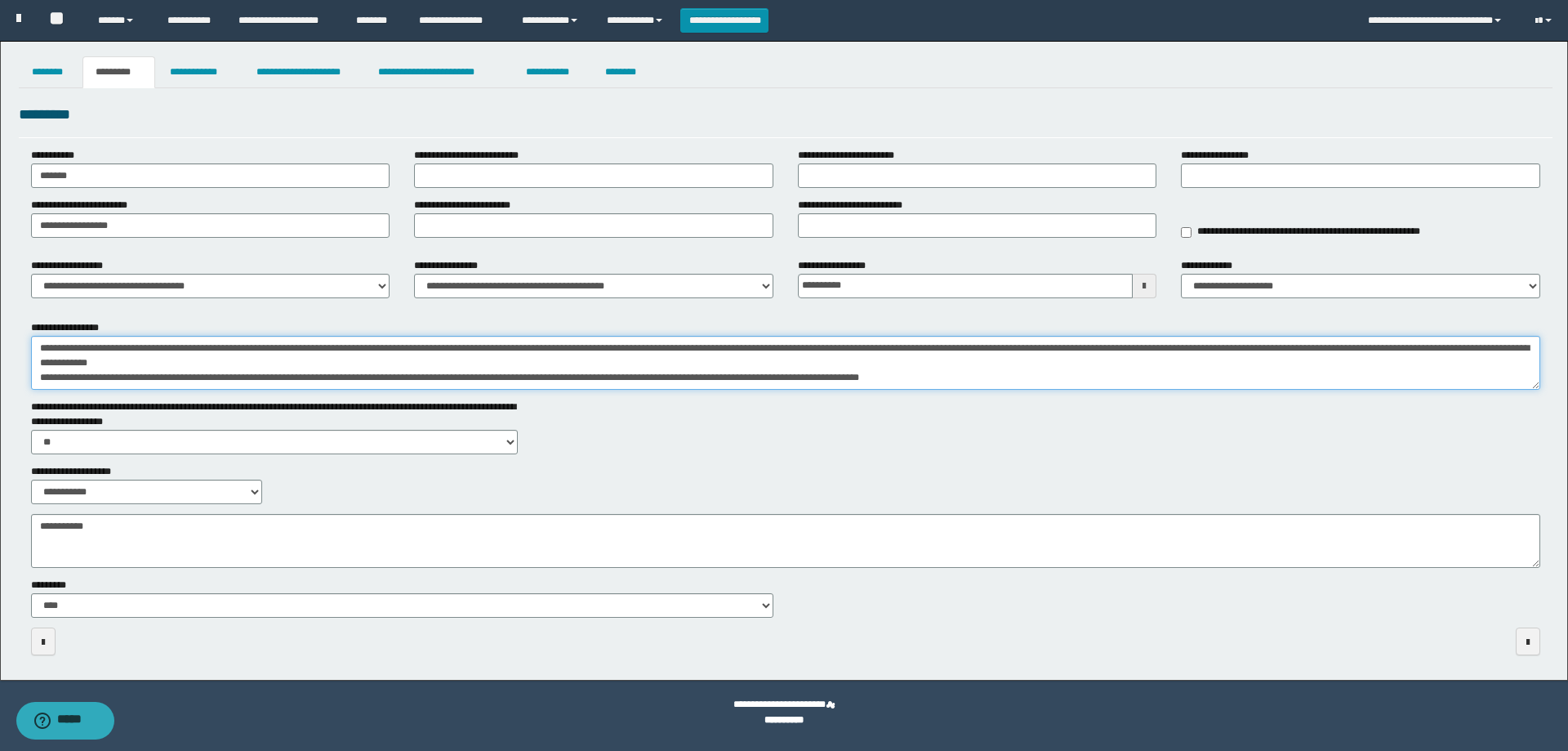 drag, startPoint x: 1053, startPoint y: 348, endPoint x: 1104, endPoint y: 343, distance: 51.24451 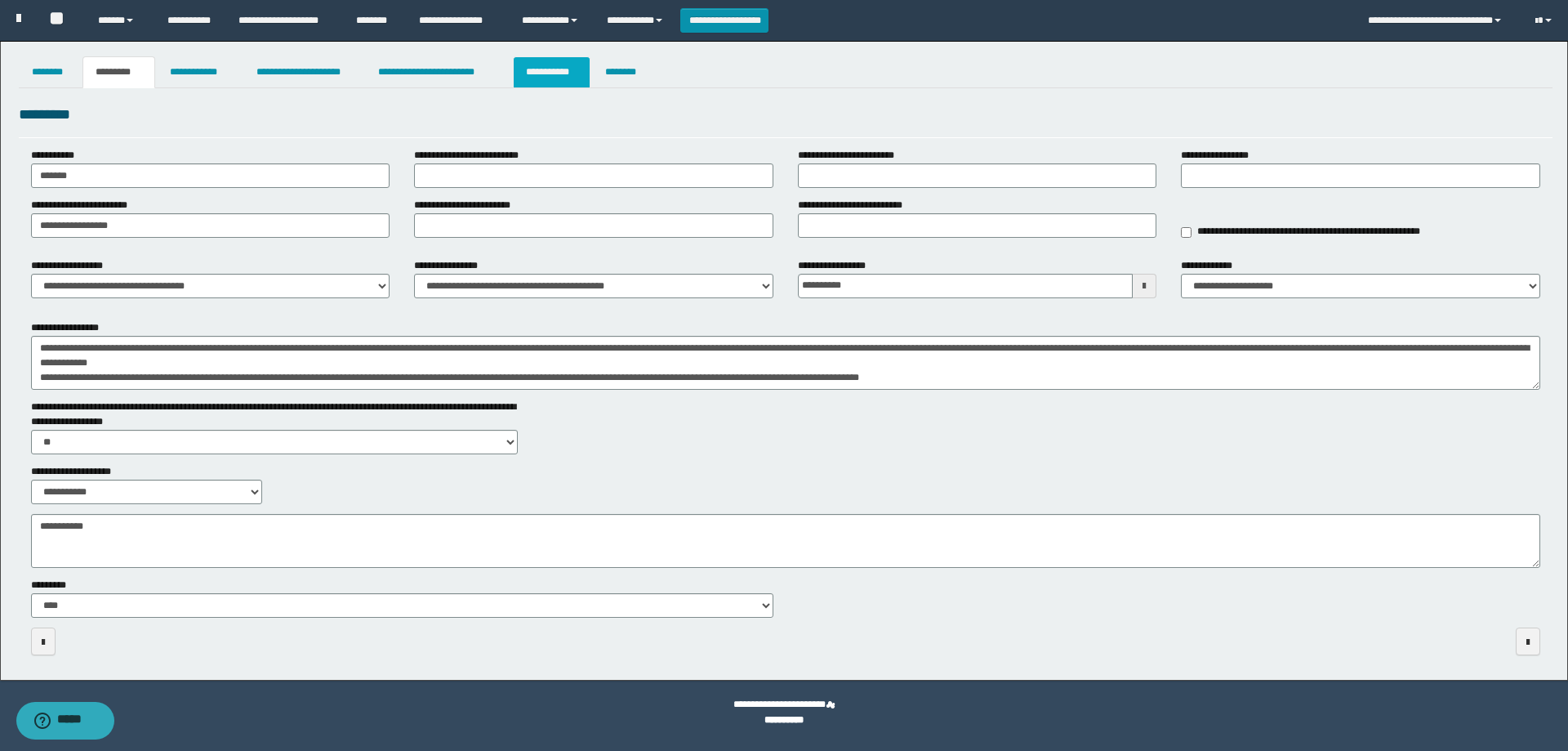 click on "**********" at bounding box center (551, 72) 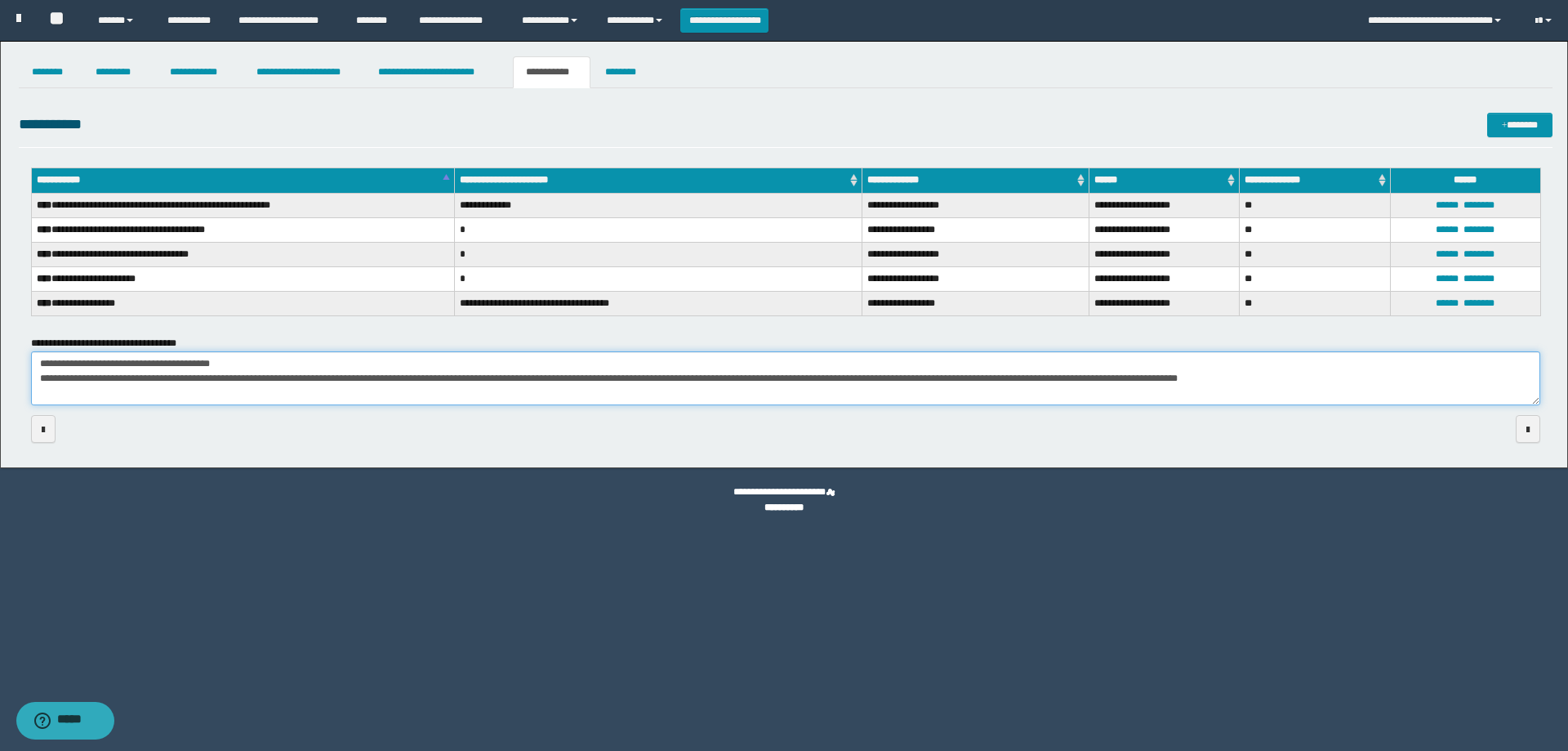 drag, startPoint x: 620, startPoint y: 378, endPoint x: 670, endPoint y: 381, distance: 50.089919 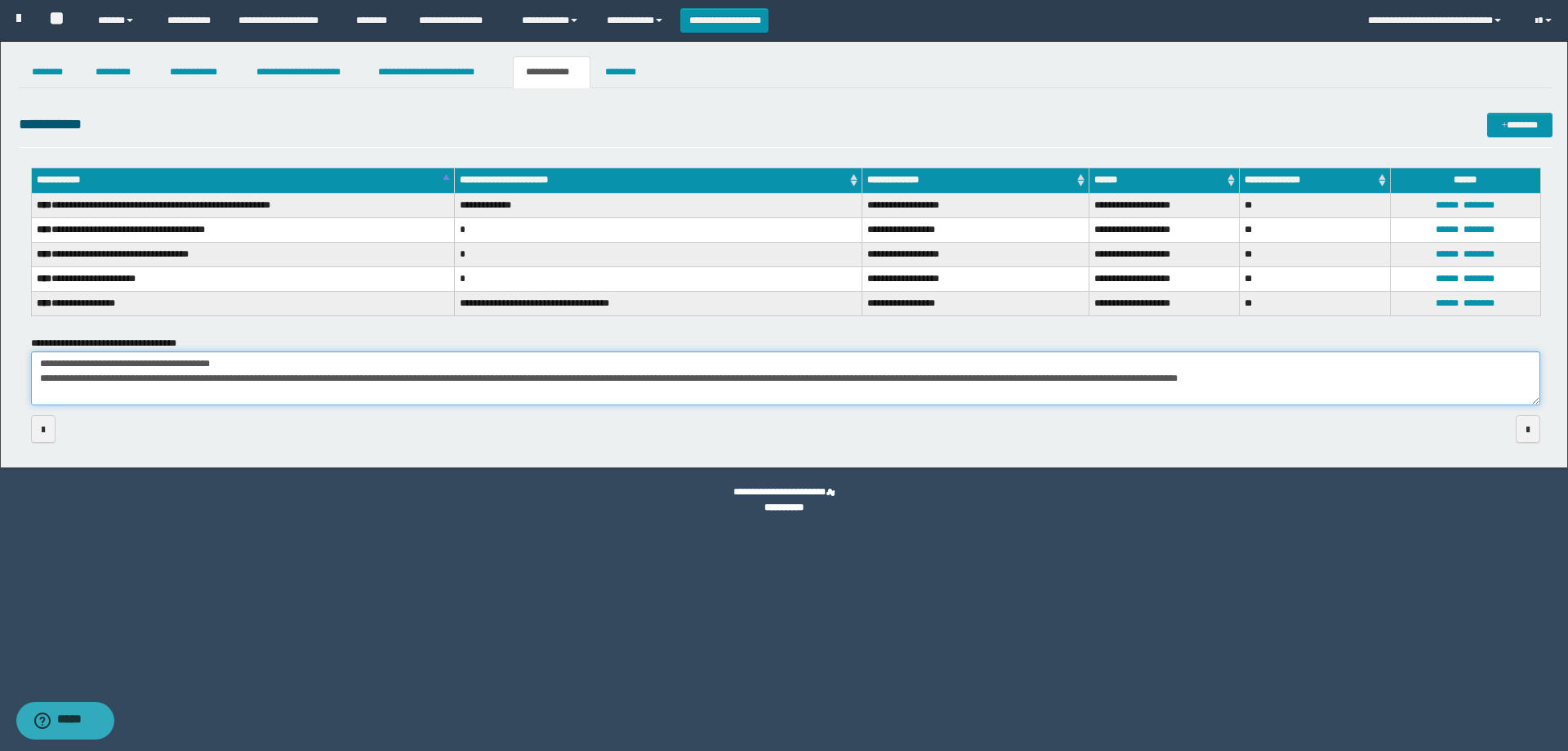 click on "**********" at bounding box center [786, 378] 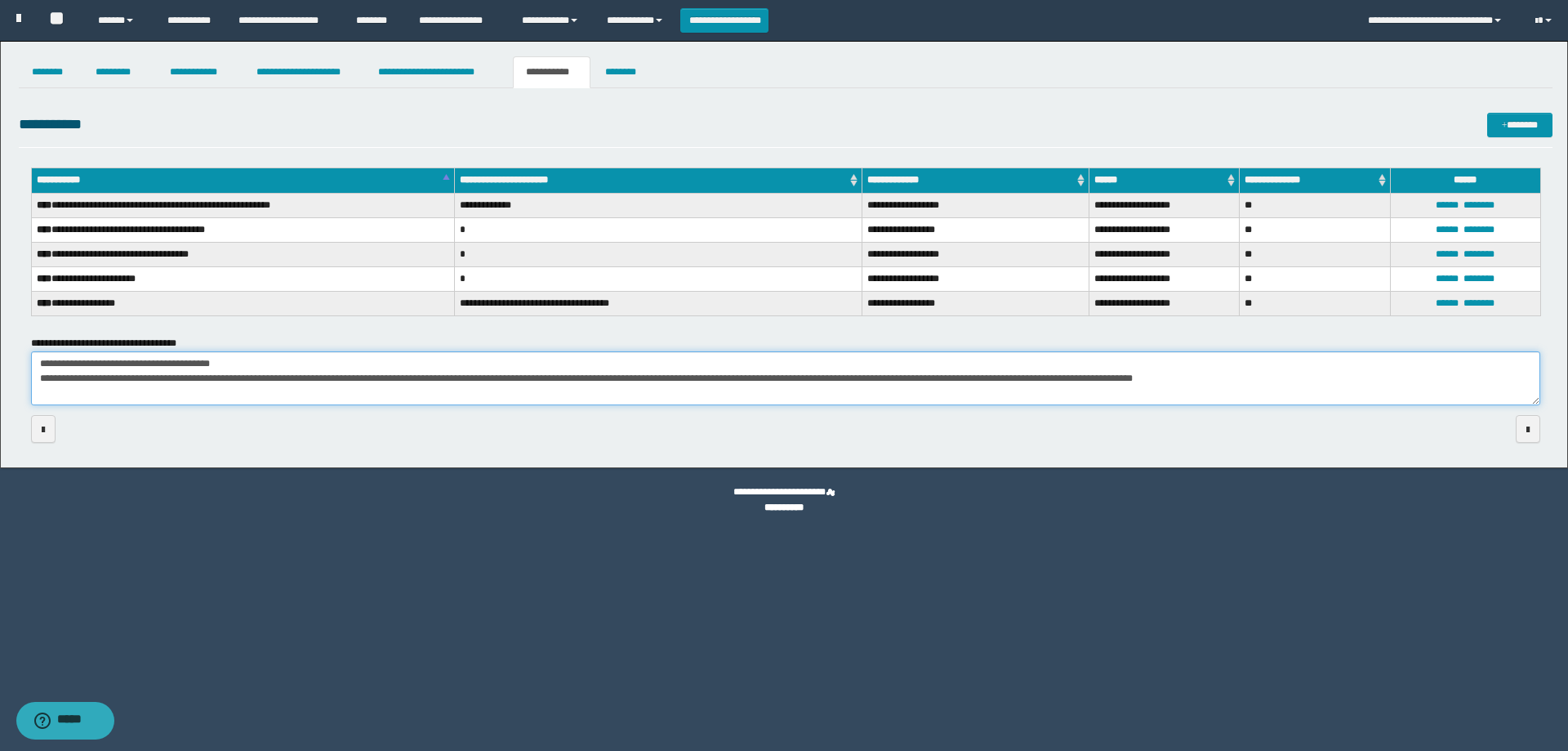 paste on "**********" 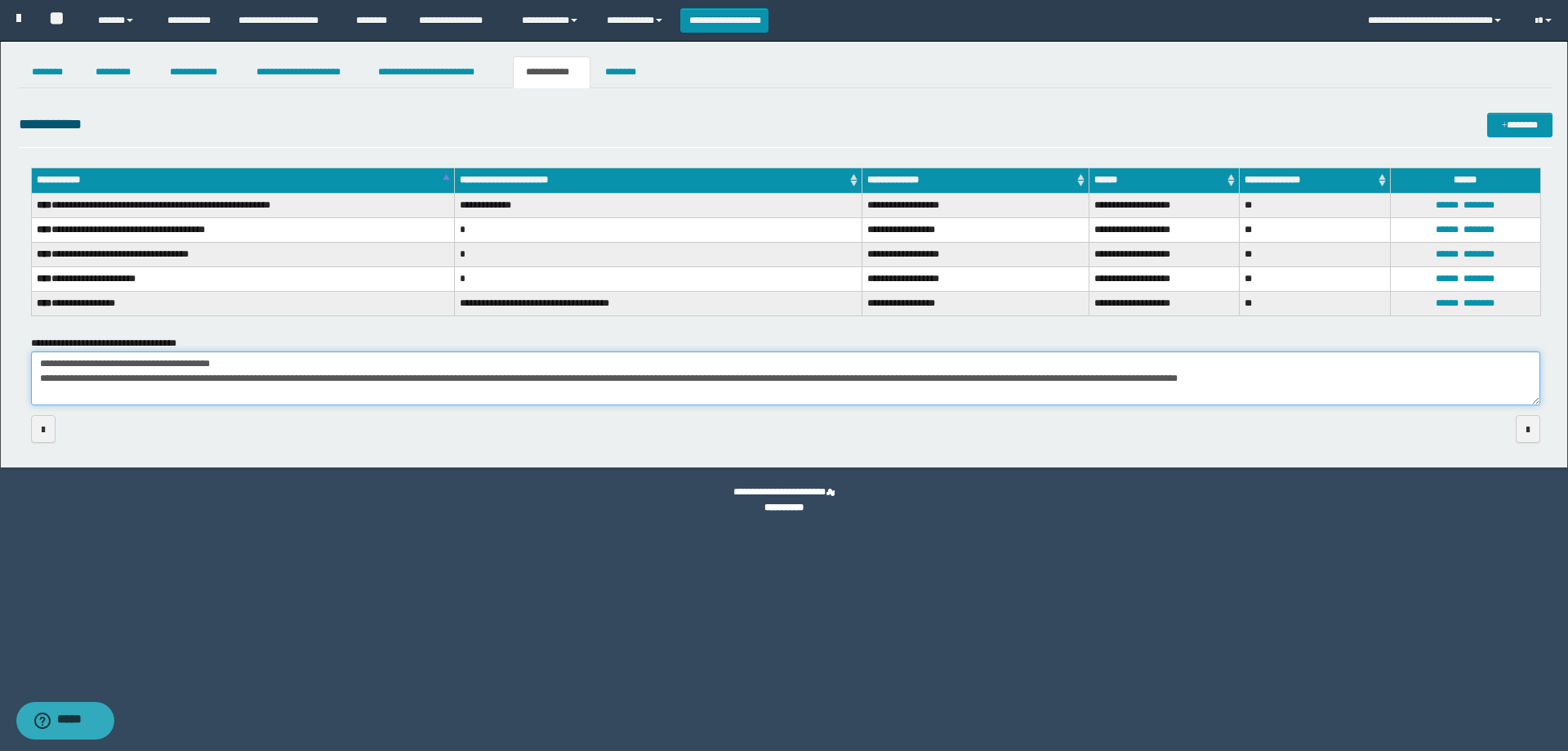drag, startPoint x: 795, startPoint y: 377, endPoint x: 997, endPoint y: 375, distance: 202.0099 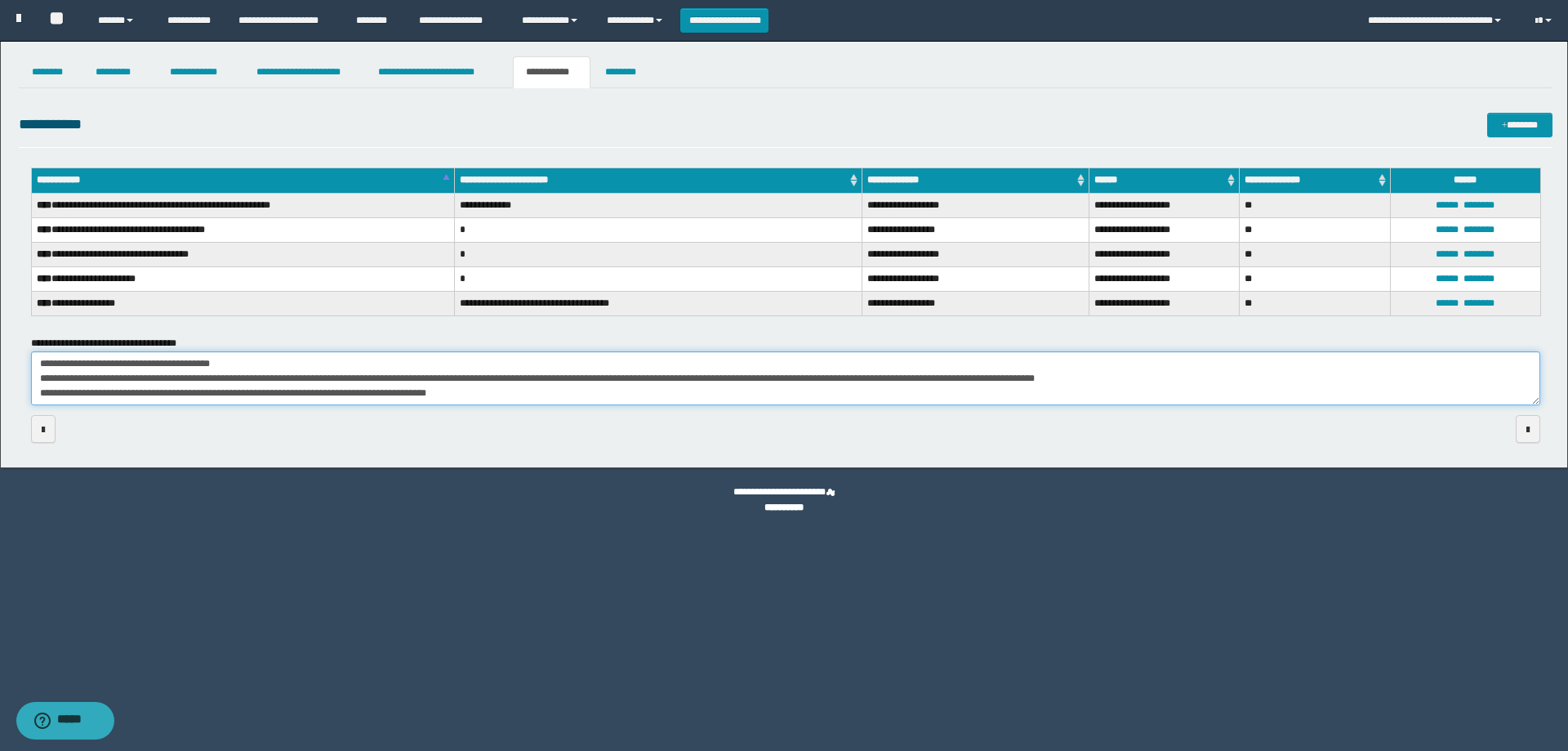 click on "**********" at bounding box center [786, 378] 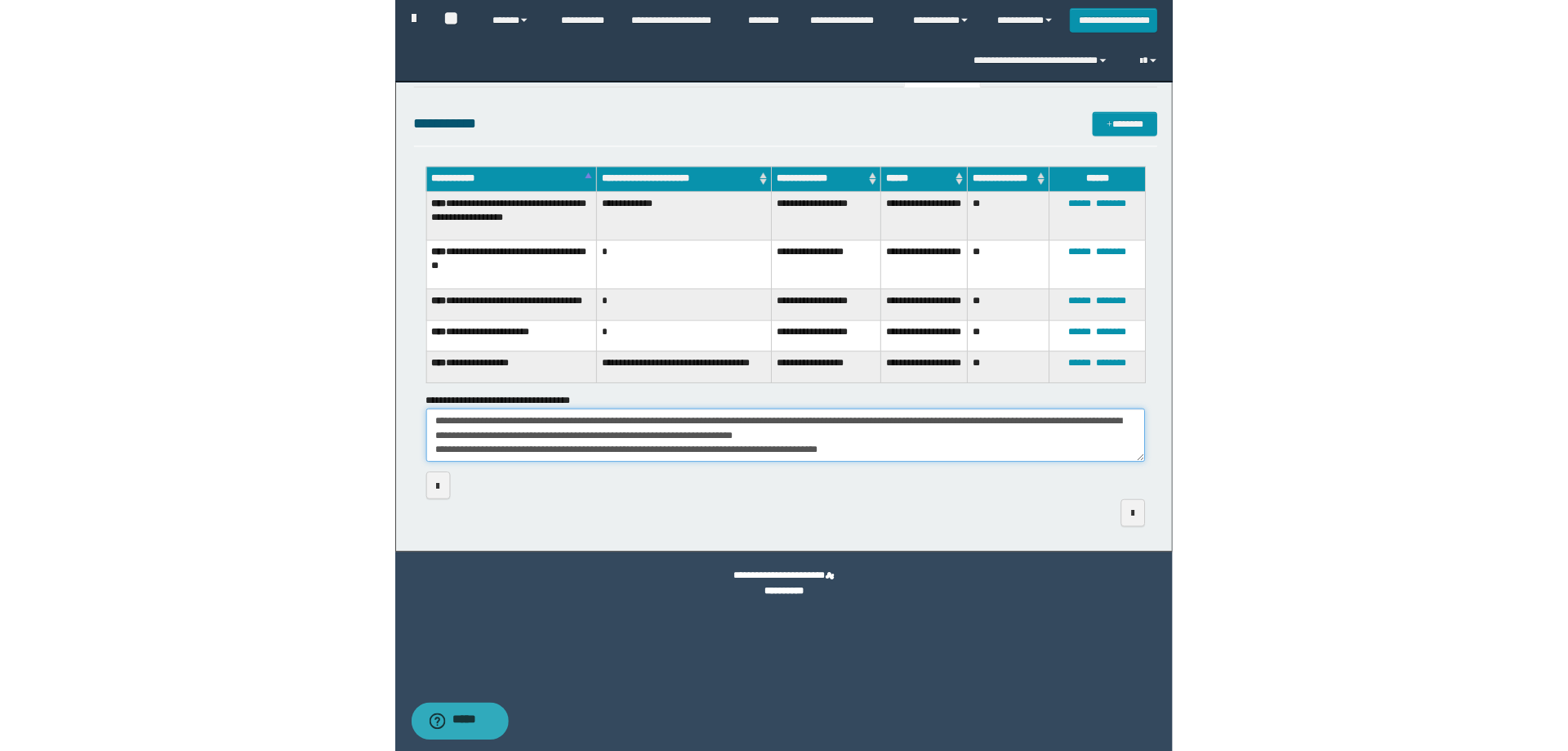 scroll, scrollTop: 29, scrollLeft: 0, axis: vertical 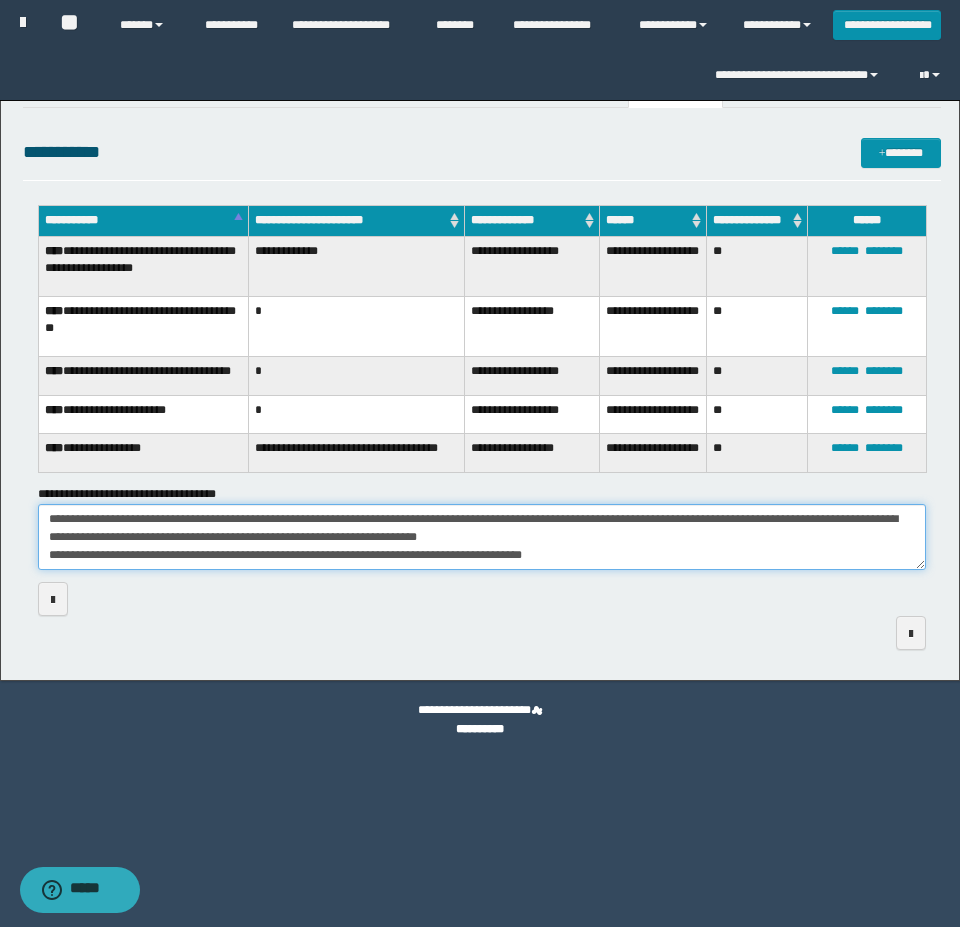 click on "**********" at bounding box center [482, 537] 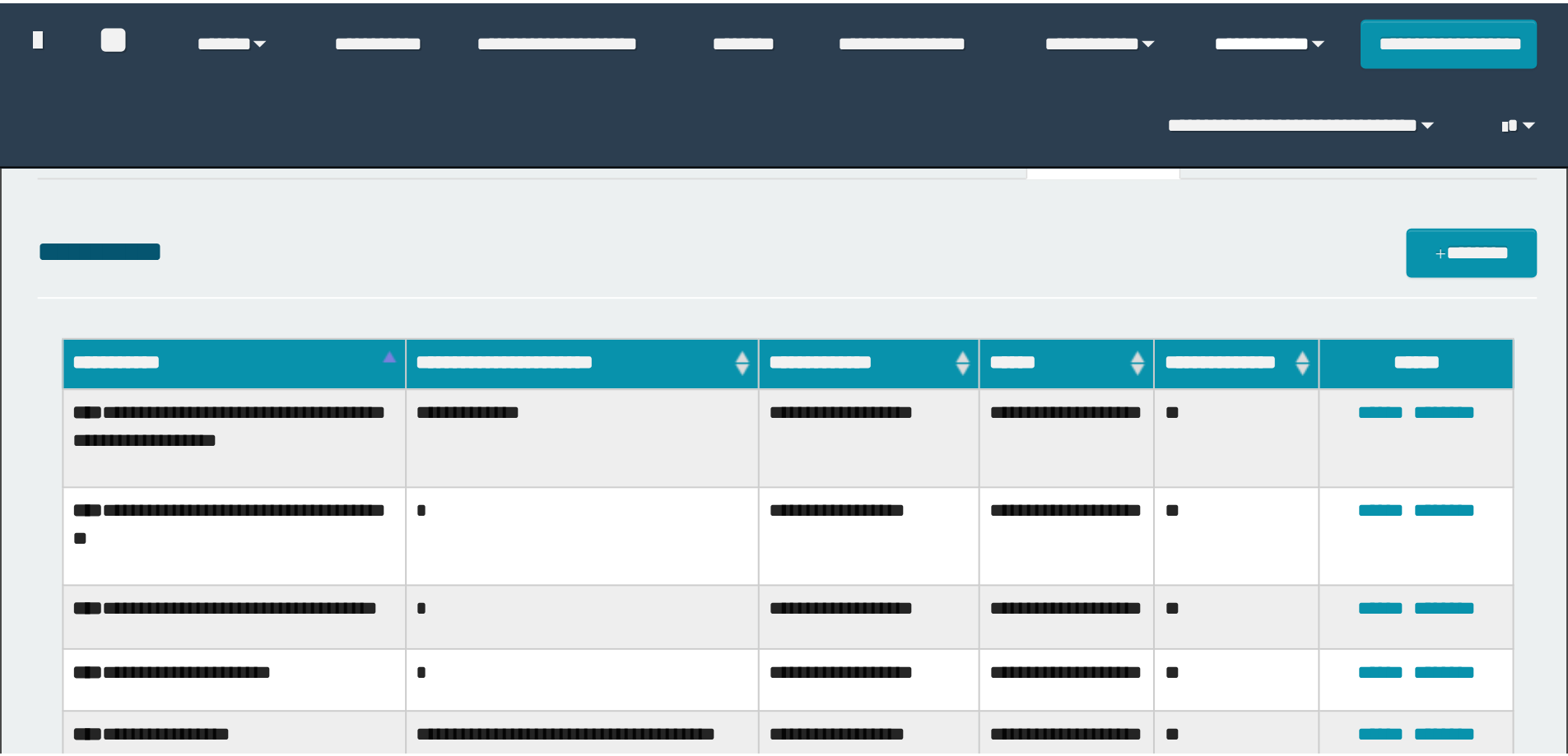 scroll, scrollTop: 15, scrollLeft: 0, axis: vertical 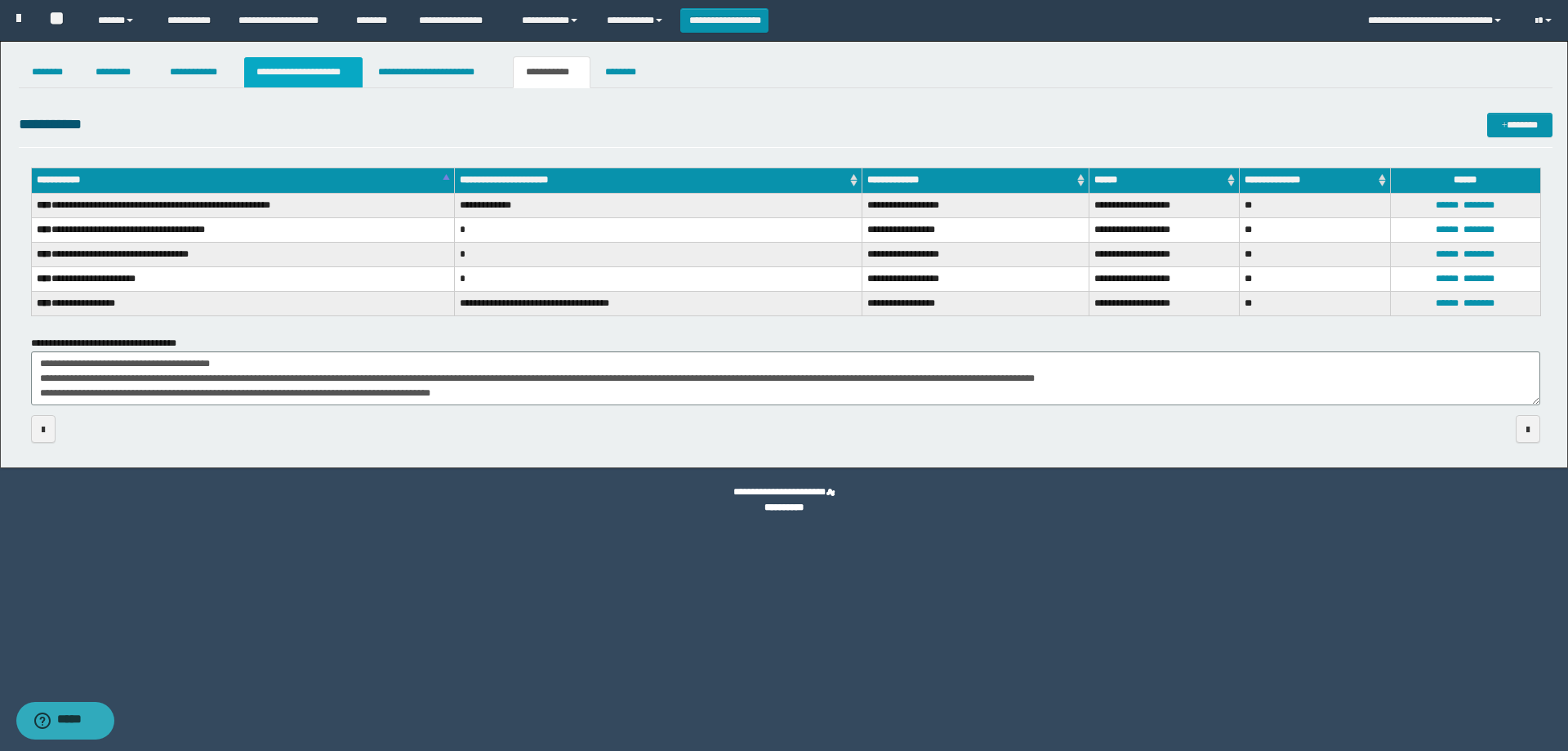 click on "**********" at bounding box center (303, 72) 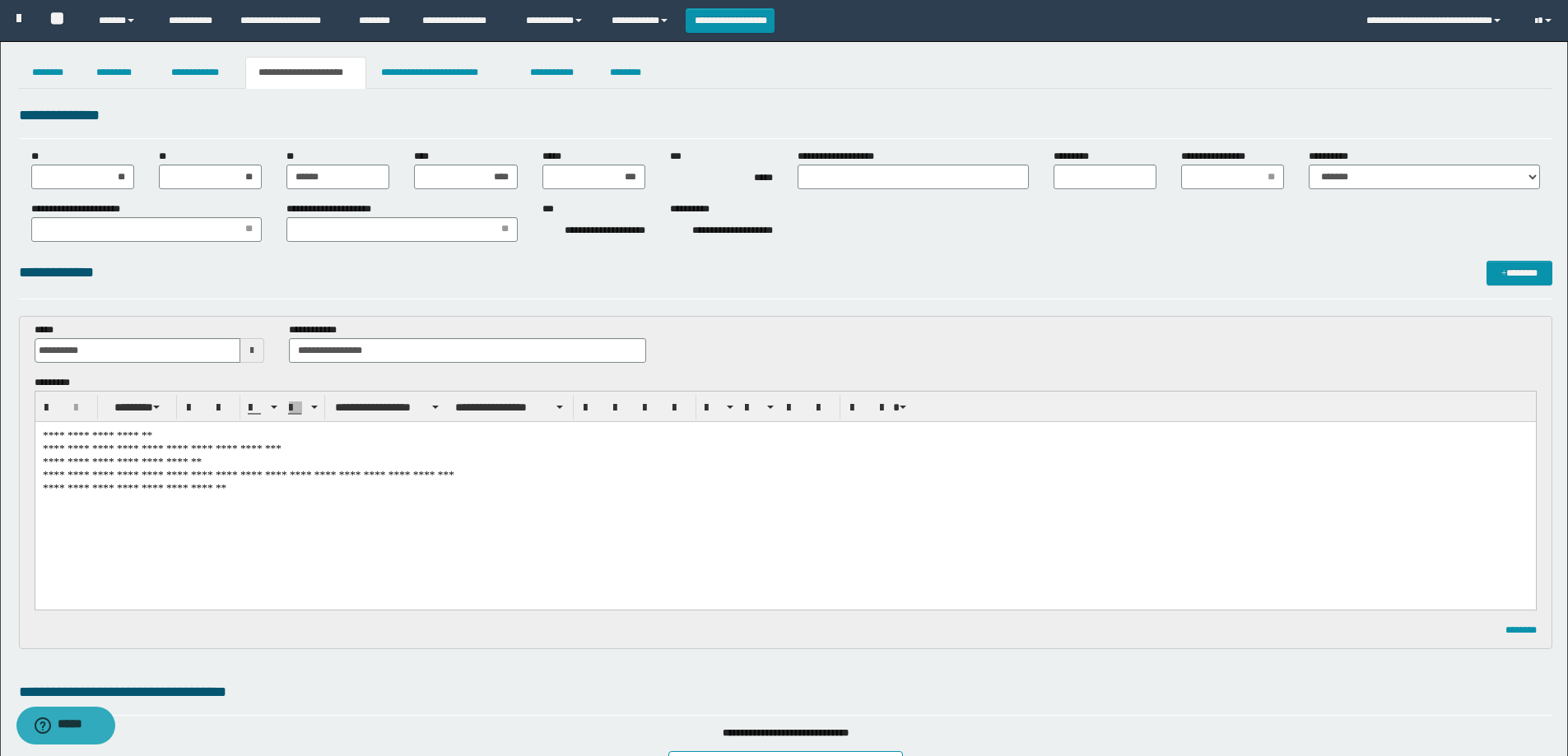 click on "**********" at bounding box center (784, 494) 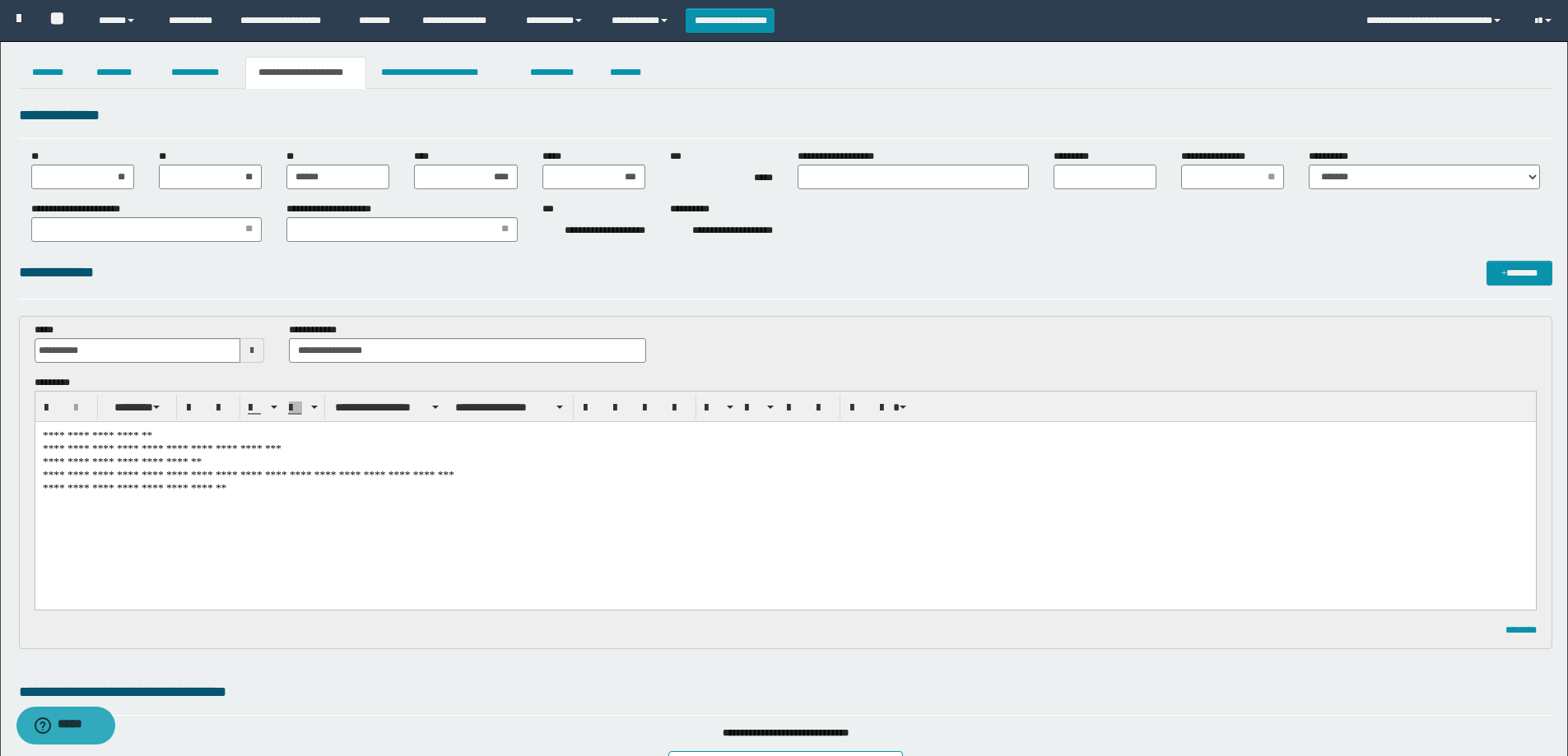 click on "**********" at bounding box center [784, 494] 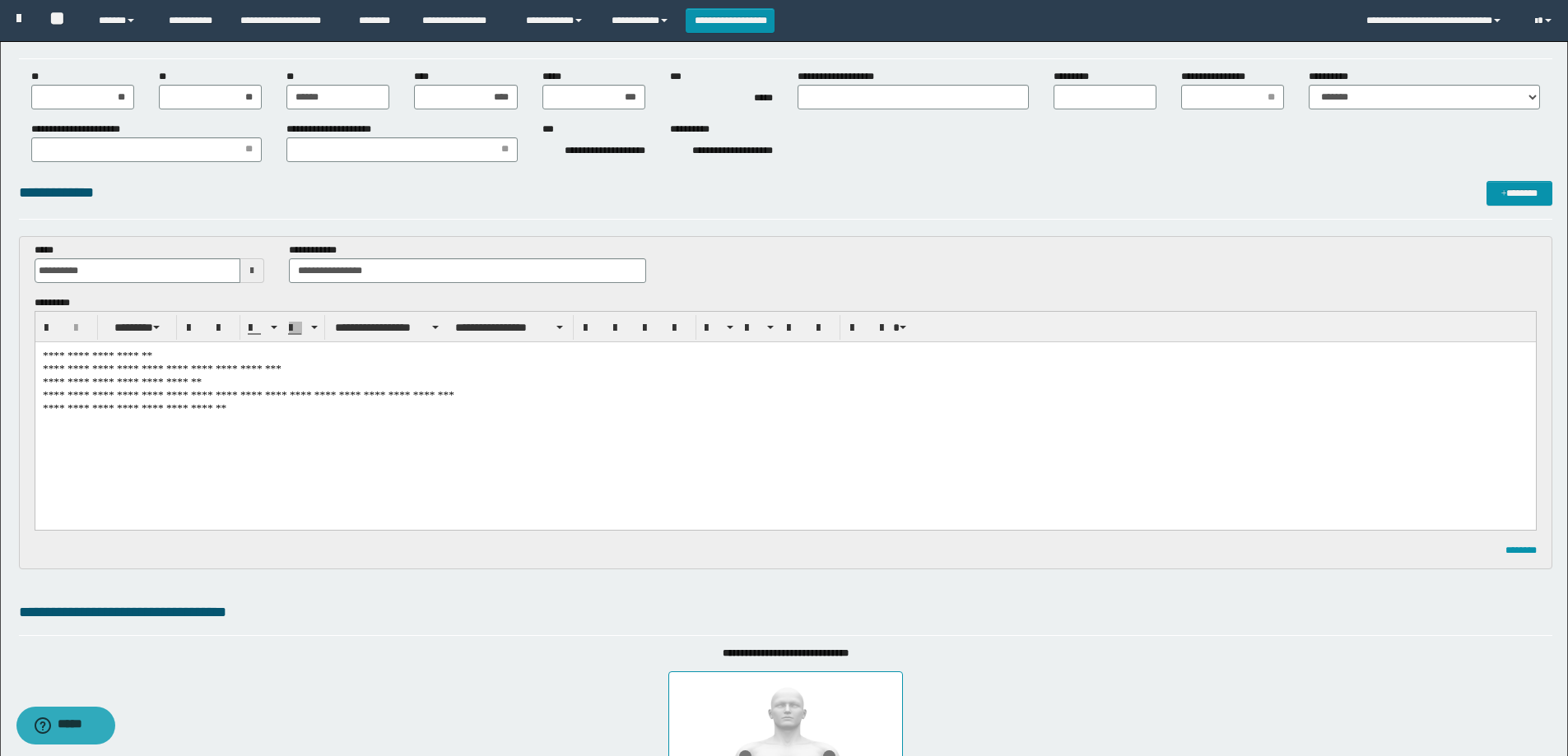 scroll, scrollTop: 0, scrollLeft: 0, axis: both 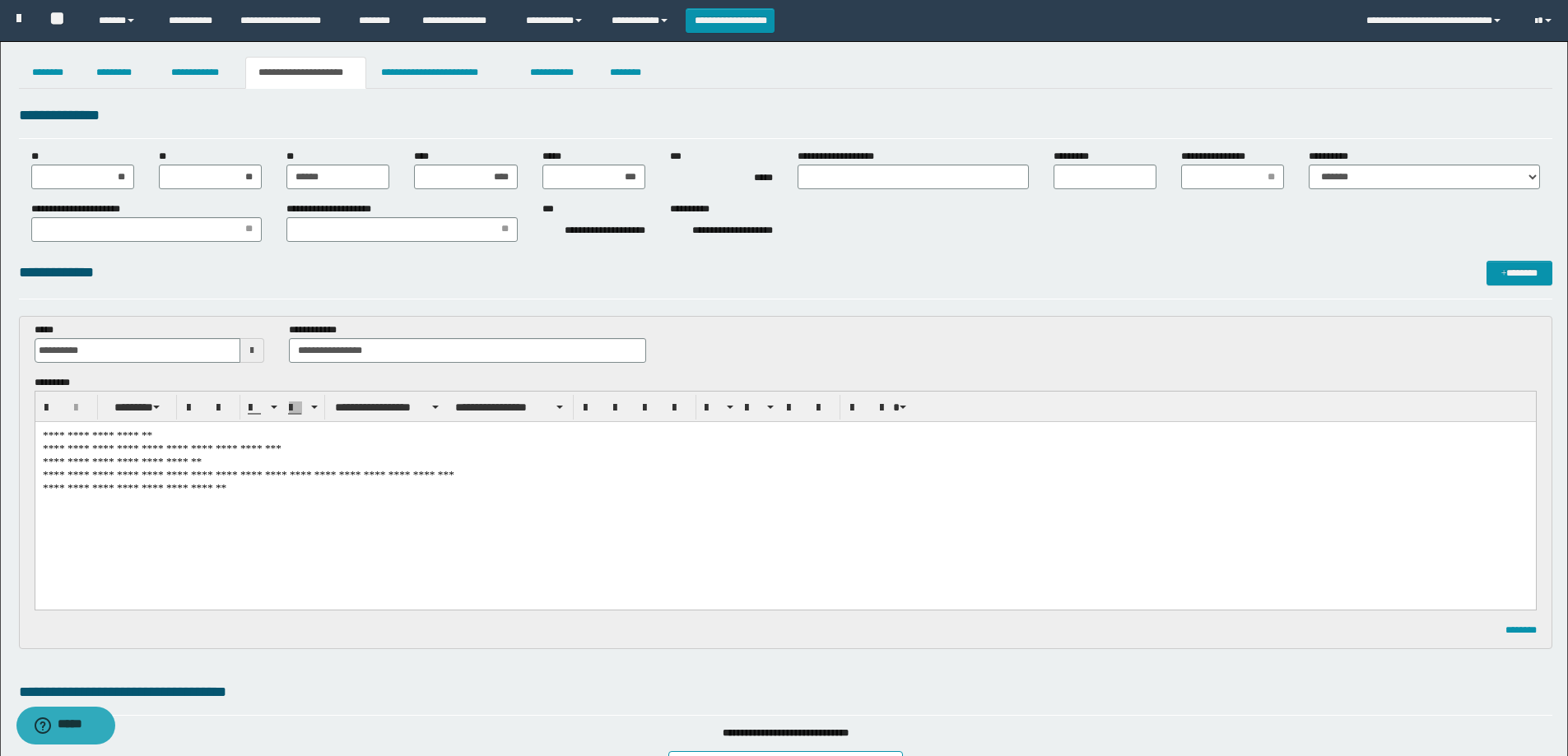 click on "**********" at bounding box center (784, 494) 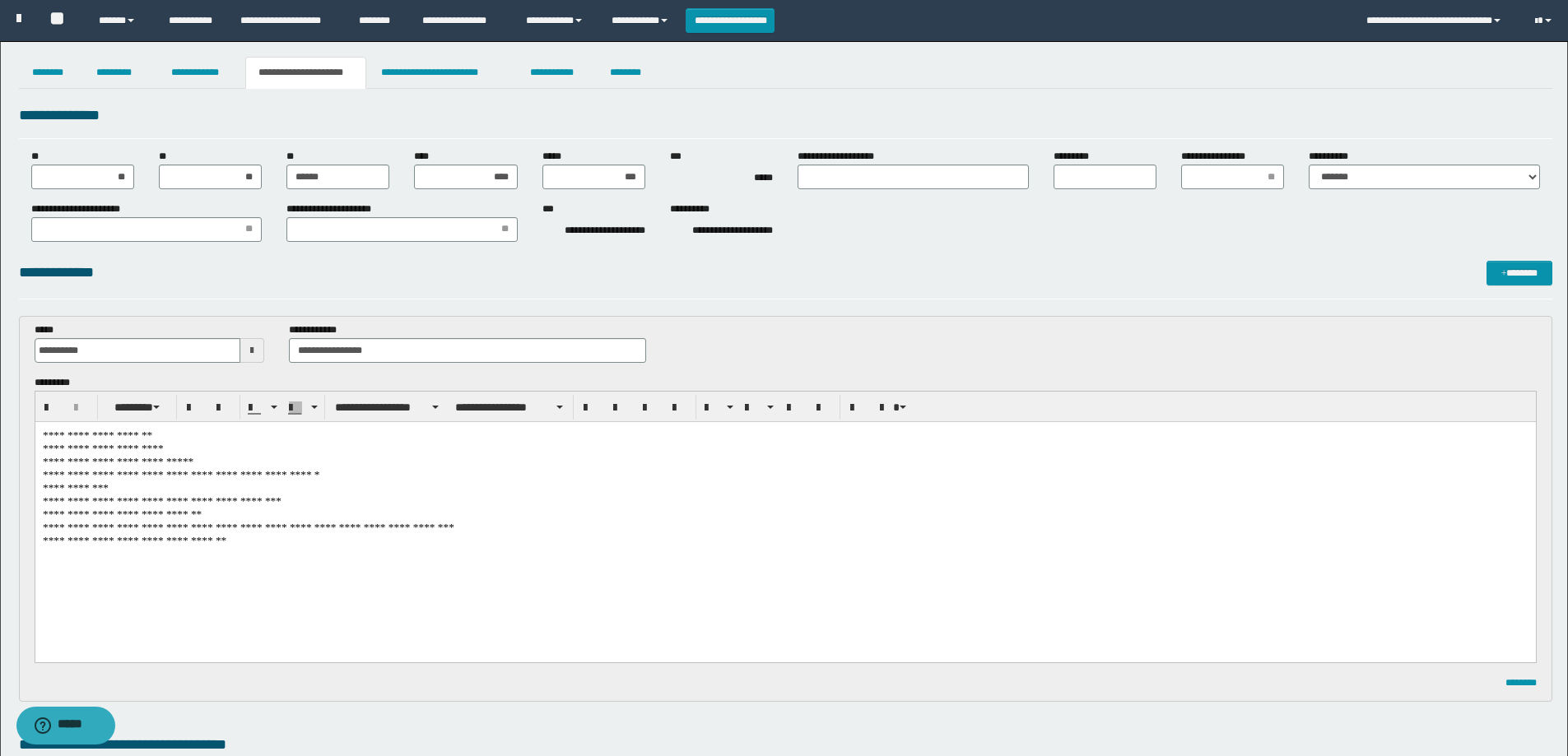click on "**********" at bounding box center (784, 521) 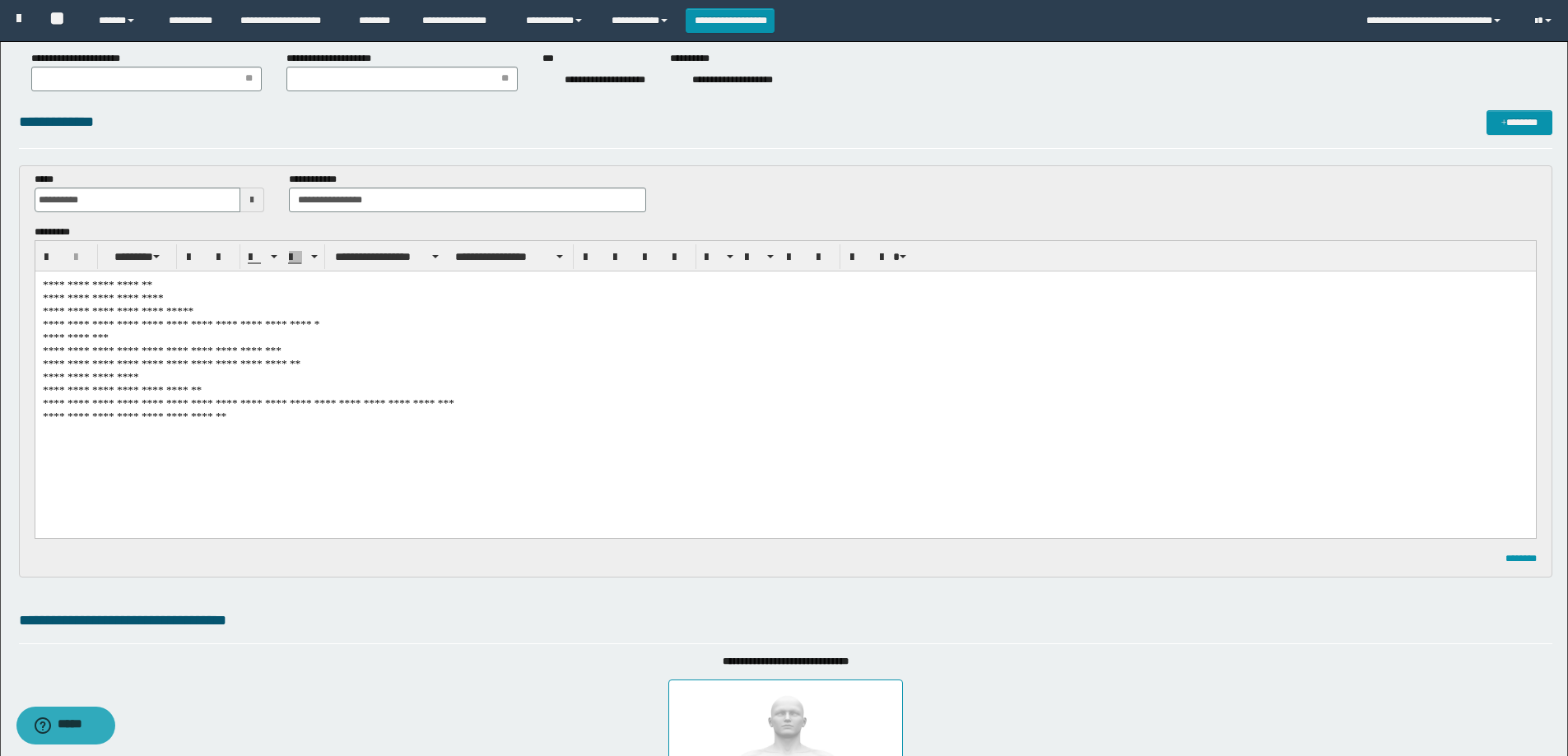 scroll, scrollTop: 165, scrollLeft: 0, axis: vertical 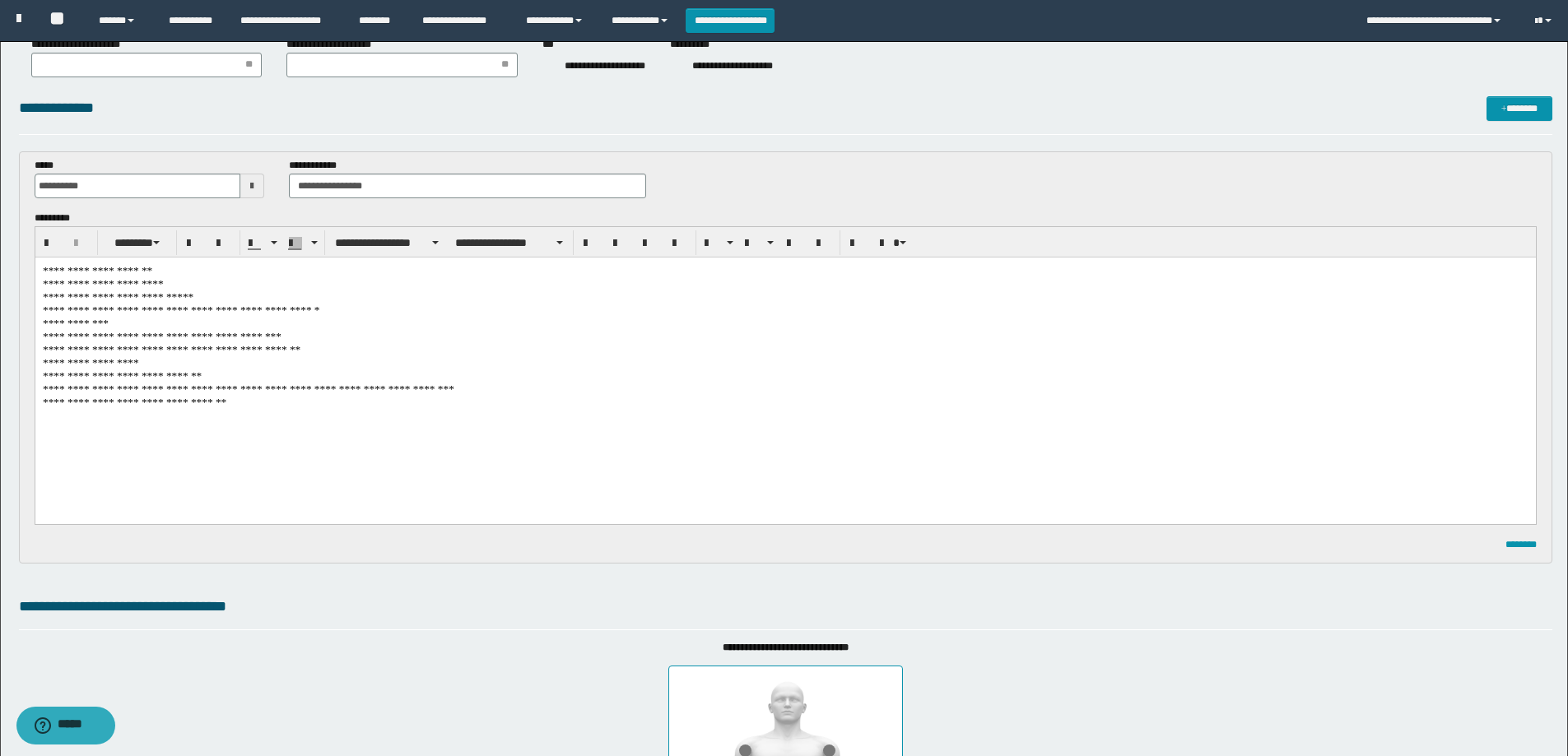 click on "**********" at bounding box center [784, 369] 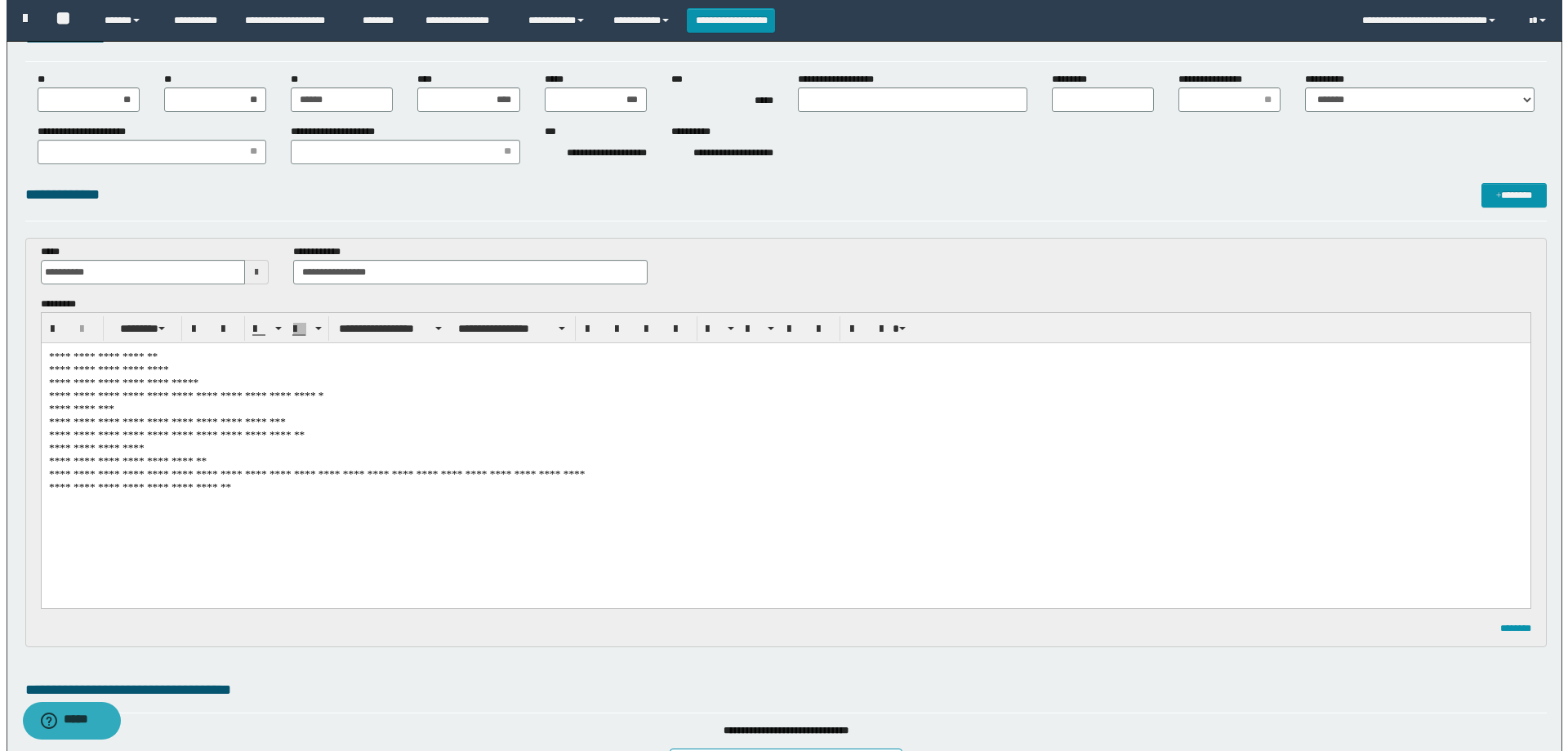 scroll, scrollTop: 0, scrollLeft: 0, axis: both 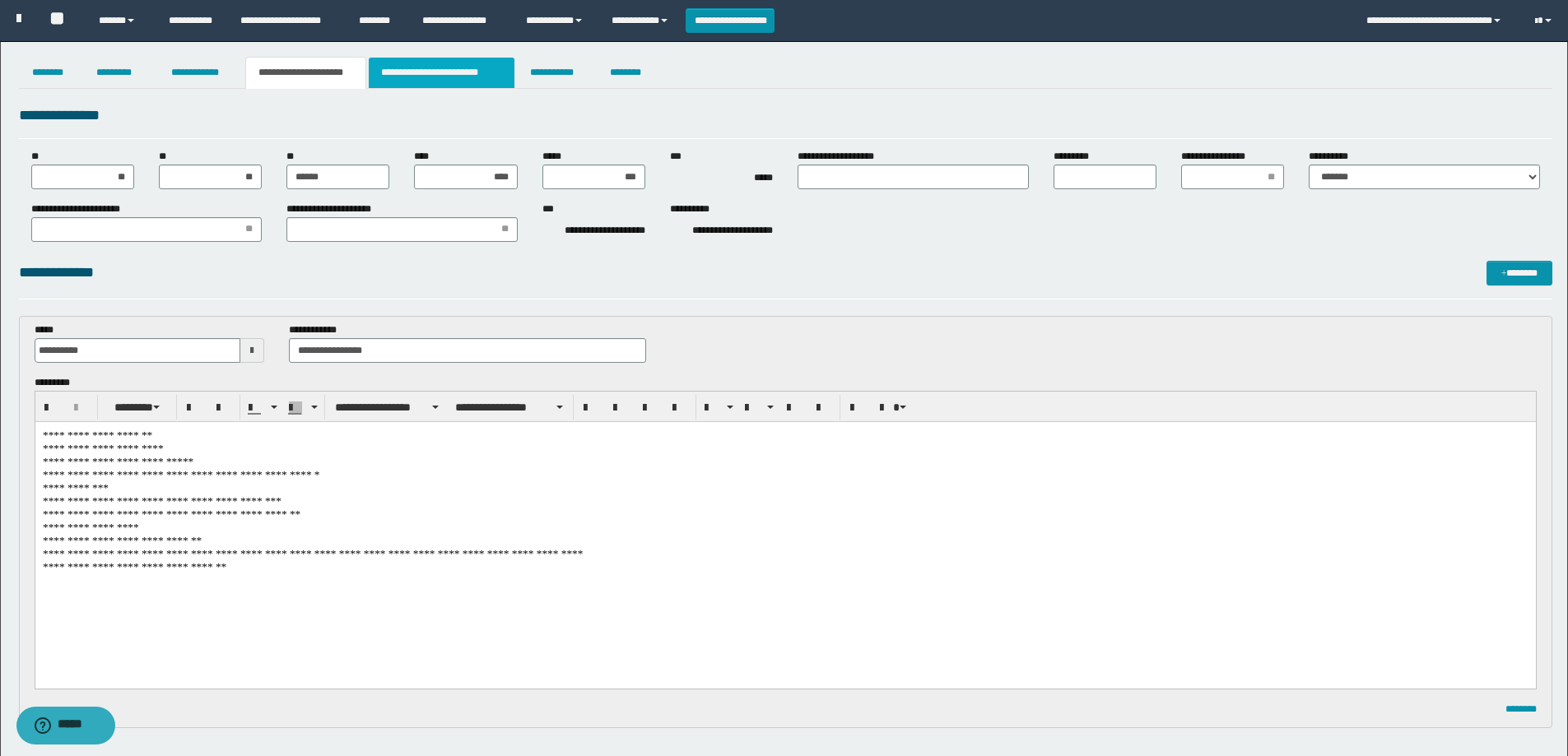 click on "**********" at bounding box center [442, 72] 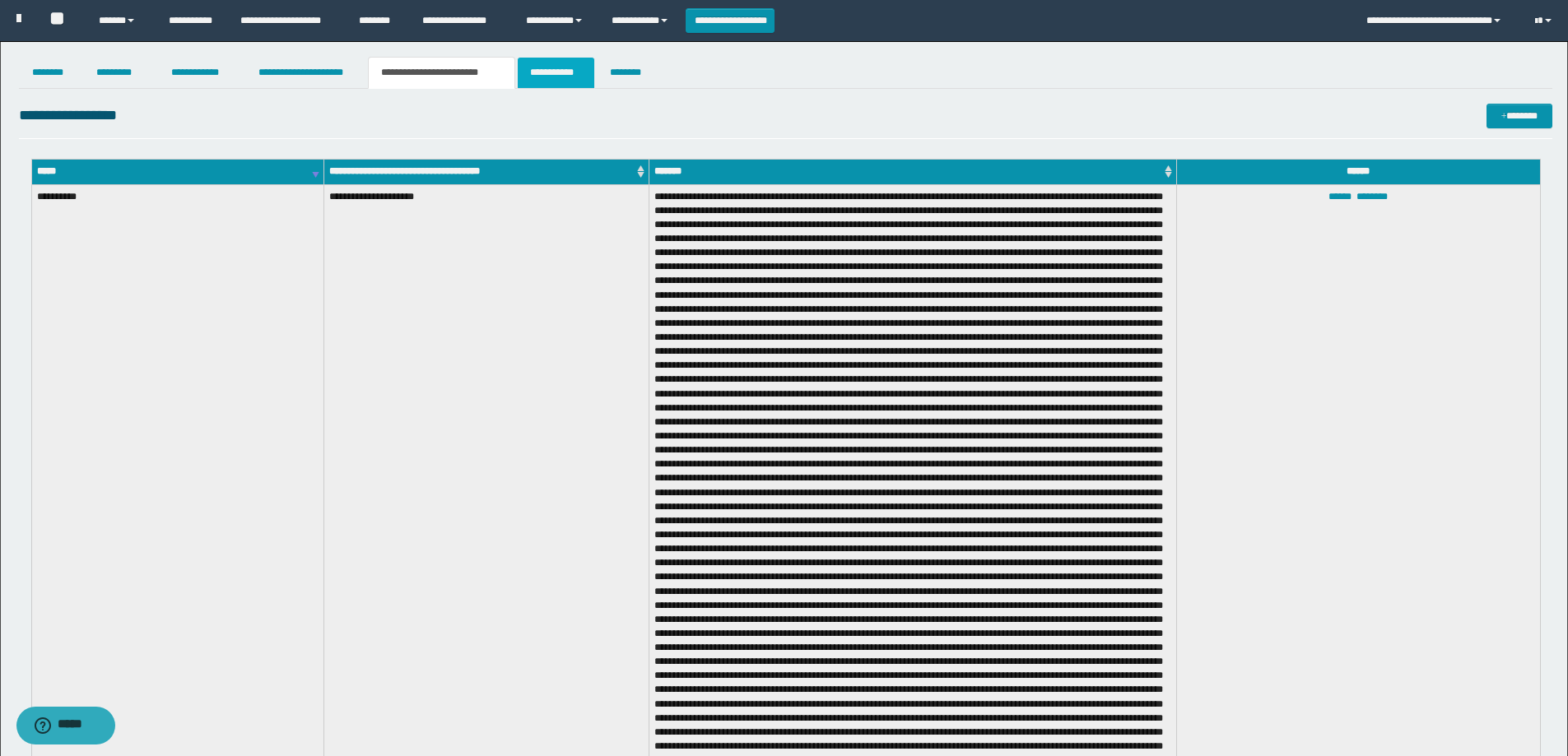 click on "**********" at bounding box center (556, 72) 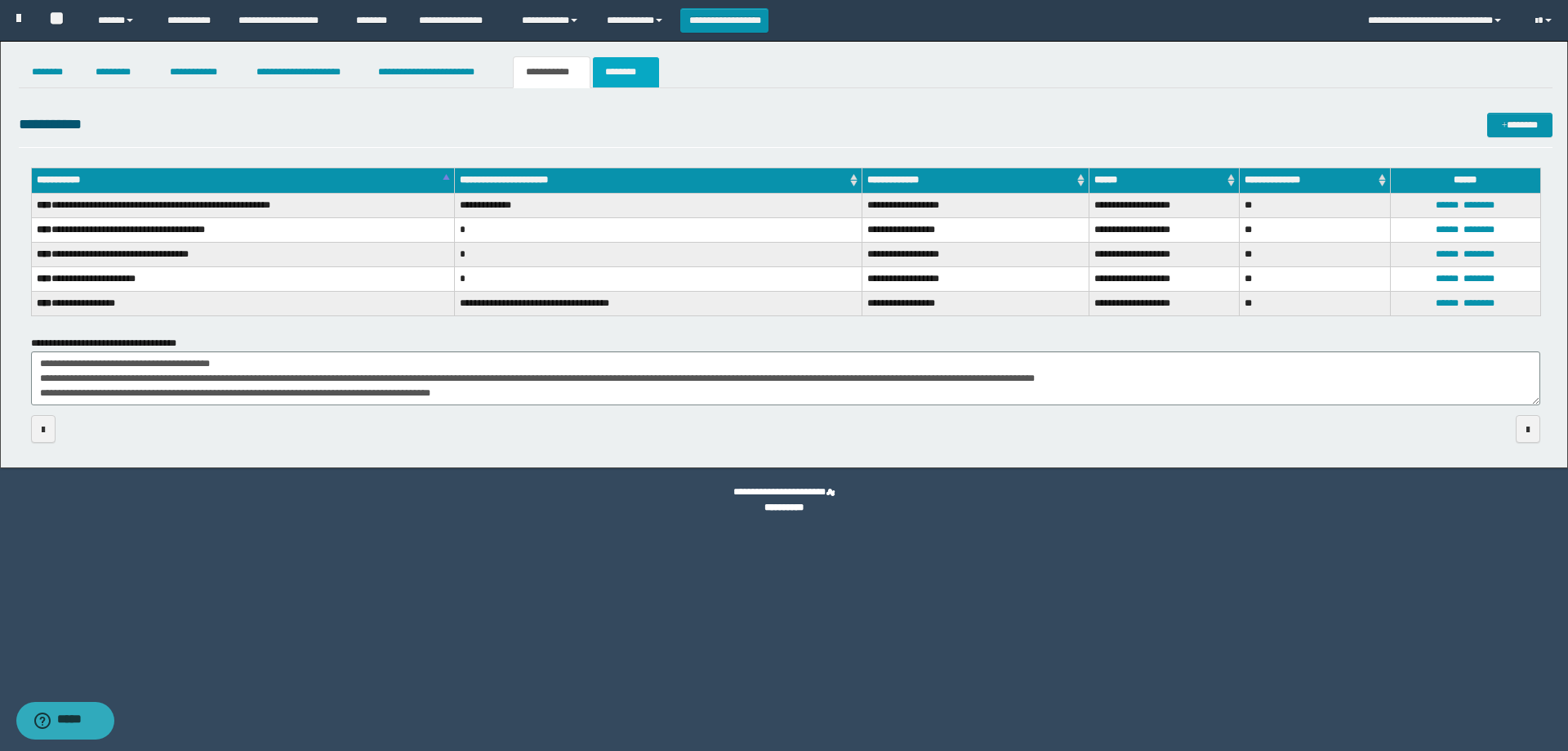 click on "********" at bounding box center (626, 72) 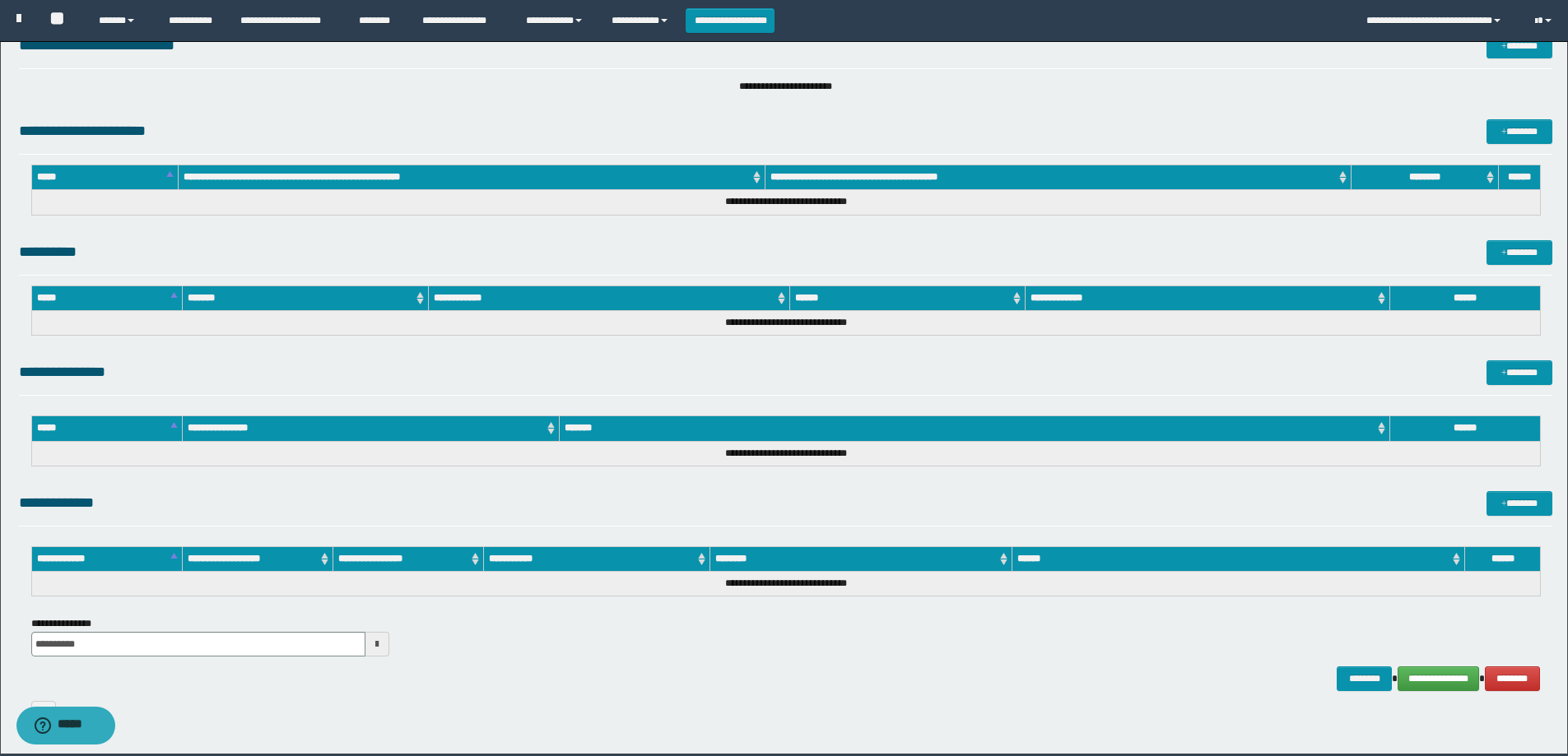 scroll, scrollTop: 0, scrollLeft: 0, axis: both 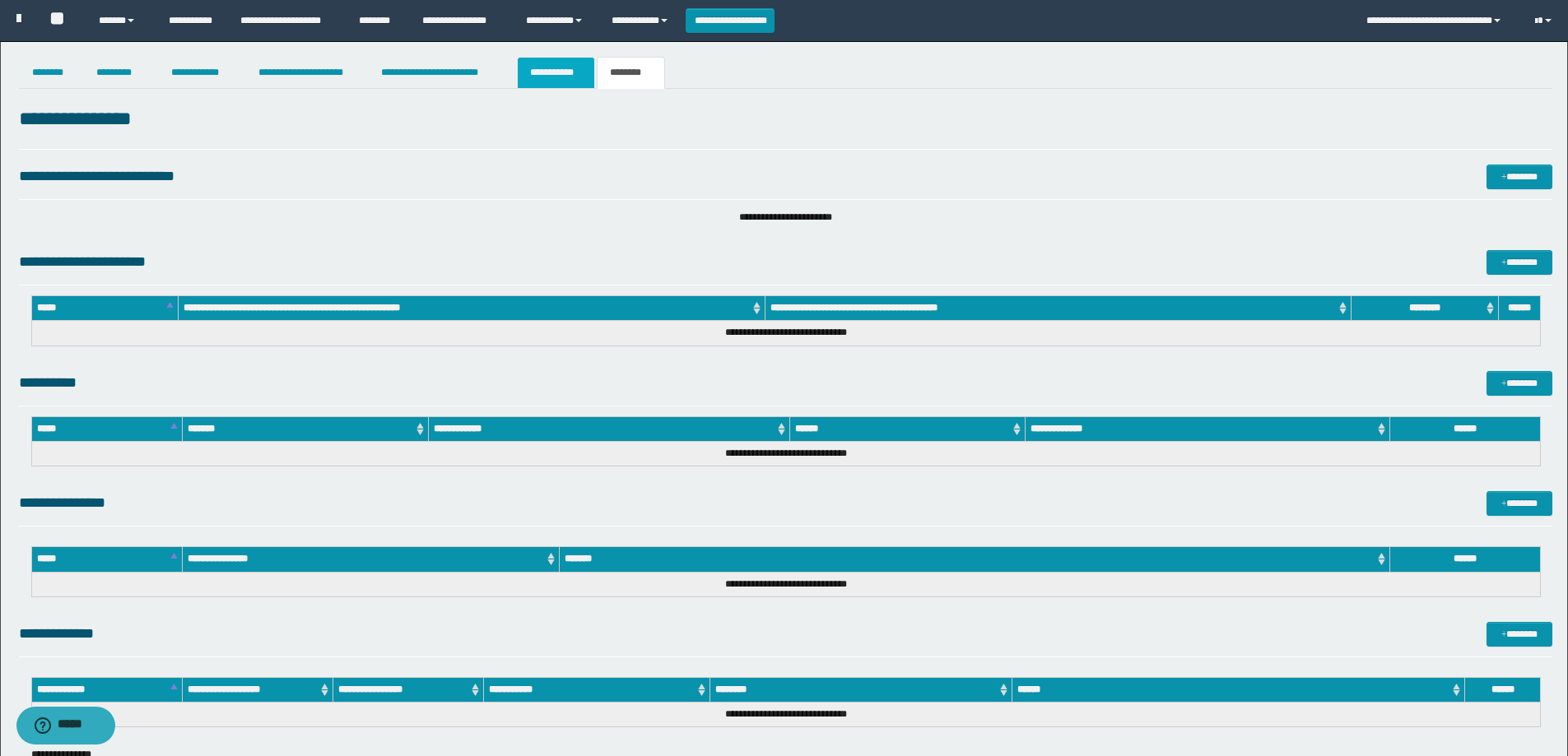 click on "**********" at bounding box center [556, 72] 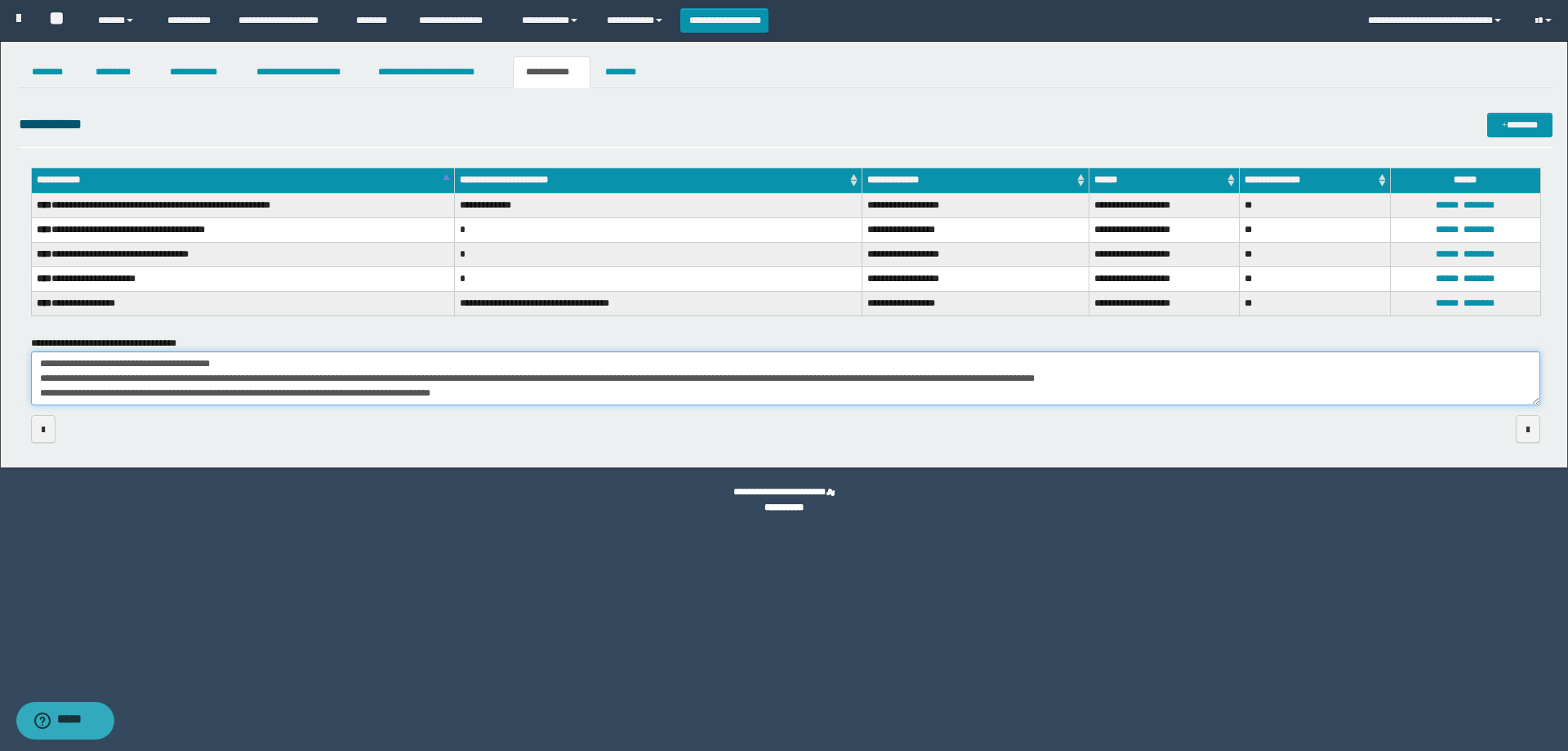 click on "**********" at bounding box center (786, 378) 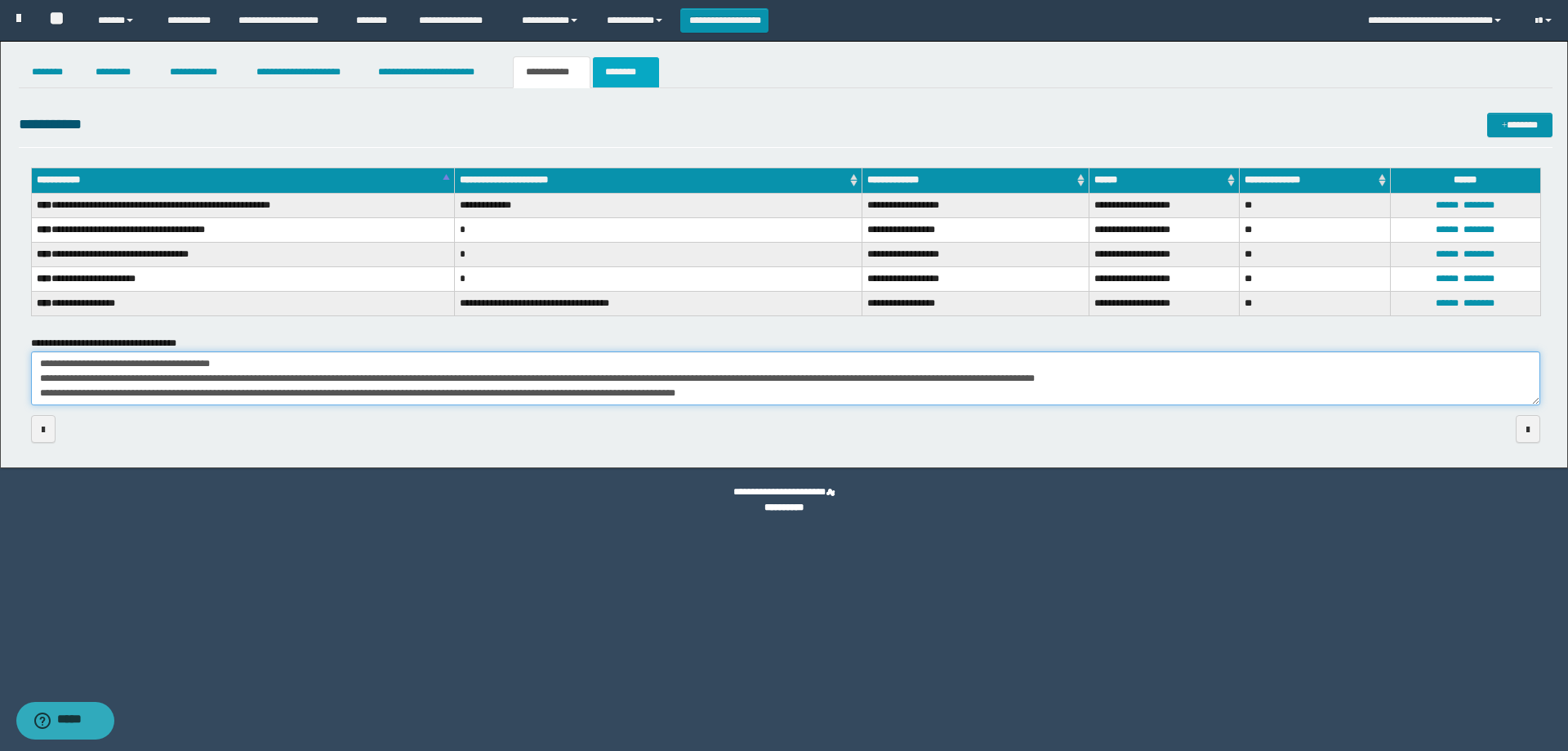 type on "**********" 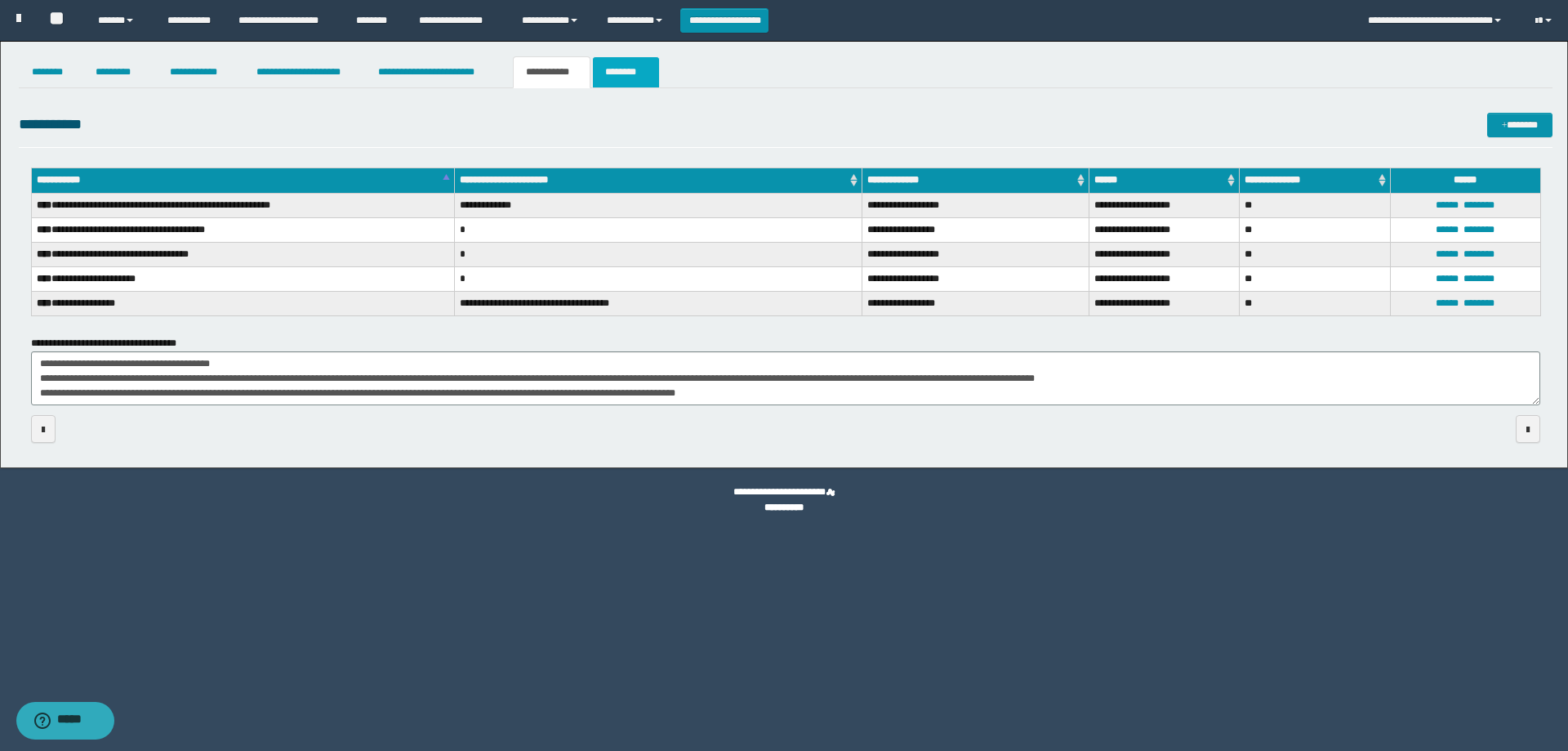 click on "********" at bounding box center [626, 72] 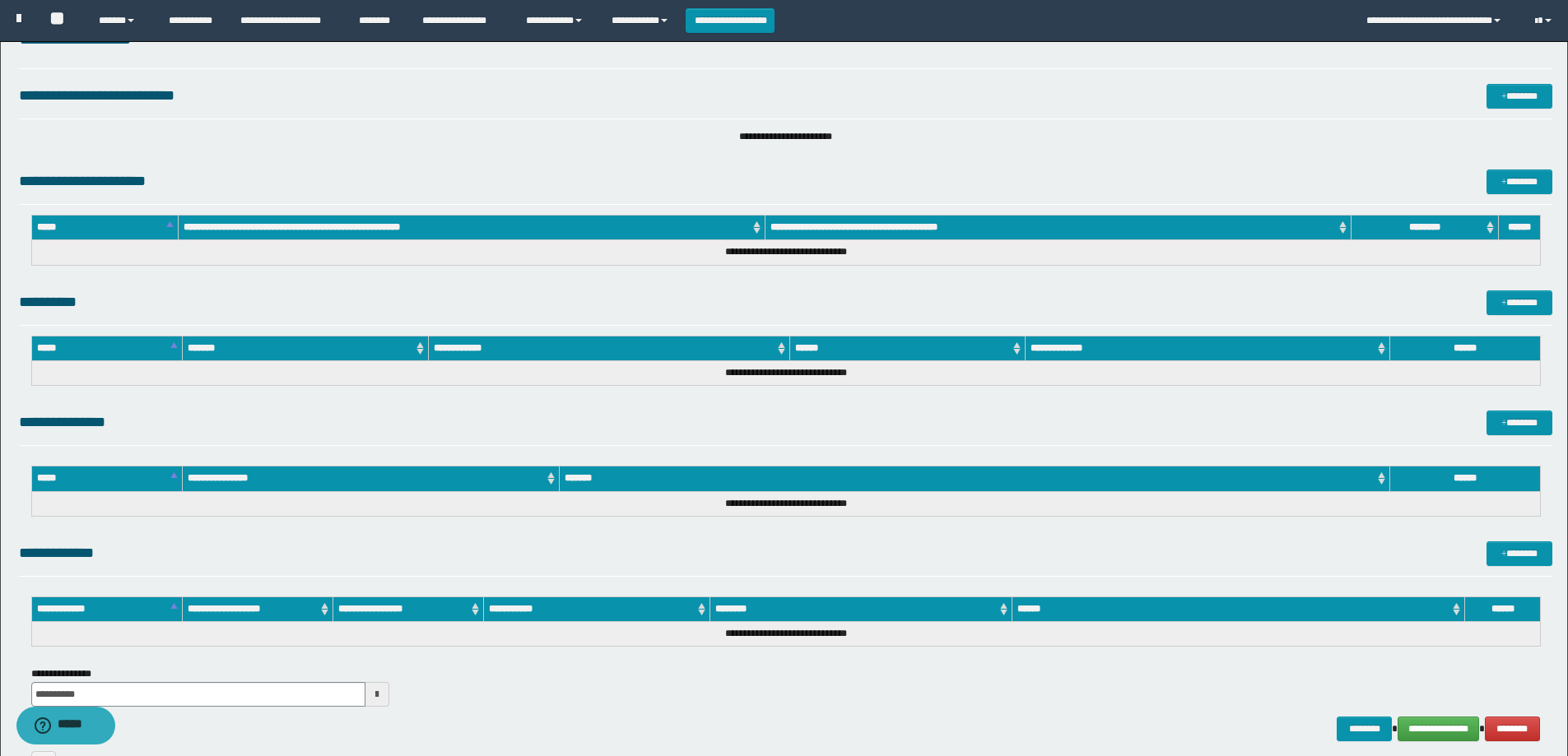 scroll, scrollTop: 193, scrollLeft: 0, axis: vertical 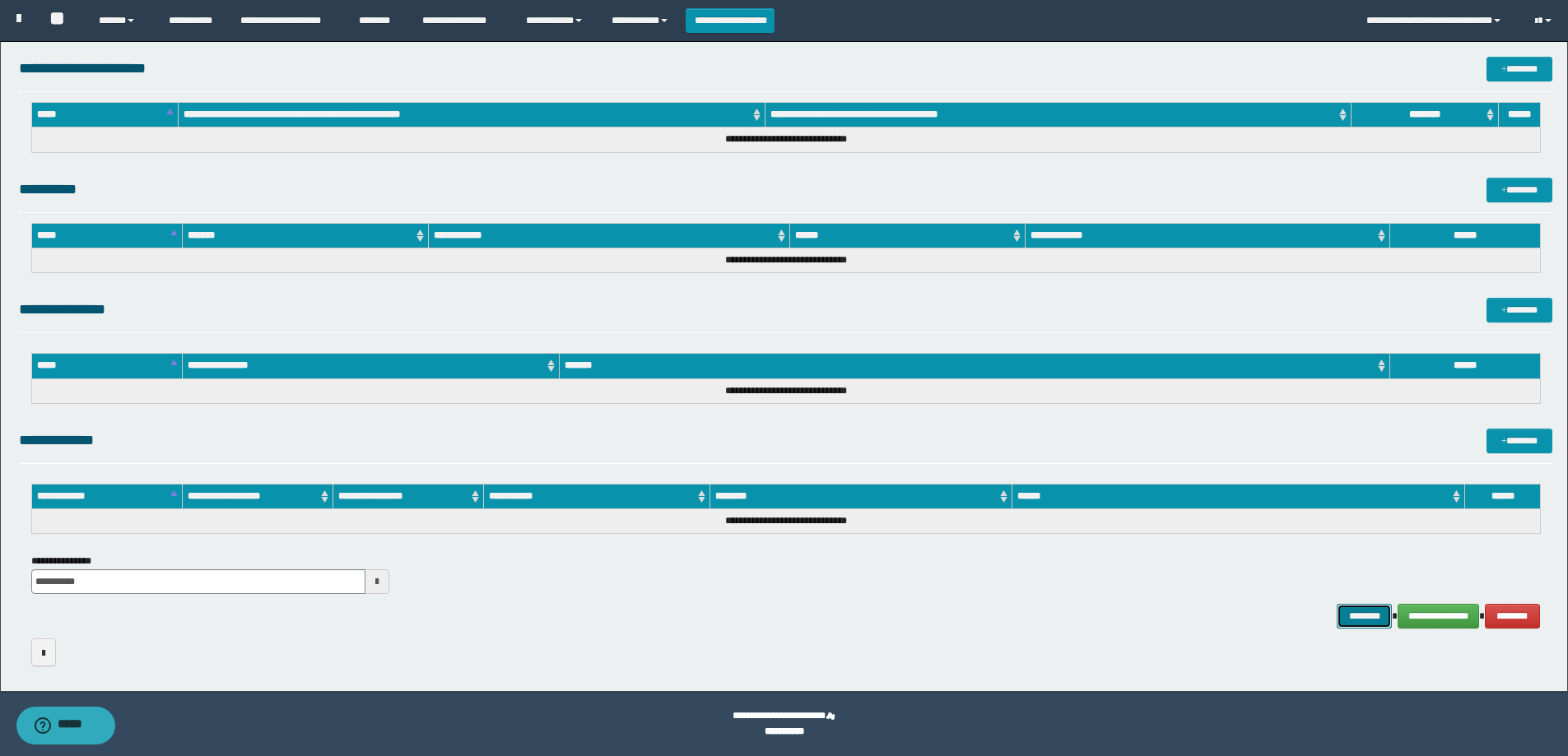 click on "********" at bounding box center [1365, 616] 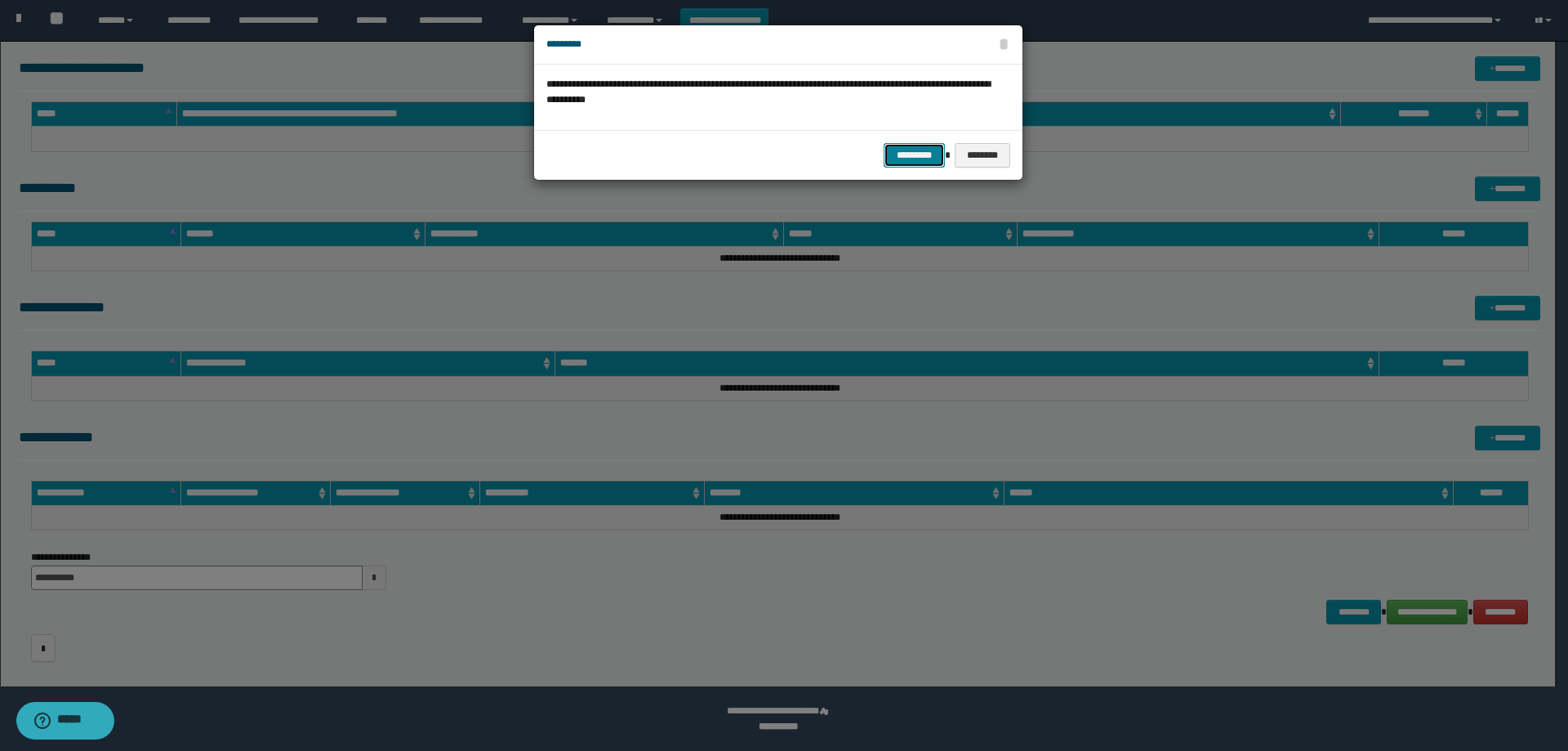 click on "*********" at bounding box center [914, 155] 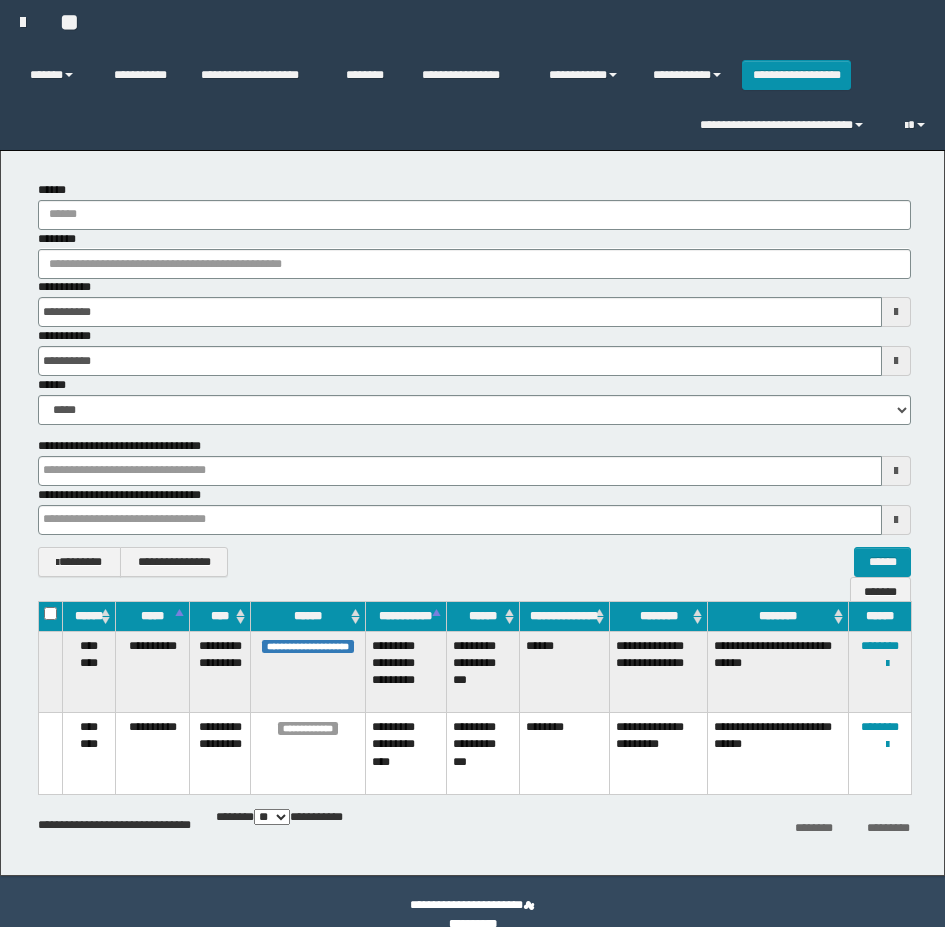 scroll, scrollTop: 0, scrollLeft: 0, axis: both 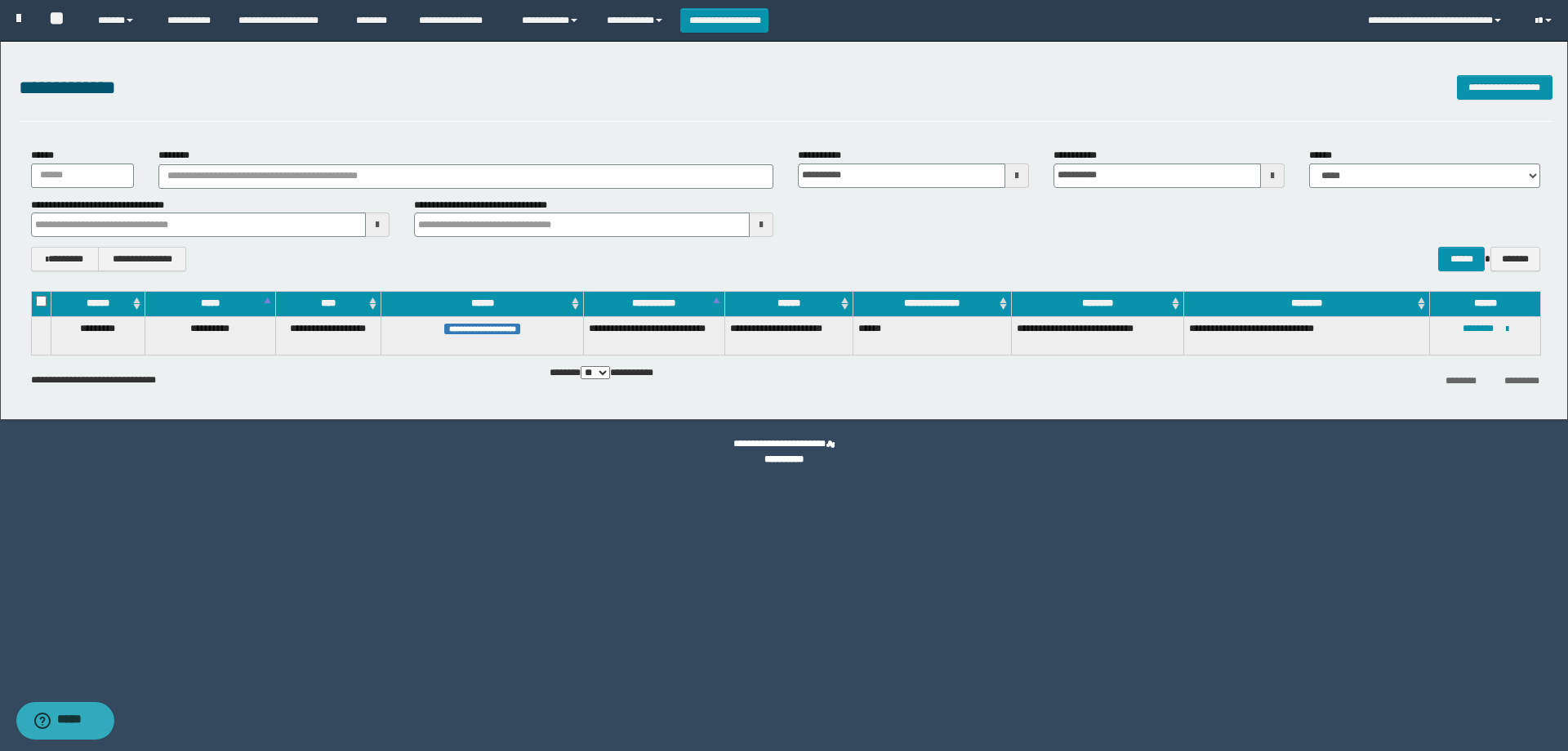click at bounding box center [1545, 20] 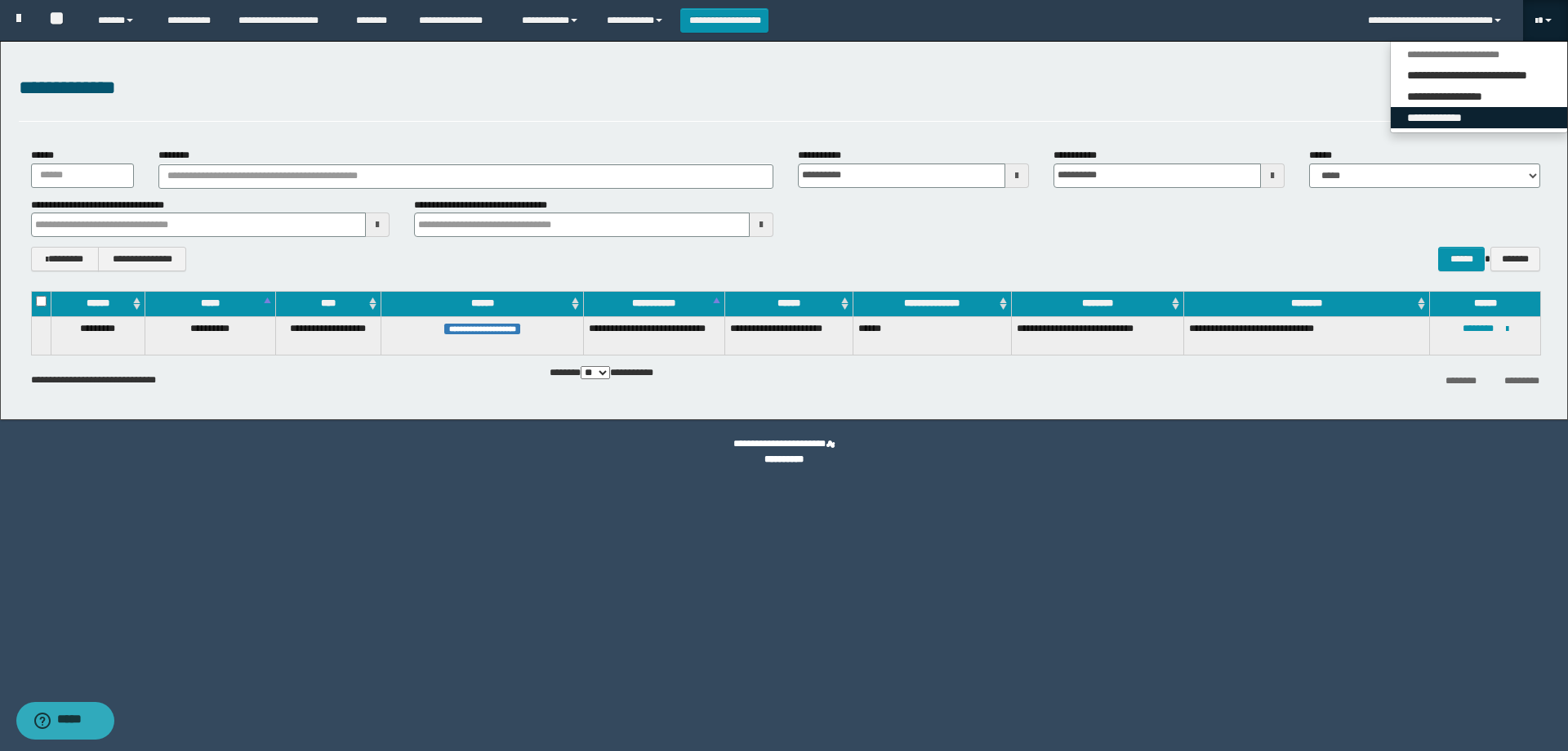 click on "**********" at bounding box center [1479, 118] 